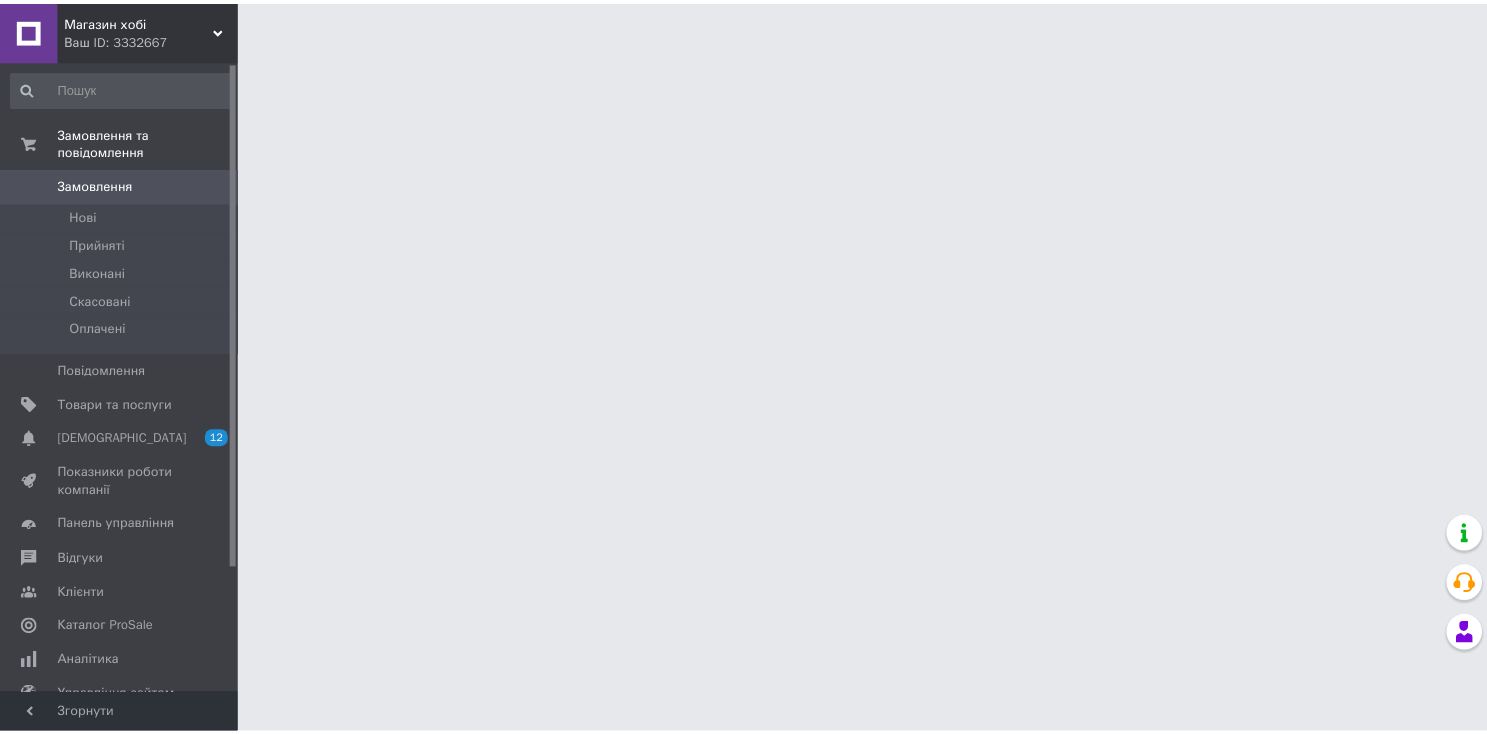scroll, scrollTop: 0, scrollLeft: 0, axis: both 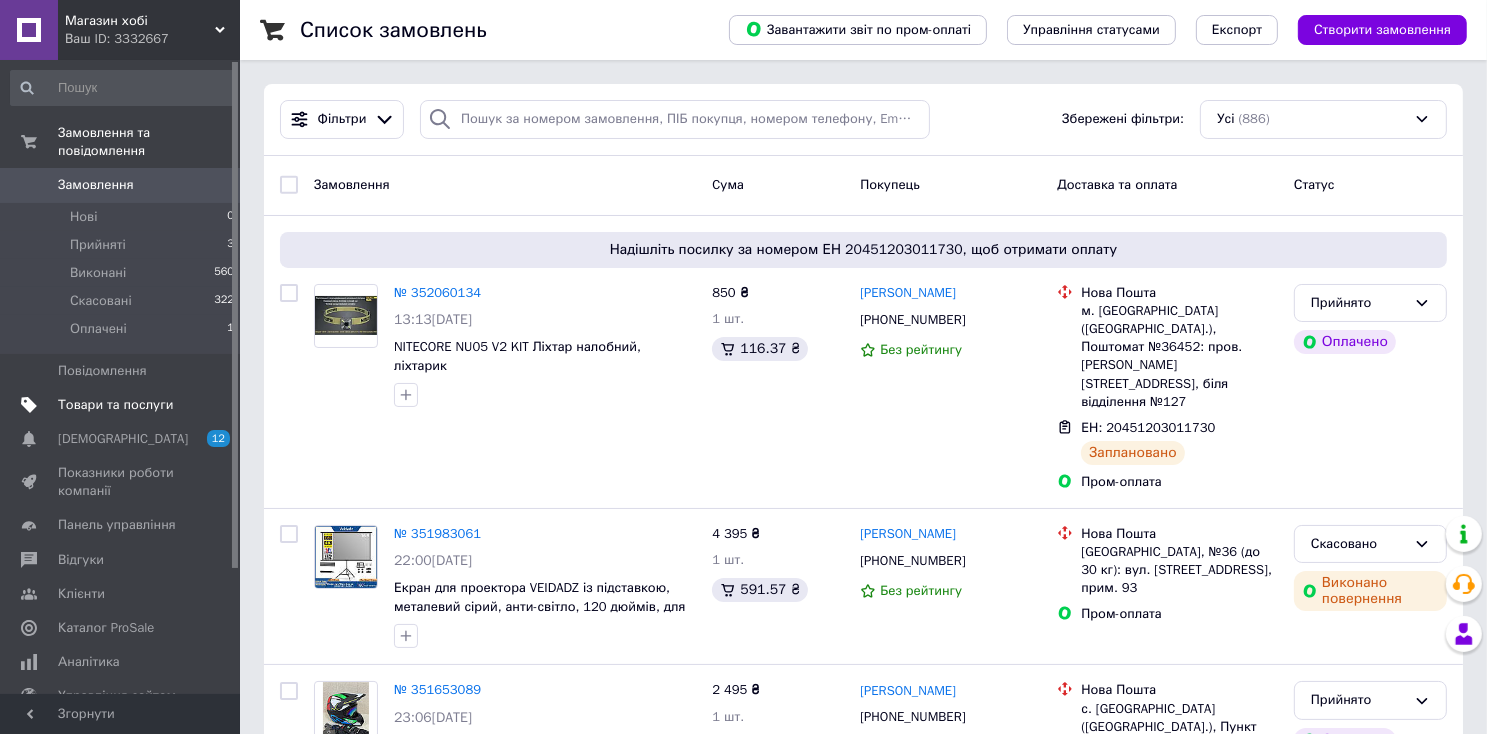 click on "Товари та послуги" at bounding box center (115, 405) 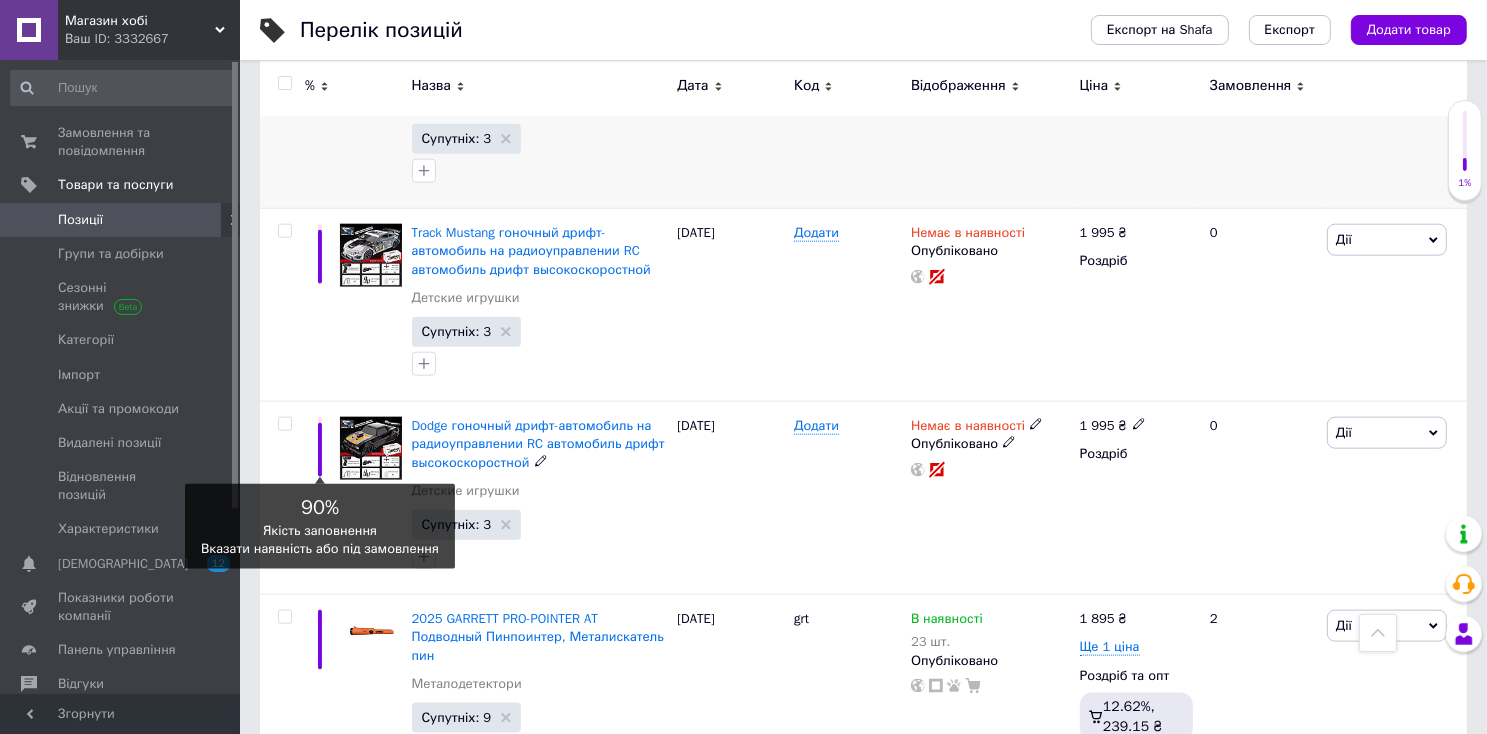 scroll, scrollTop: 2100, scrollLeft: 0, axis: vertical 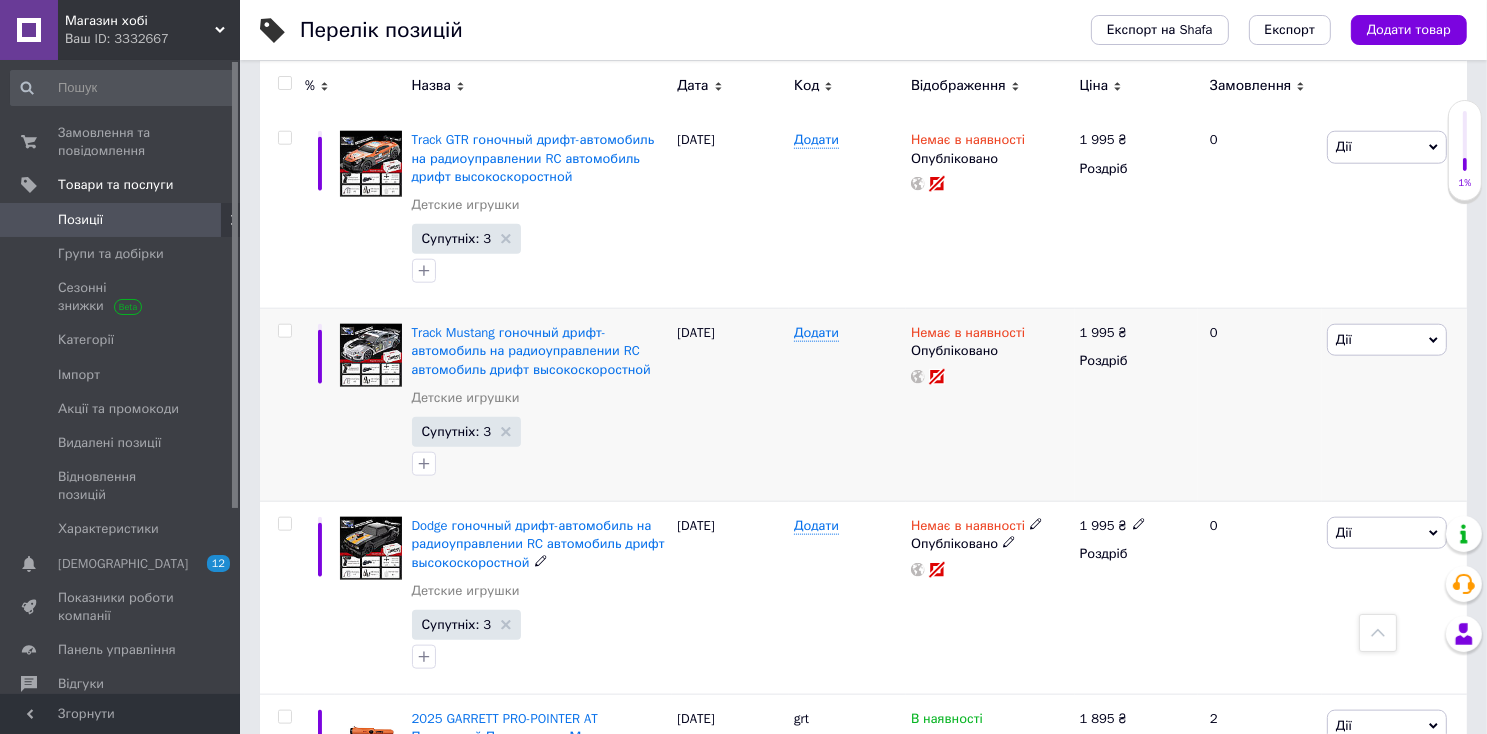 drag, startPoint x: 278, startPoint y: 516, endPoint x: 271, endPoint y: 428, distance: 88.27797 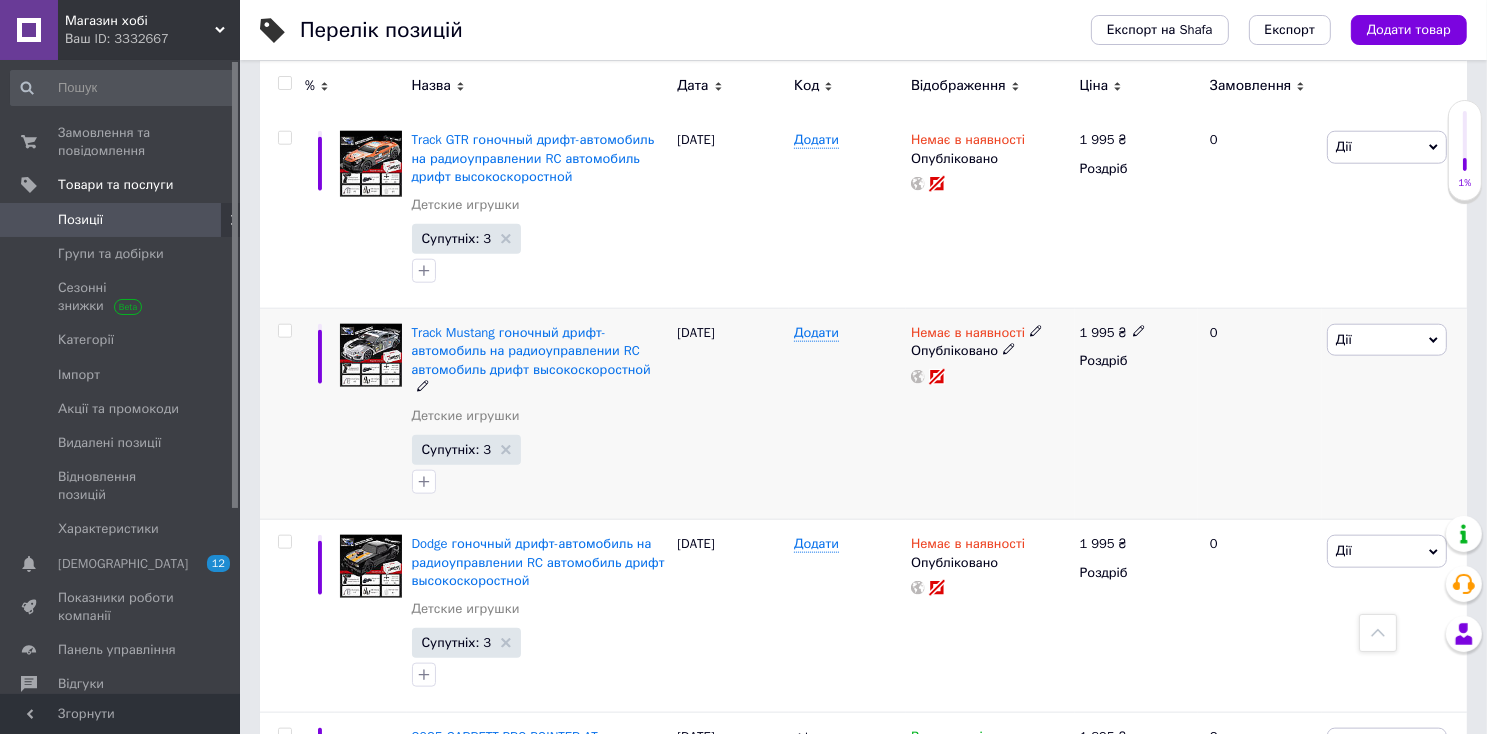 drag, startPoint x: 287, startPoint y: 301, endPoint x: 288, endPoint y: 311, distance: 10.049875 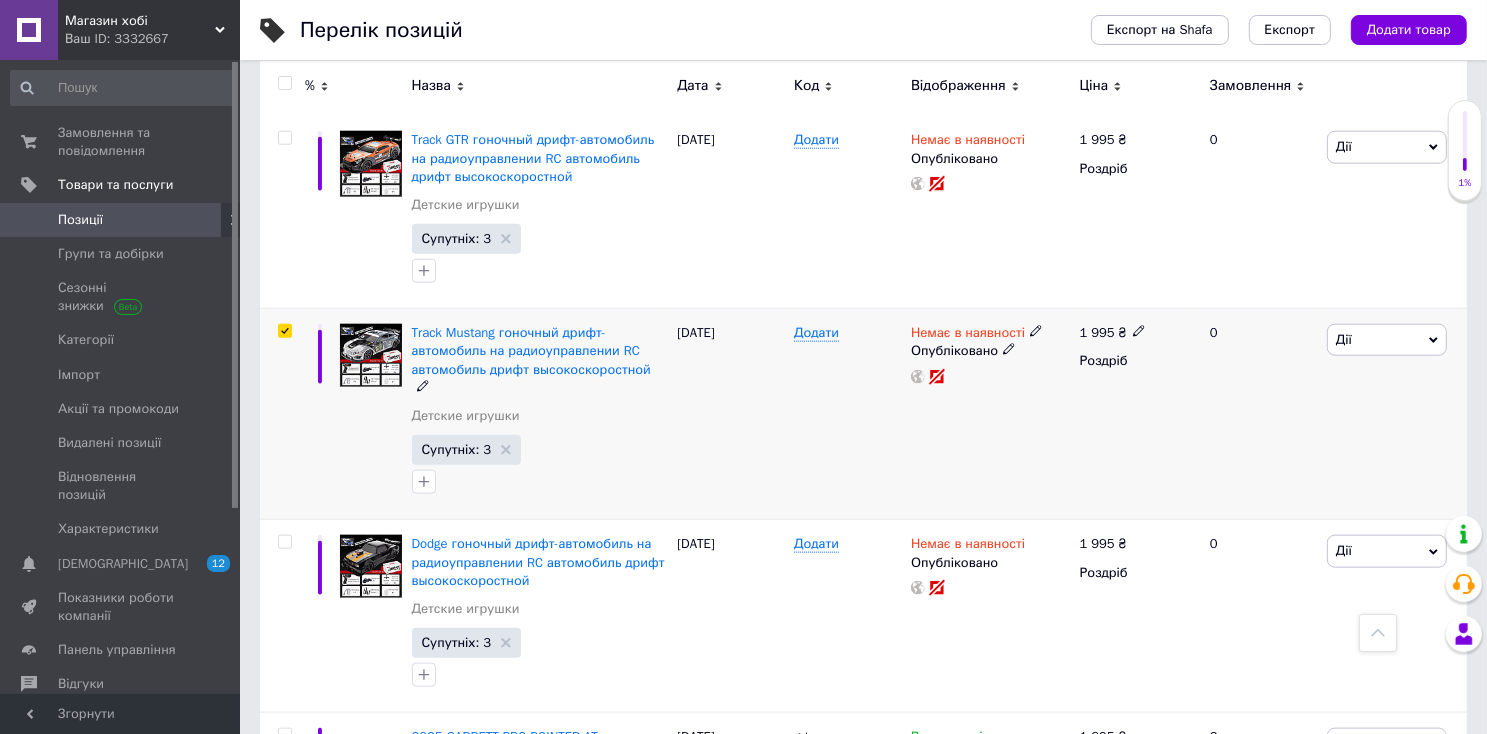 checkbox on "true" 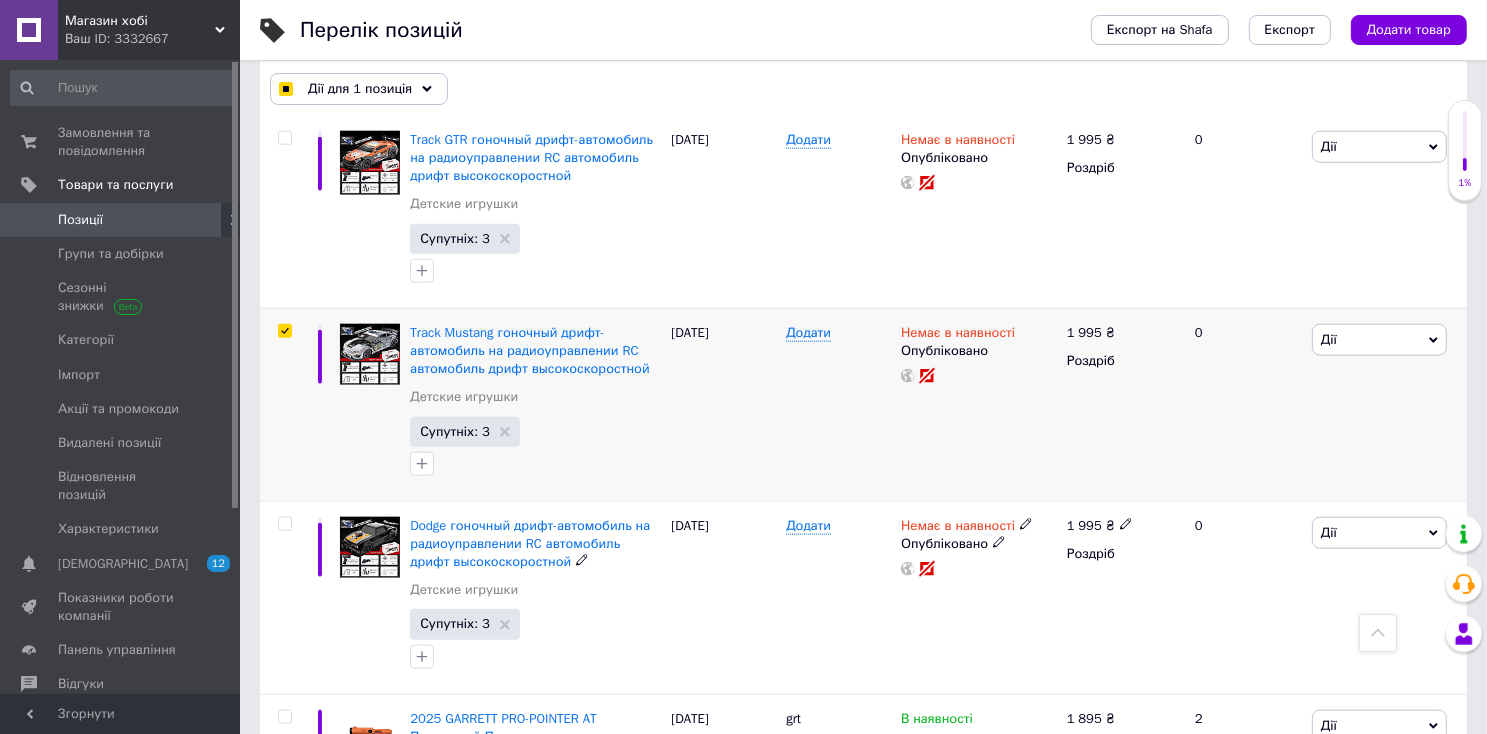drag, startPoint x: 281, startPoint y: 505, endPoint x: 302, endPoint y: 306, distance: 200.10497 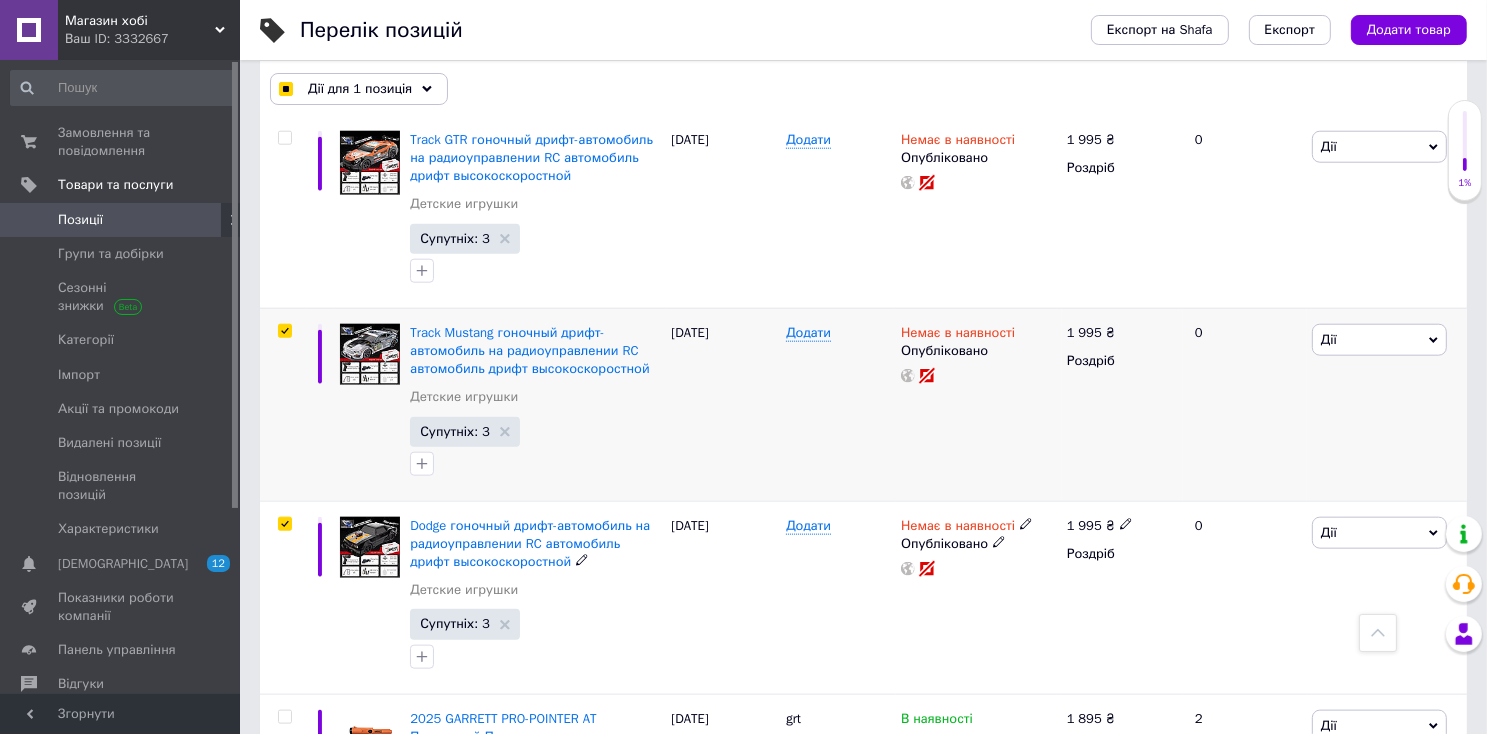 checkbox on "true" 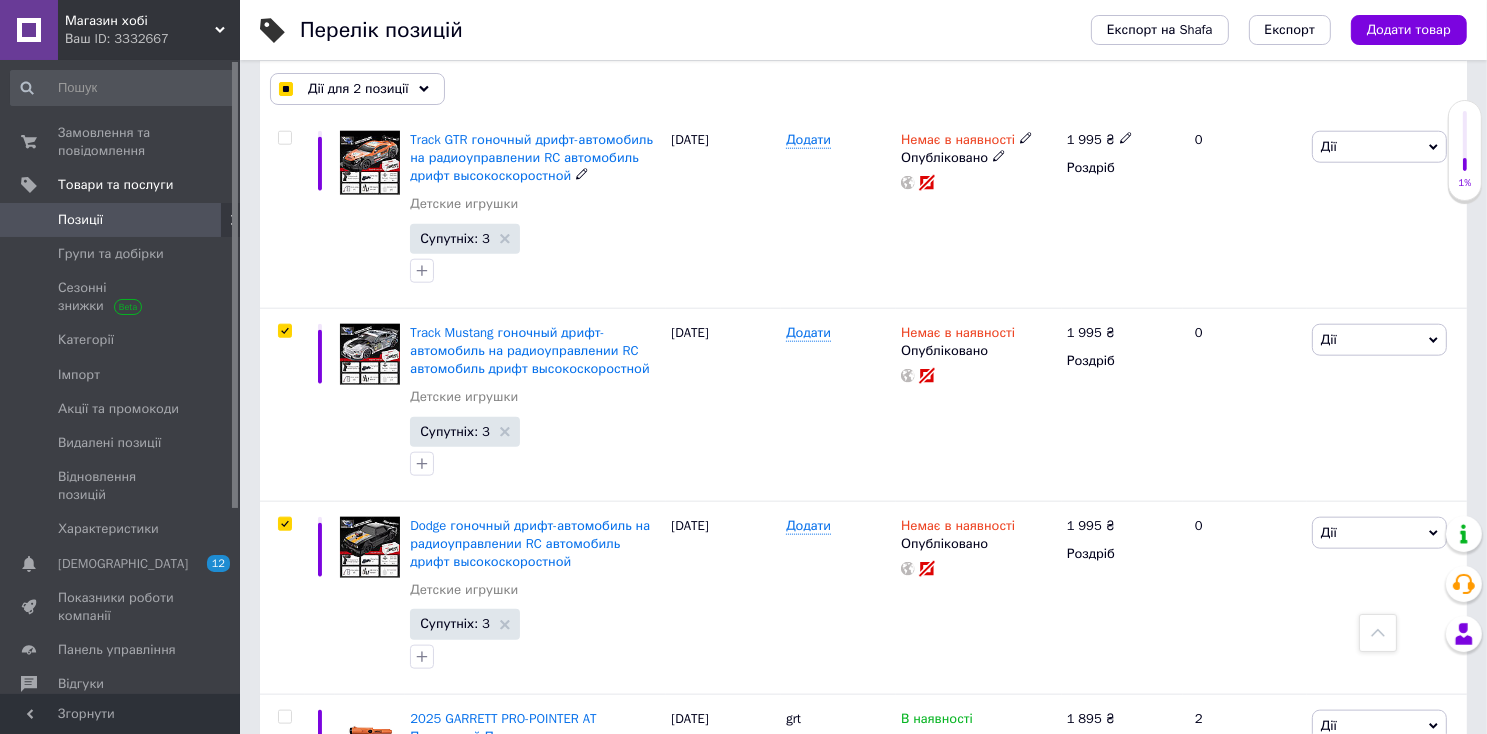 scroll, scrollTop: 1900, scrollLeft: 0, axis: vertical 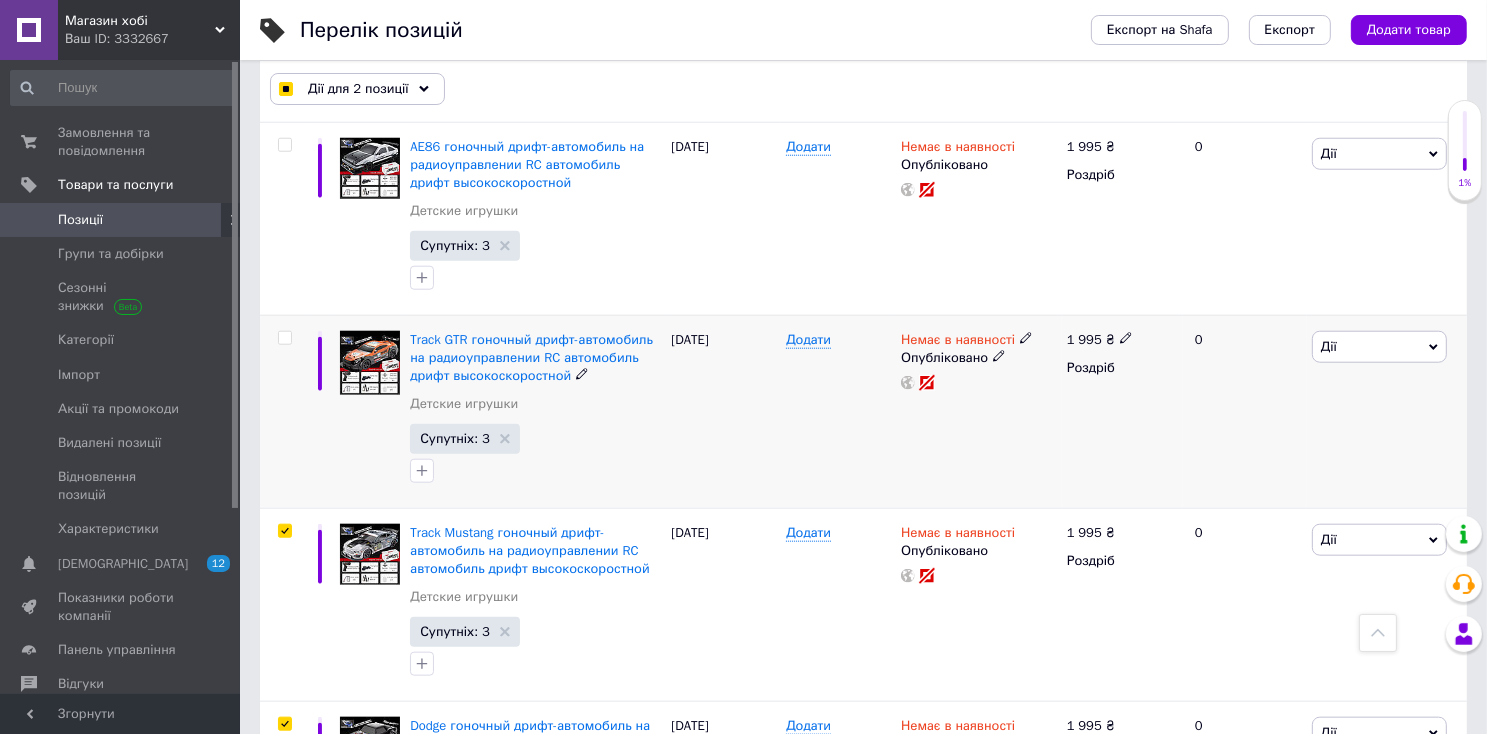click at bounding box center (284, 338) 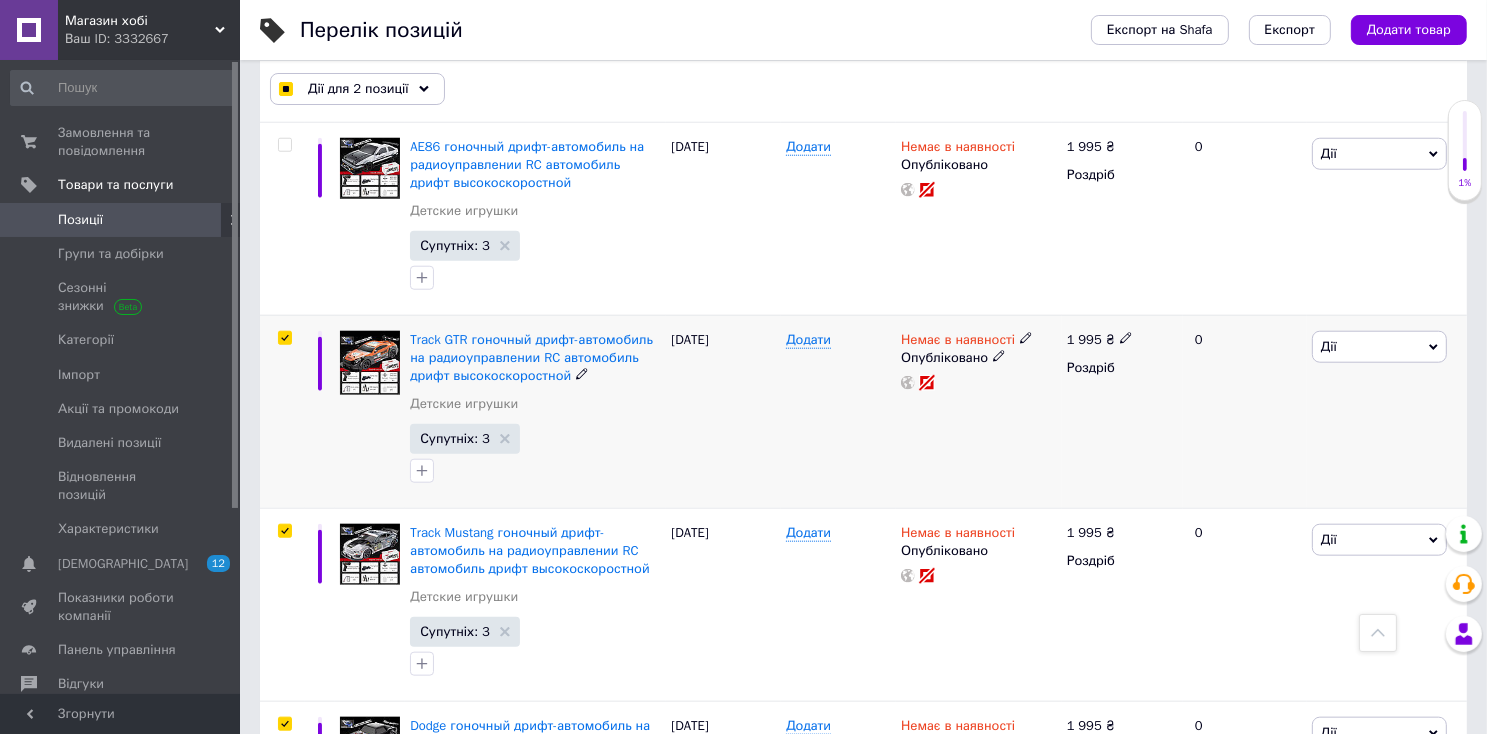 checkbox on "true" 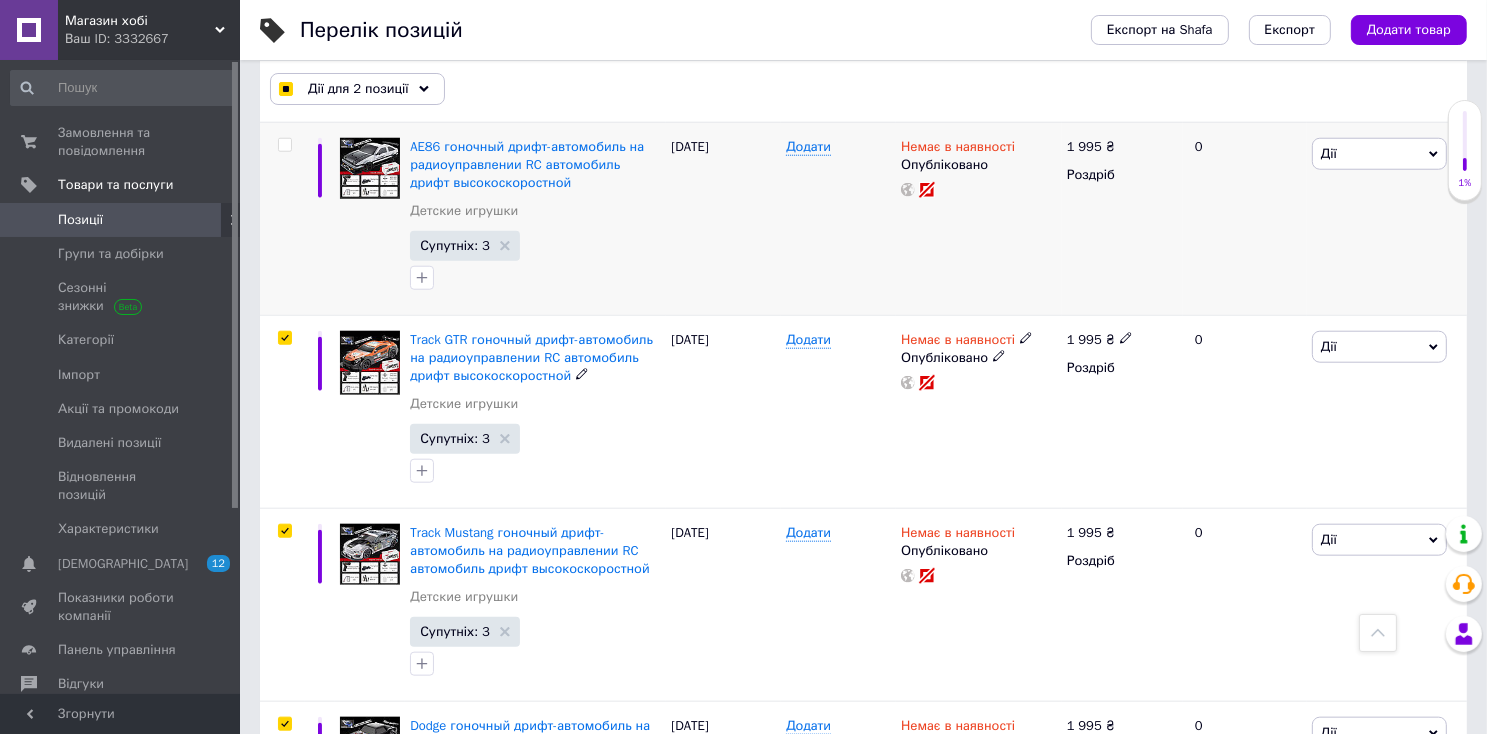 checkbox on "true" 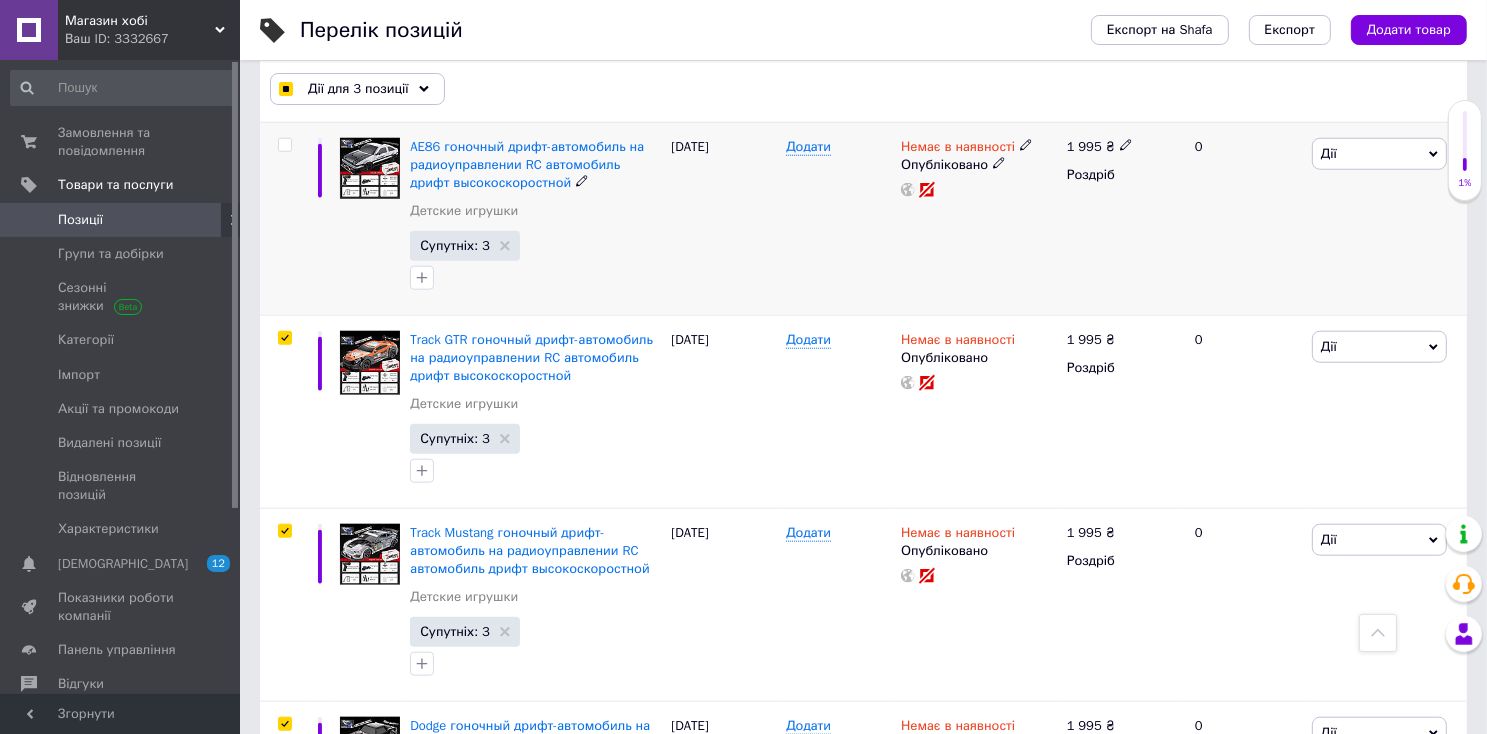 click at bounding box center [284, 145] 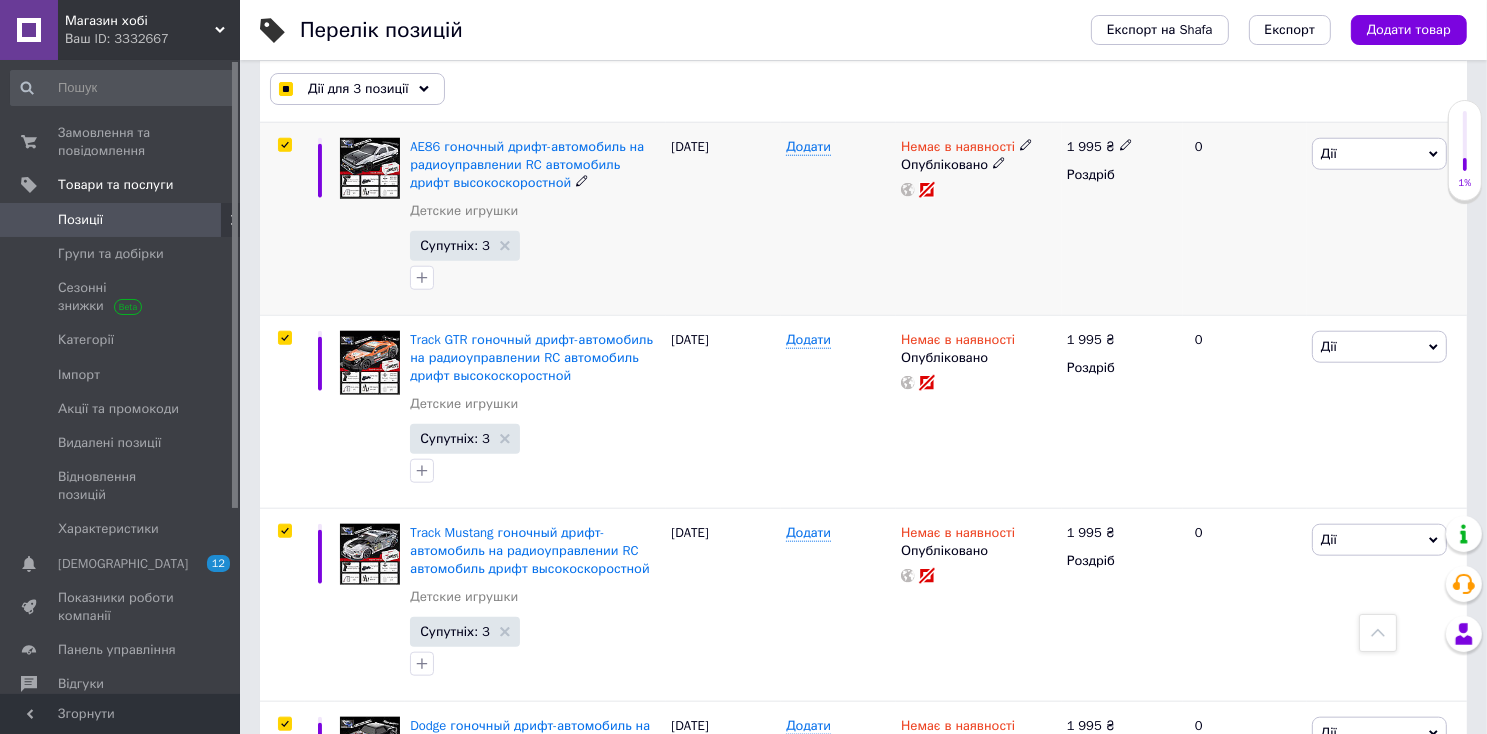 checkbox on "true" 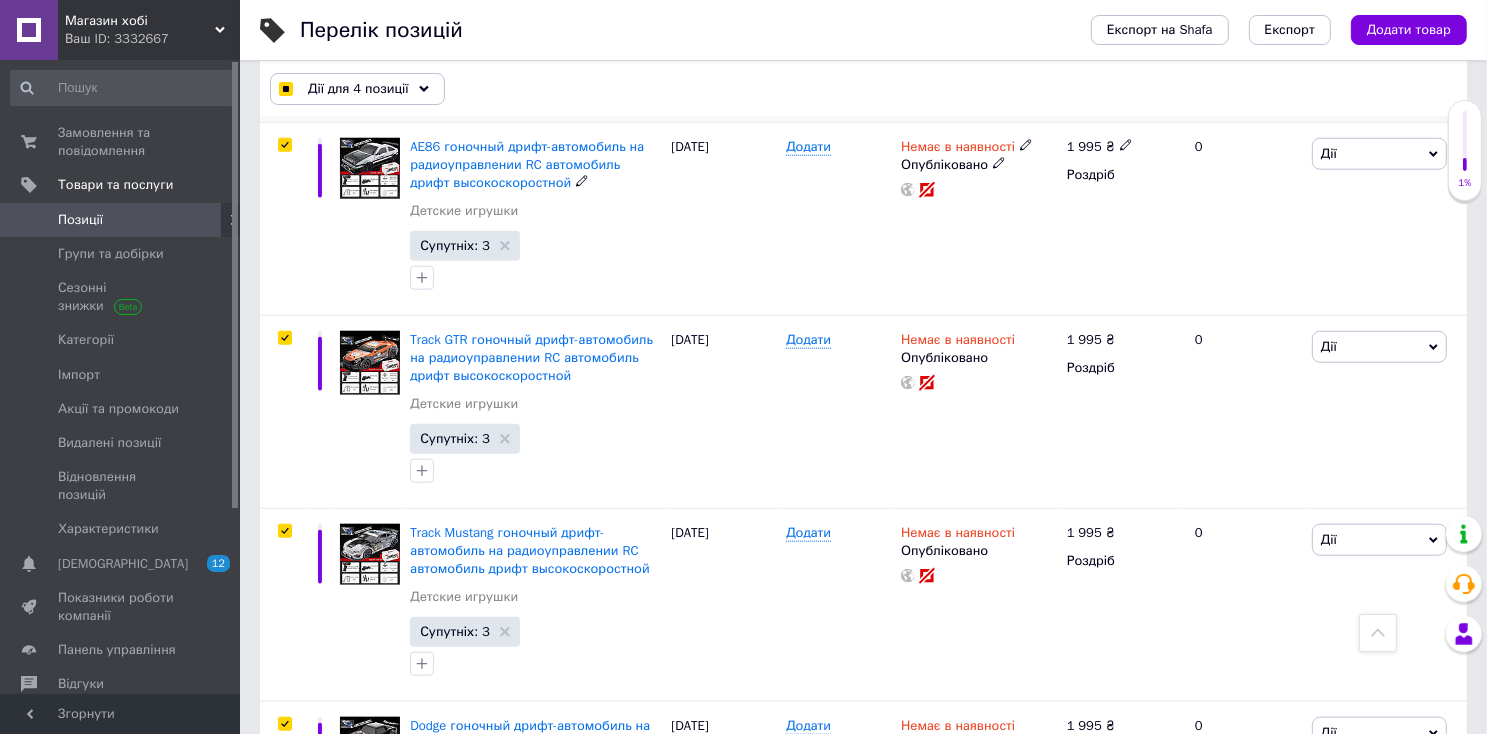 scroll, scrollTop: 1700, scrollLeft: 0, axis: vertical 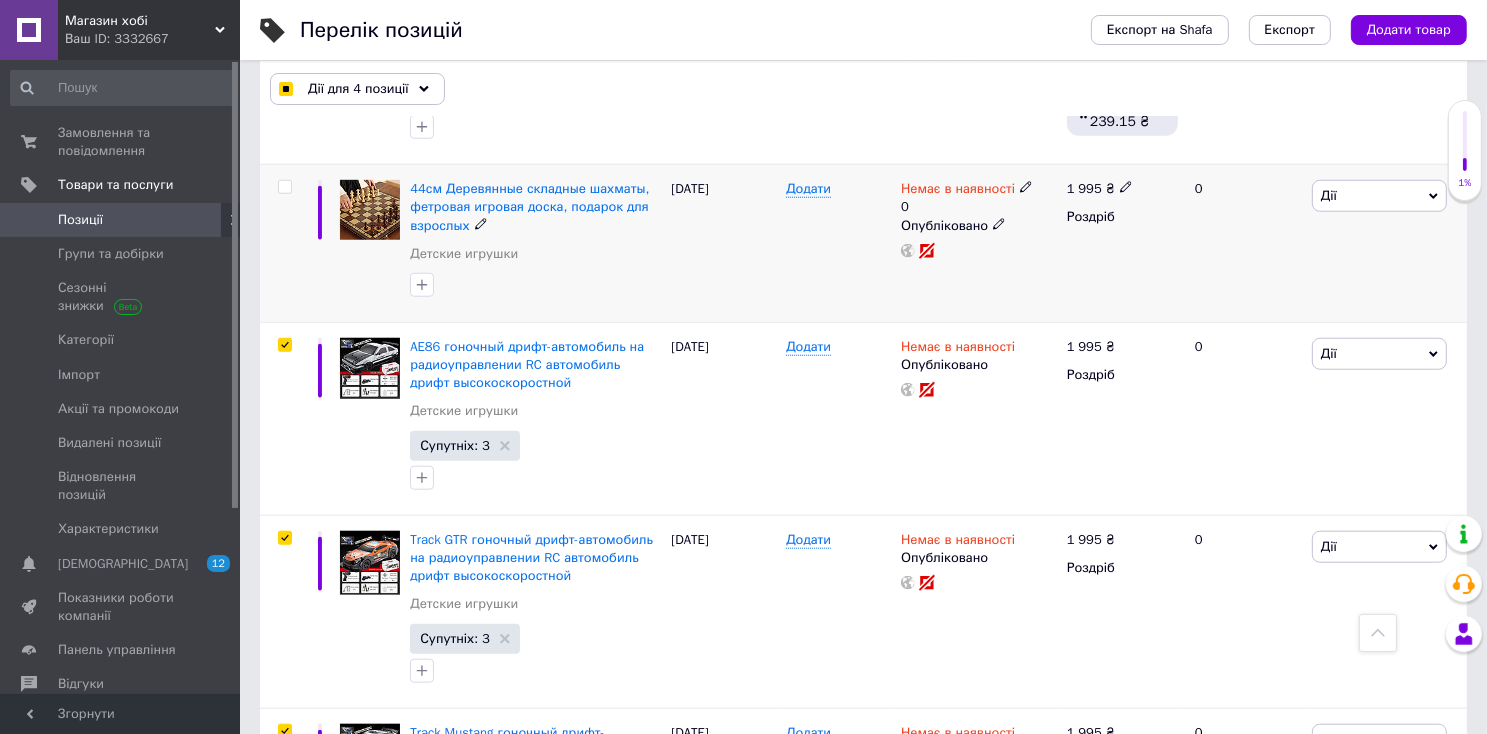 click at bounding box center (284, 187) 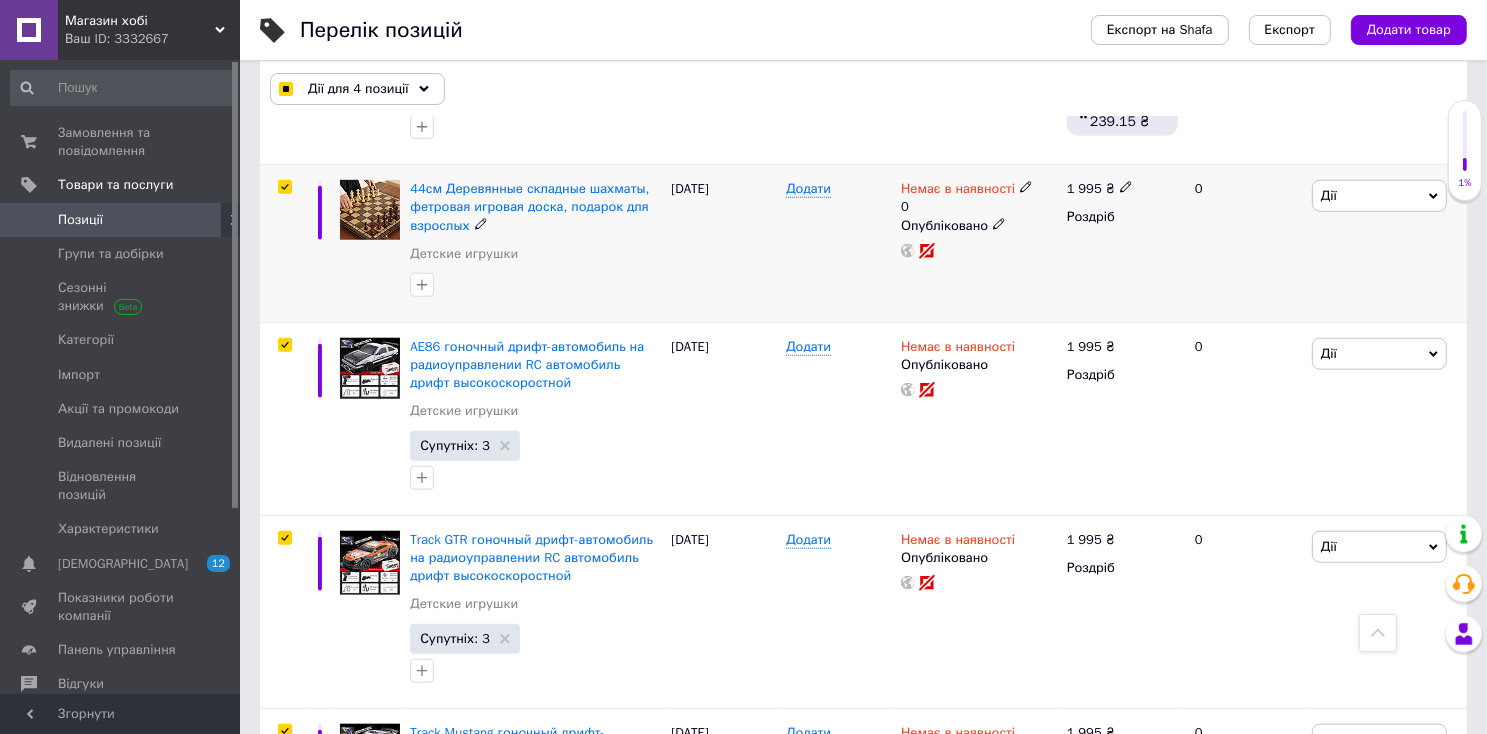 checkbox on "true" 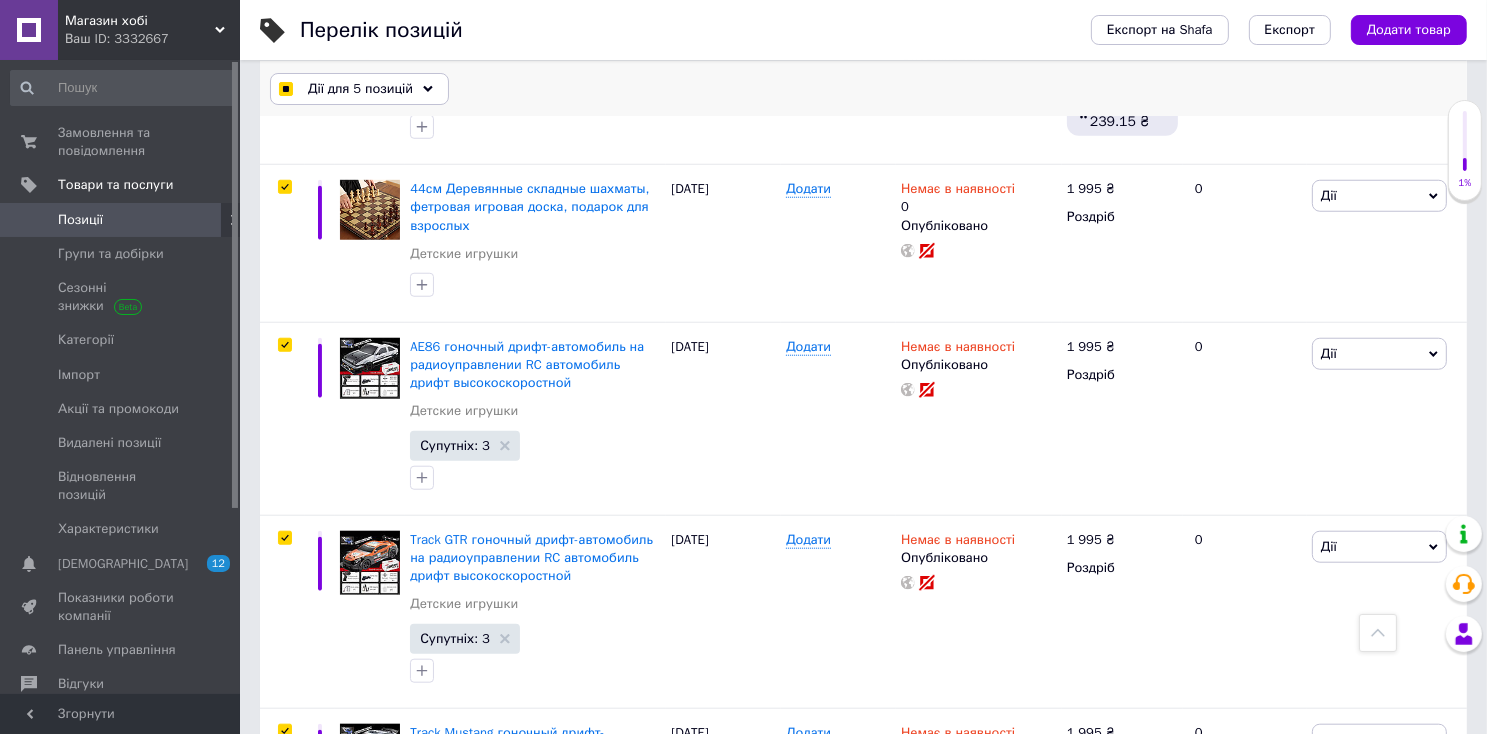 click on "Дії для 5 позицій" at bounding box center (360, 89) 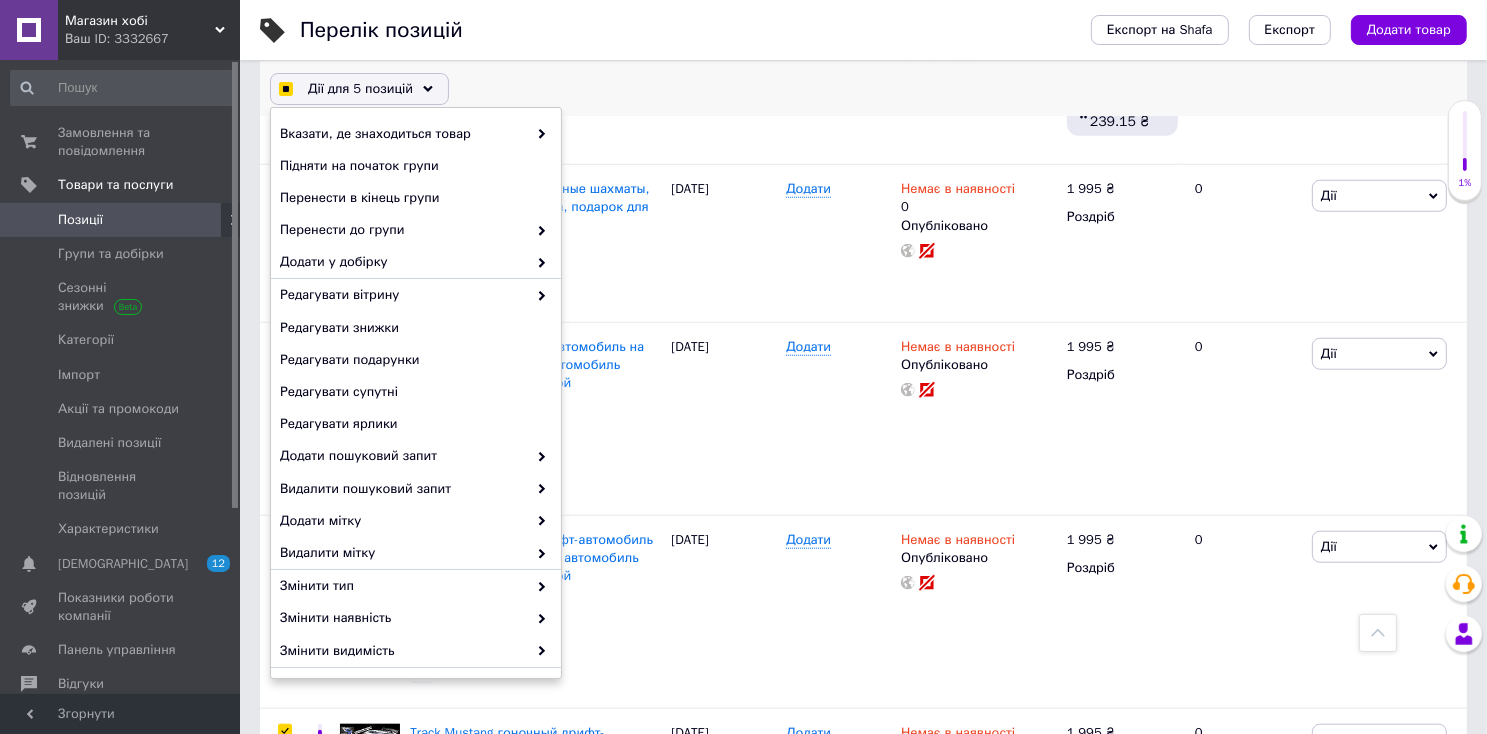 checkbox on "true" 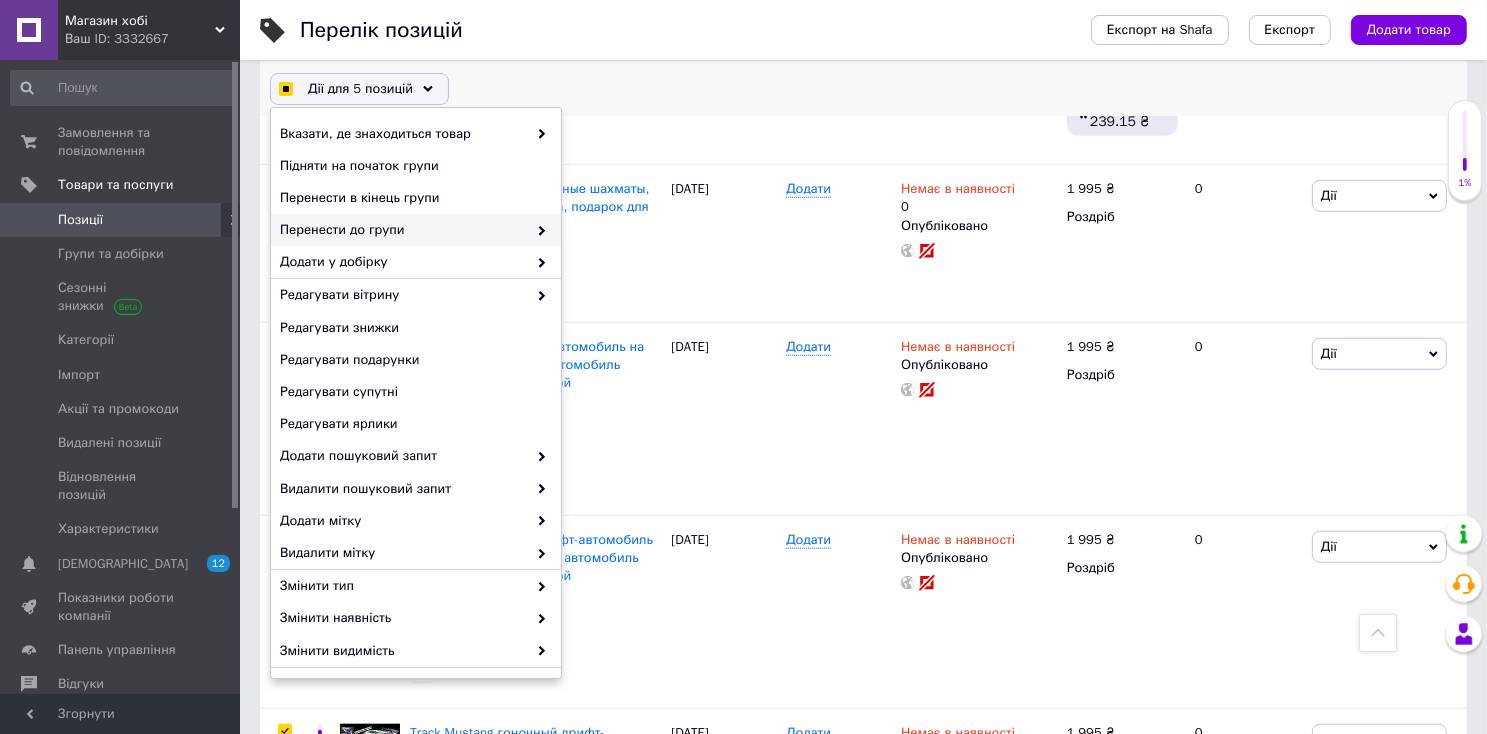 checkbox on "true" 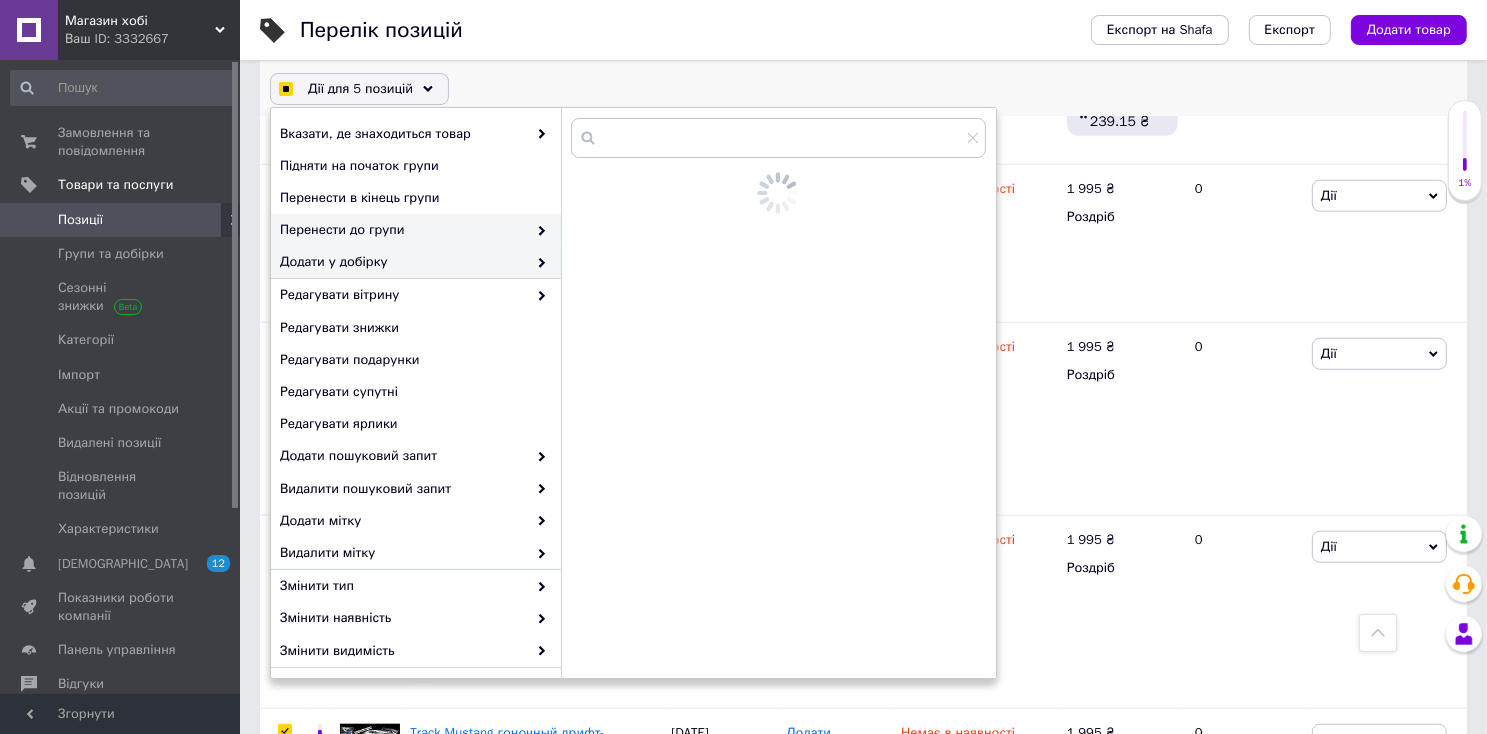 checkbox on "true" 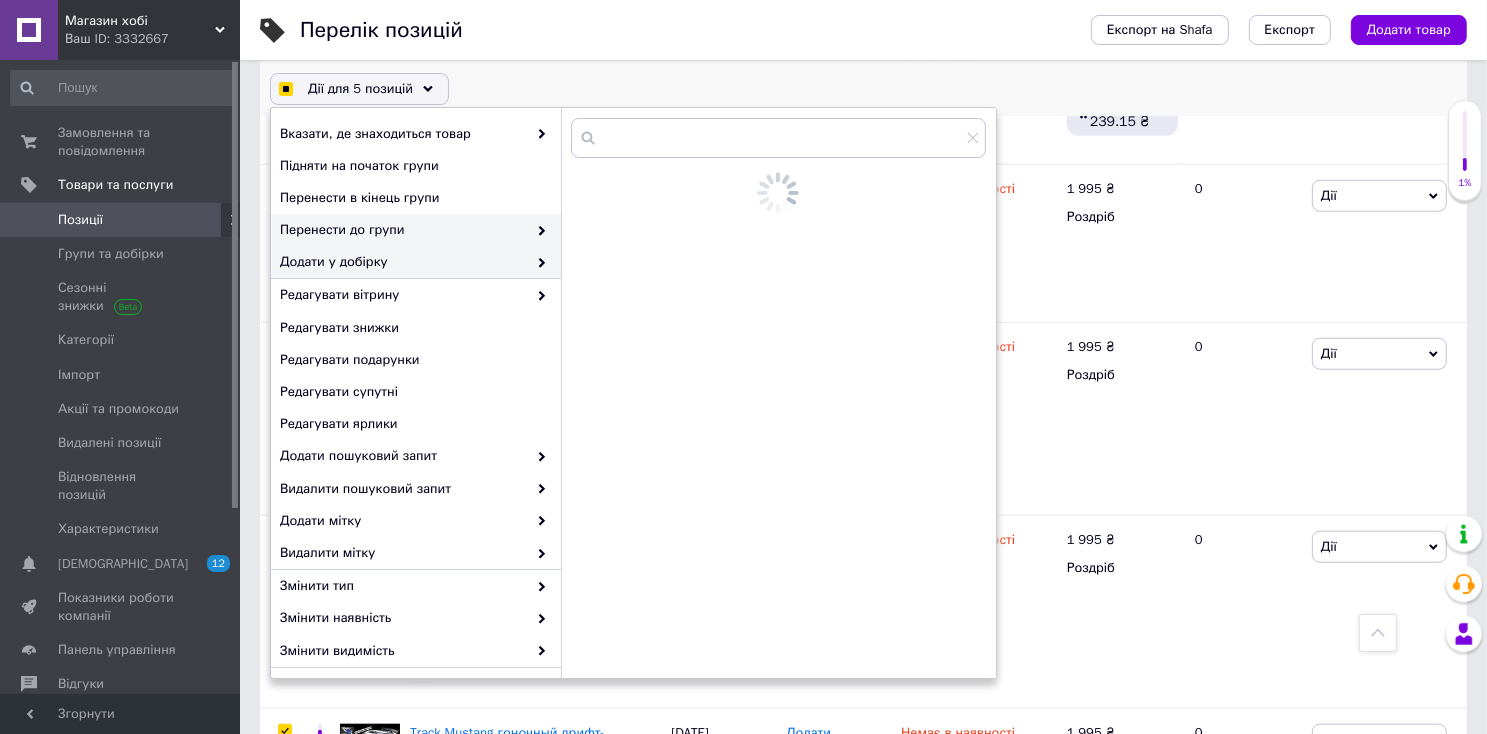 checkbox on "true" 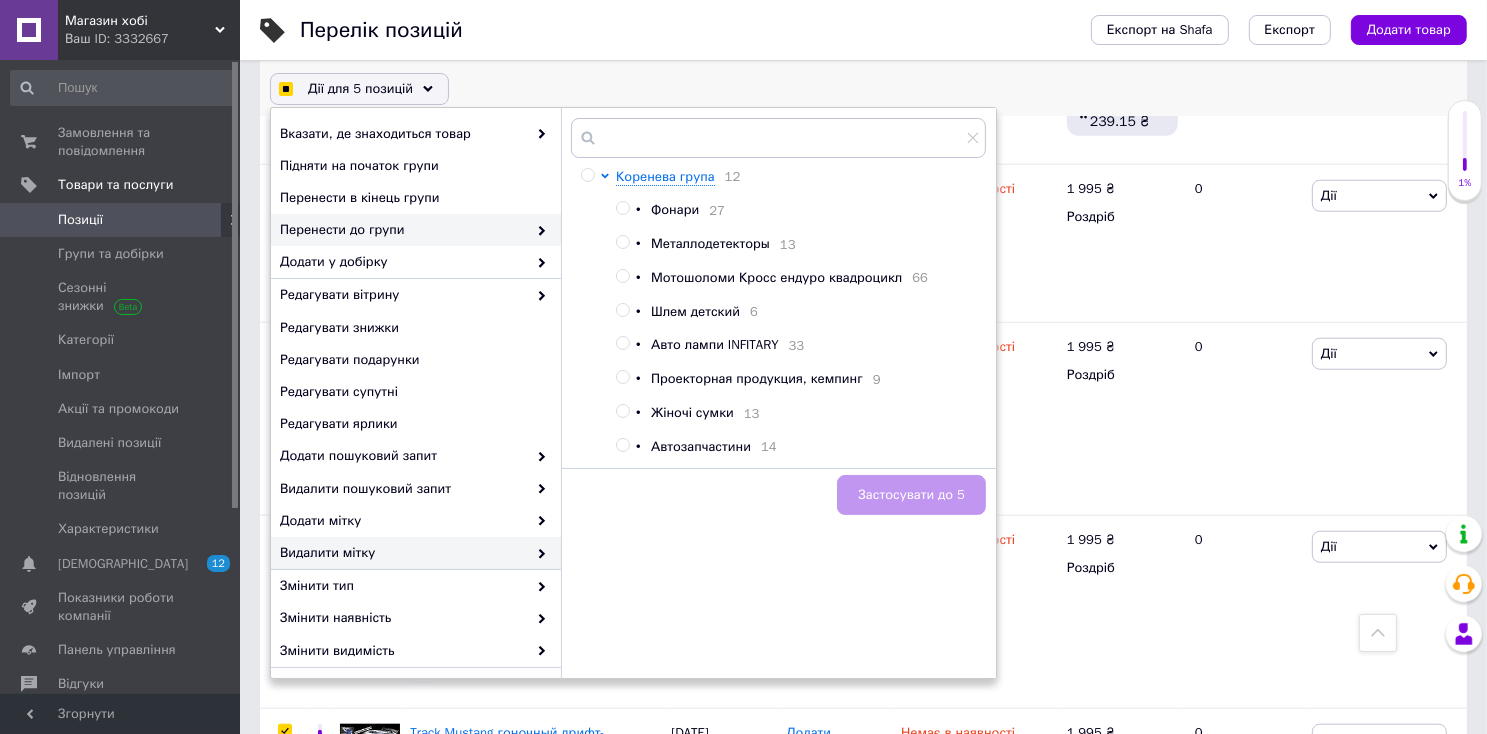checkbox on "true" 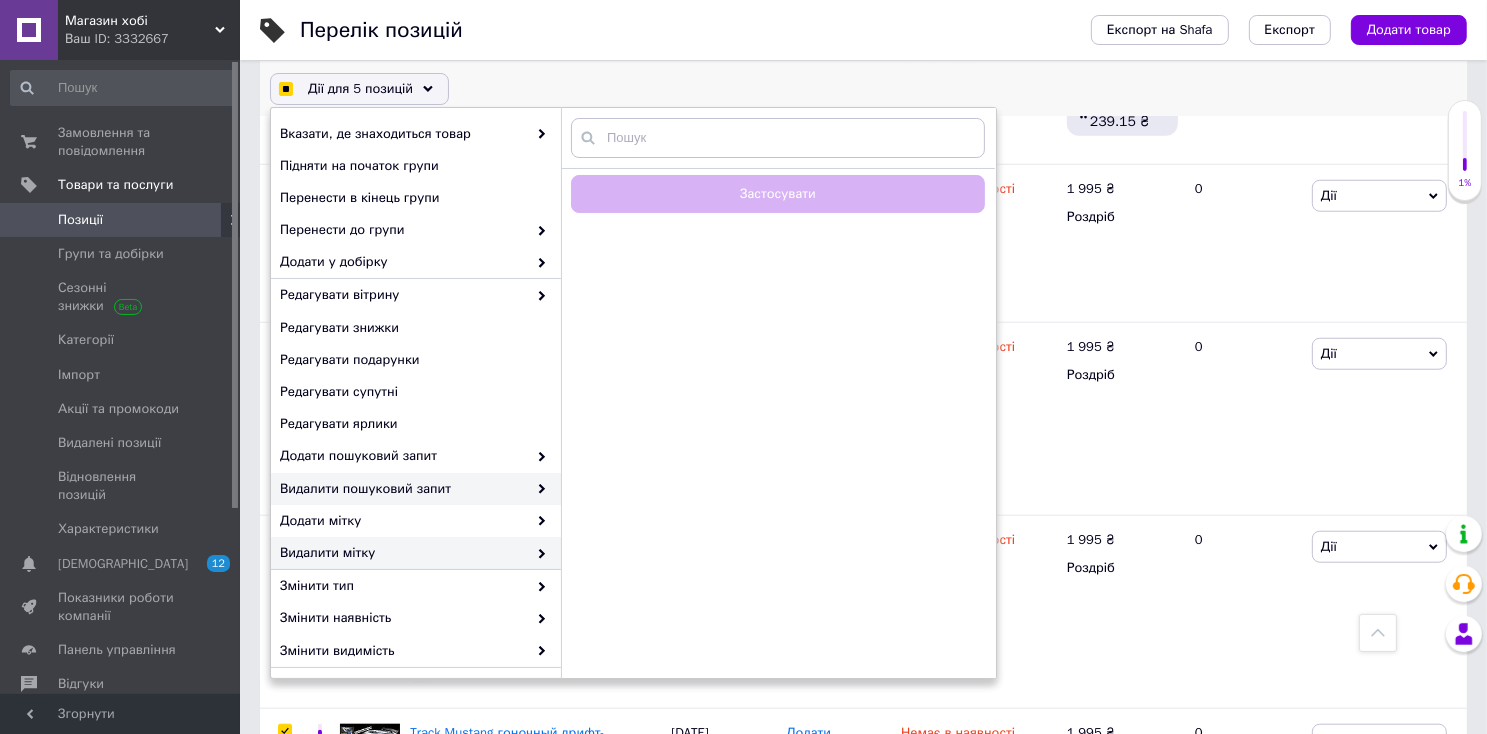 checkbox on "true" 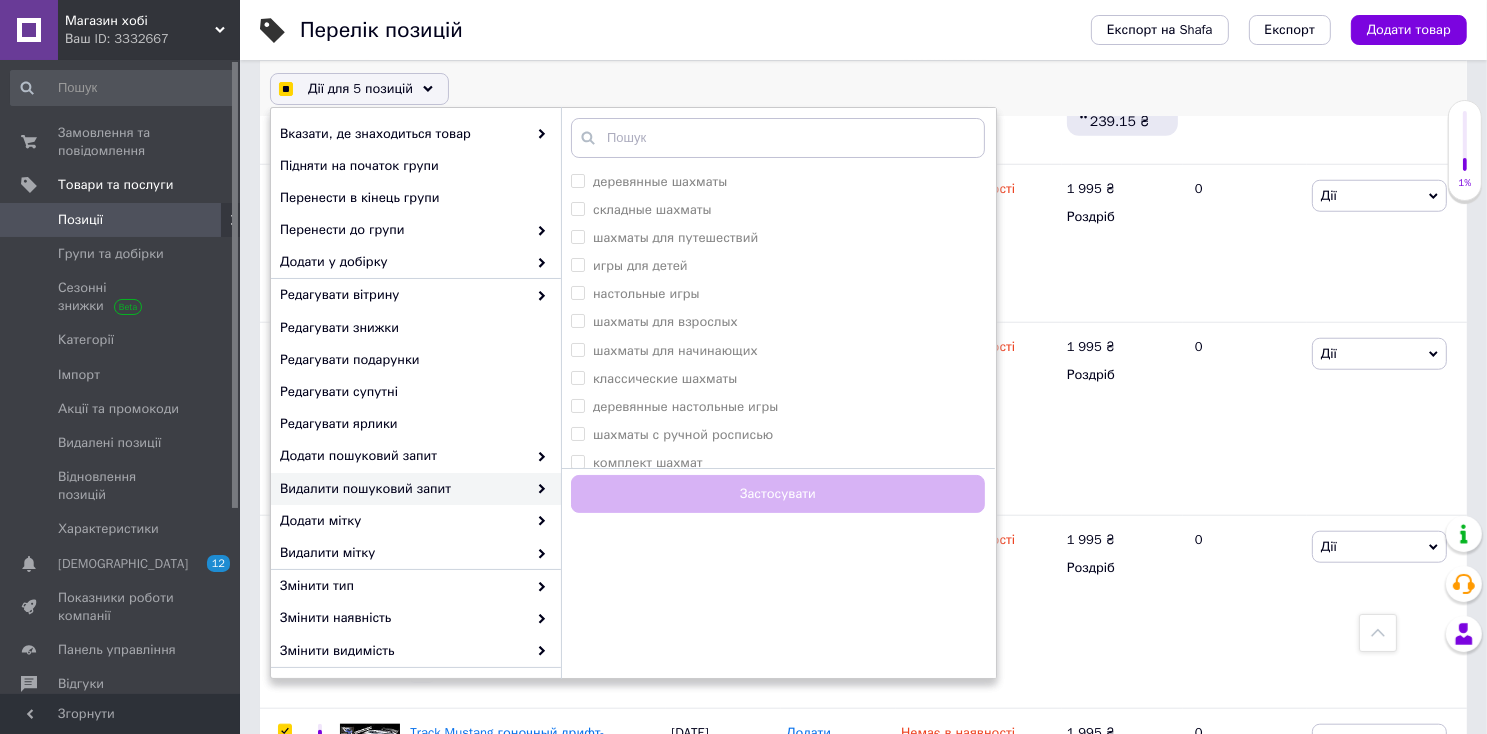 scroll, scrollTop: 128, scrollLeft: 0, axis: vertical 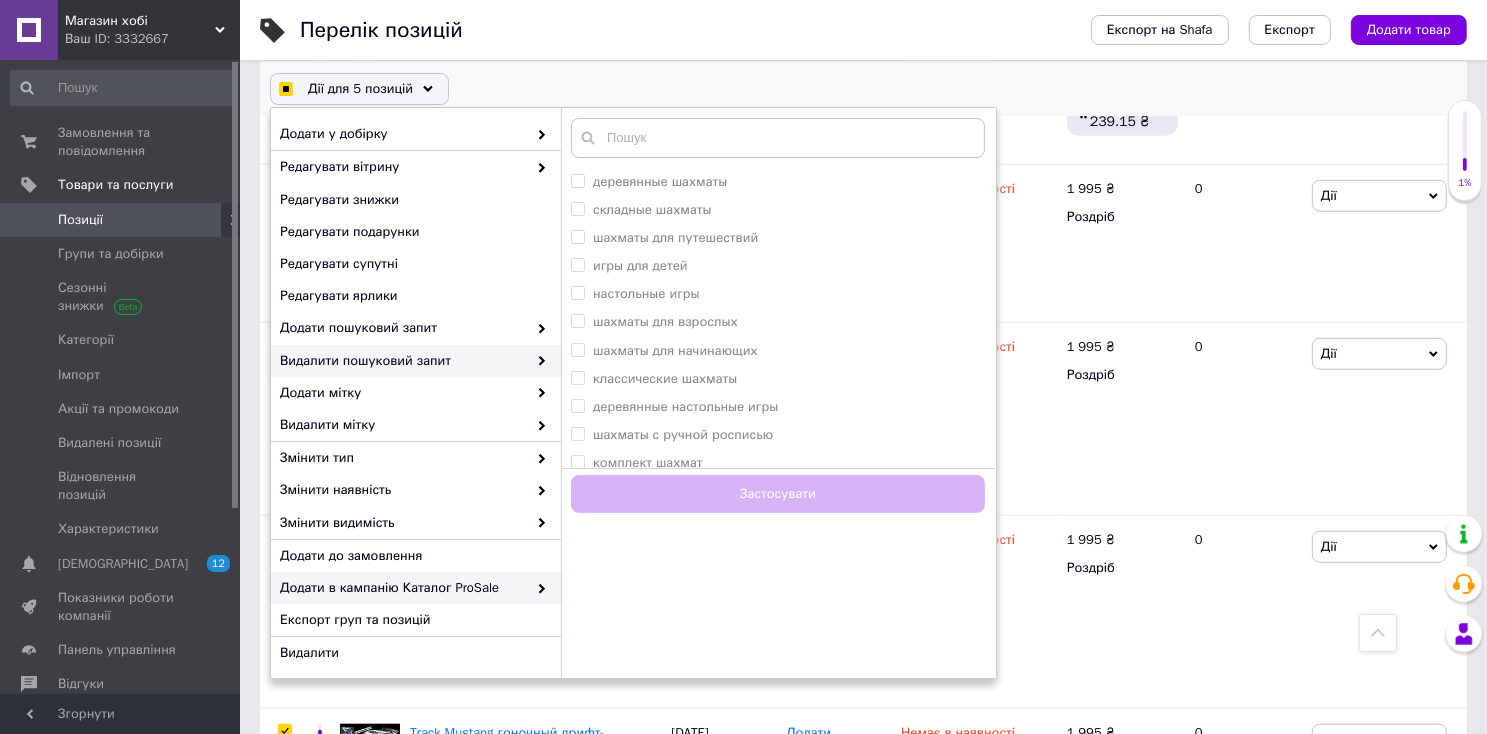 checkbox on "true" 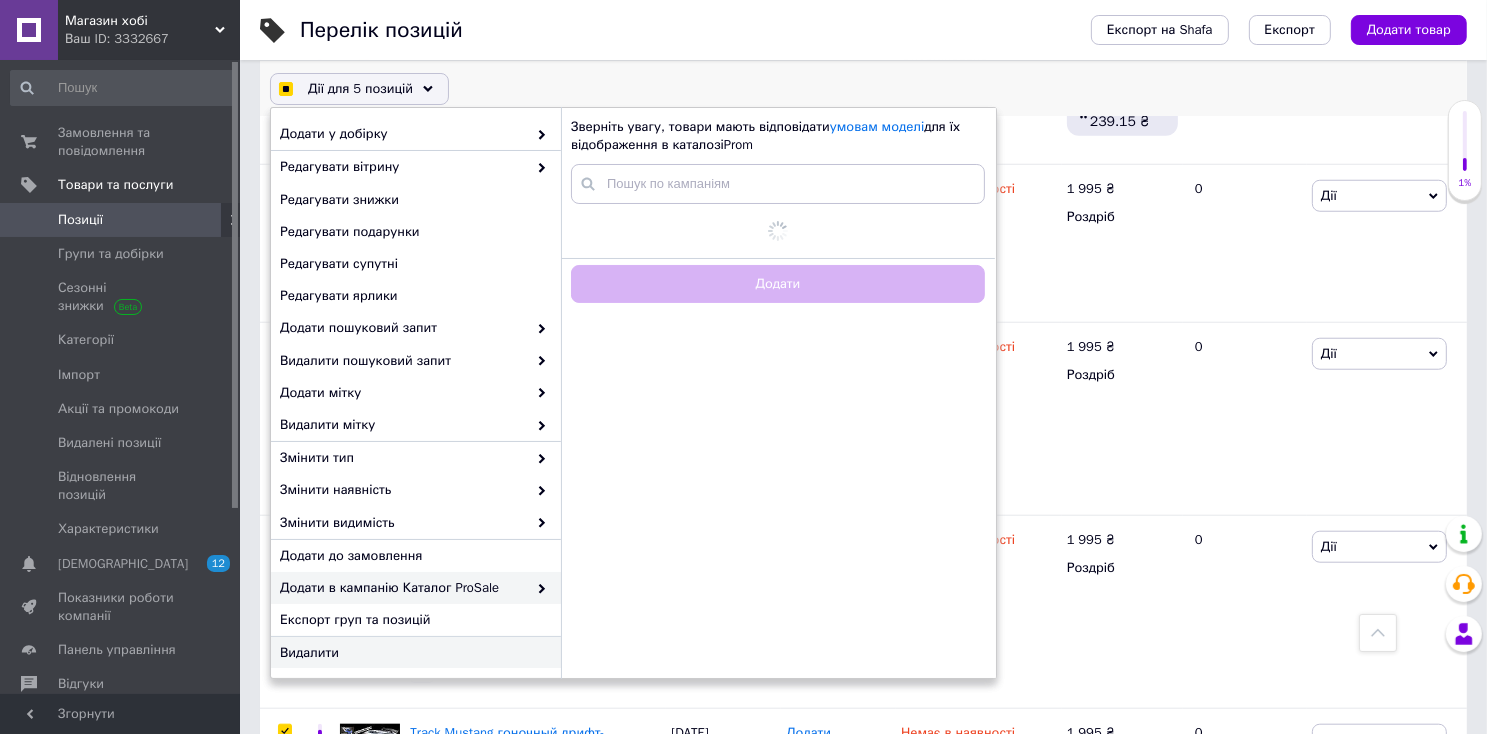 checkbox on "true" 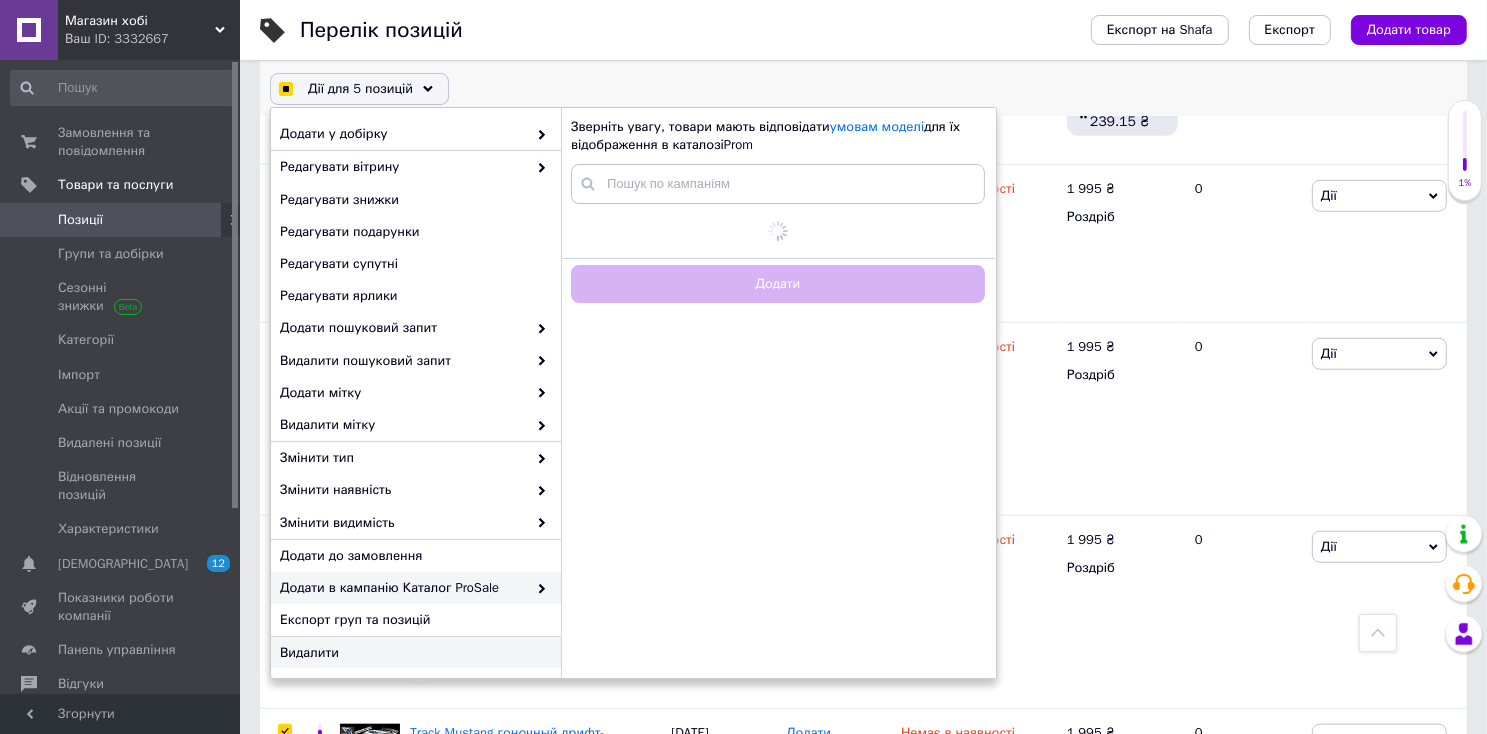 checkbox on "true" 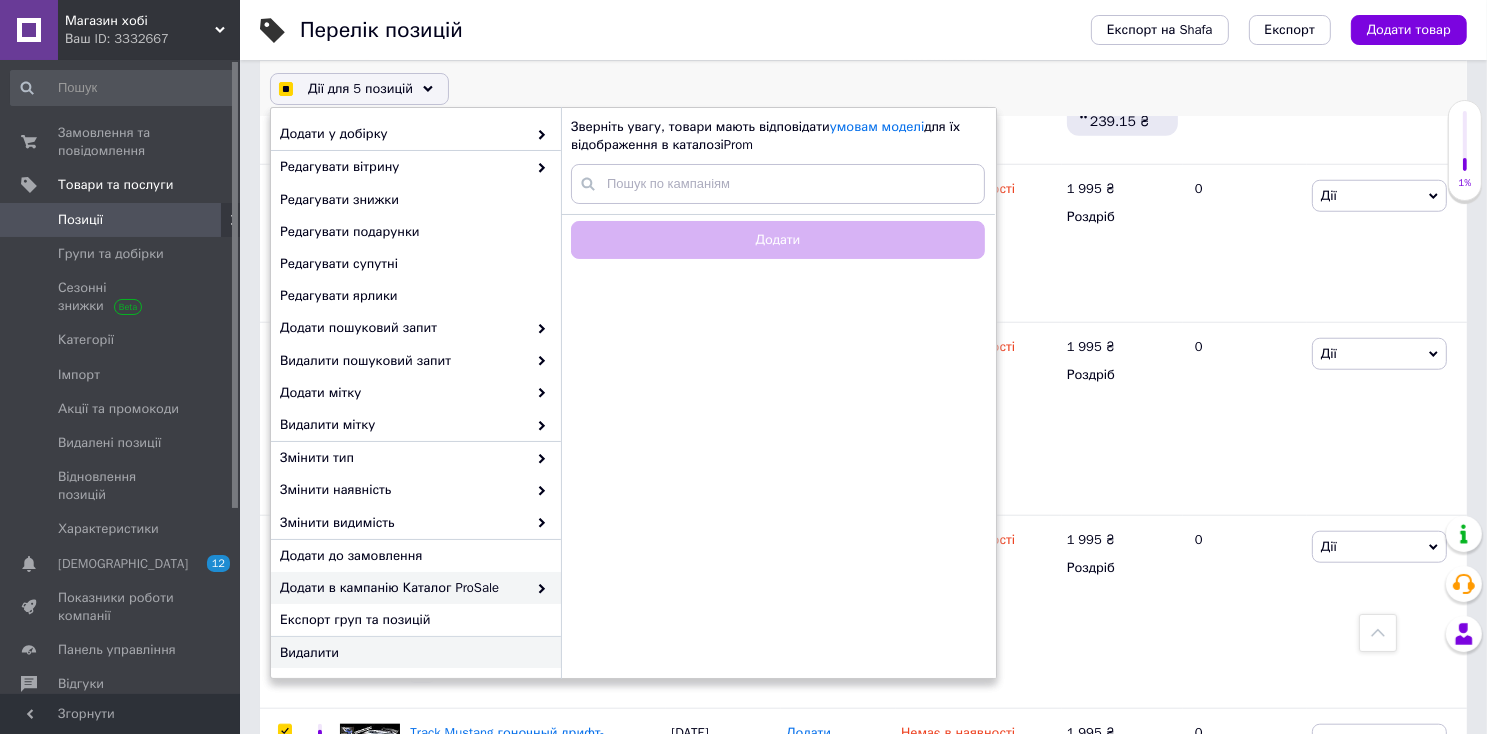 click on "Видалити" at bounding box center (413, 653) 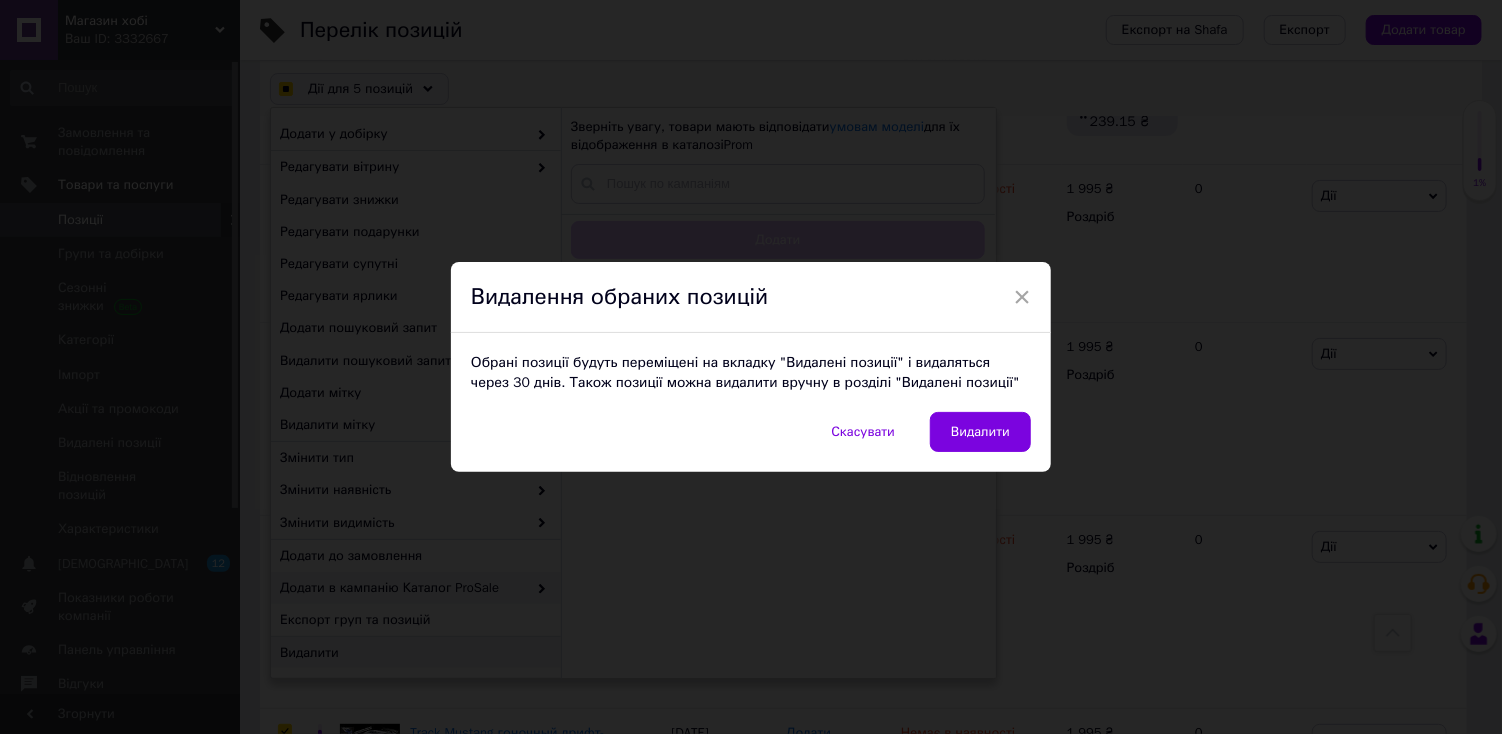 checkbox on "true" 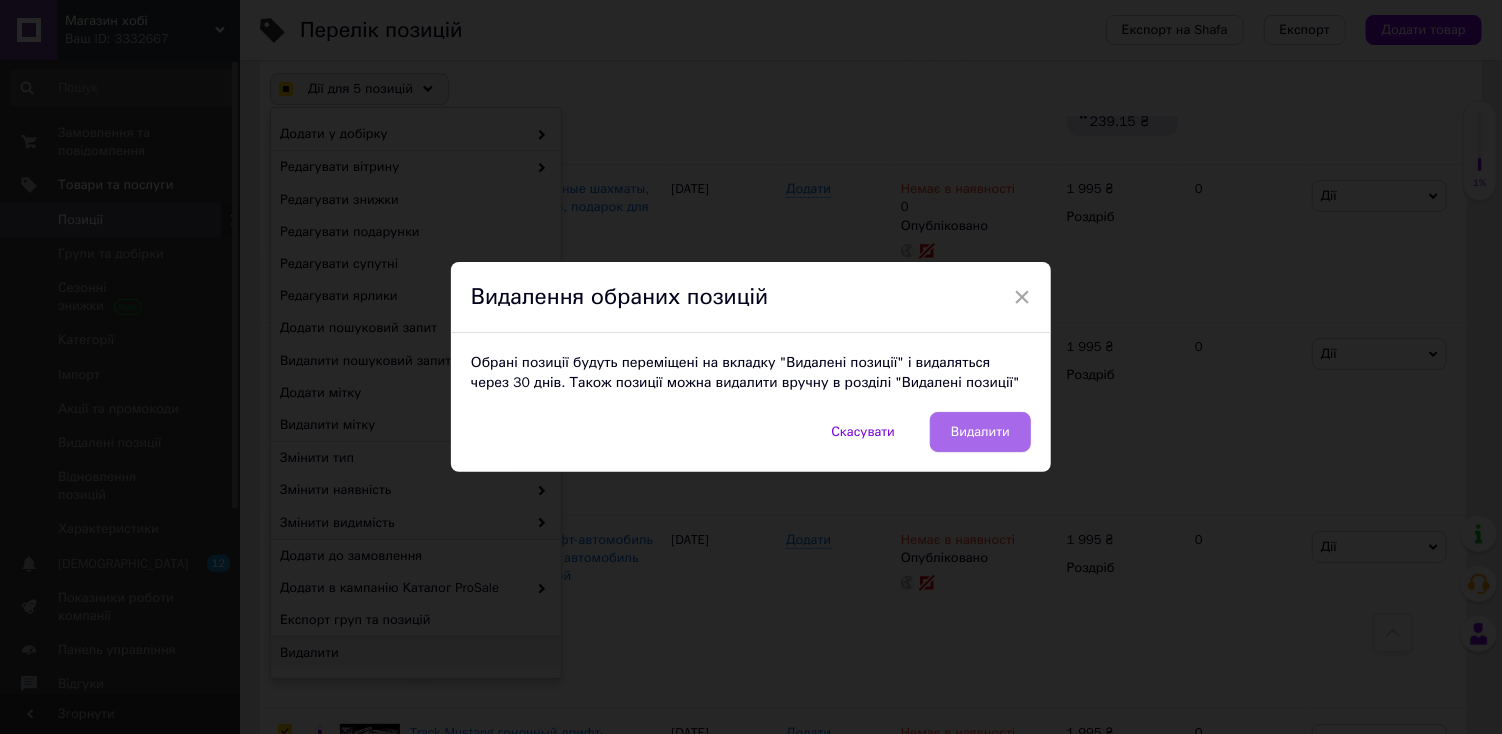 click on "Видалити" at bounding box center (980, 432) 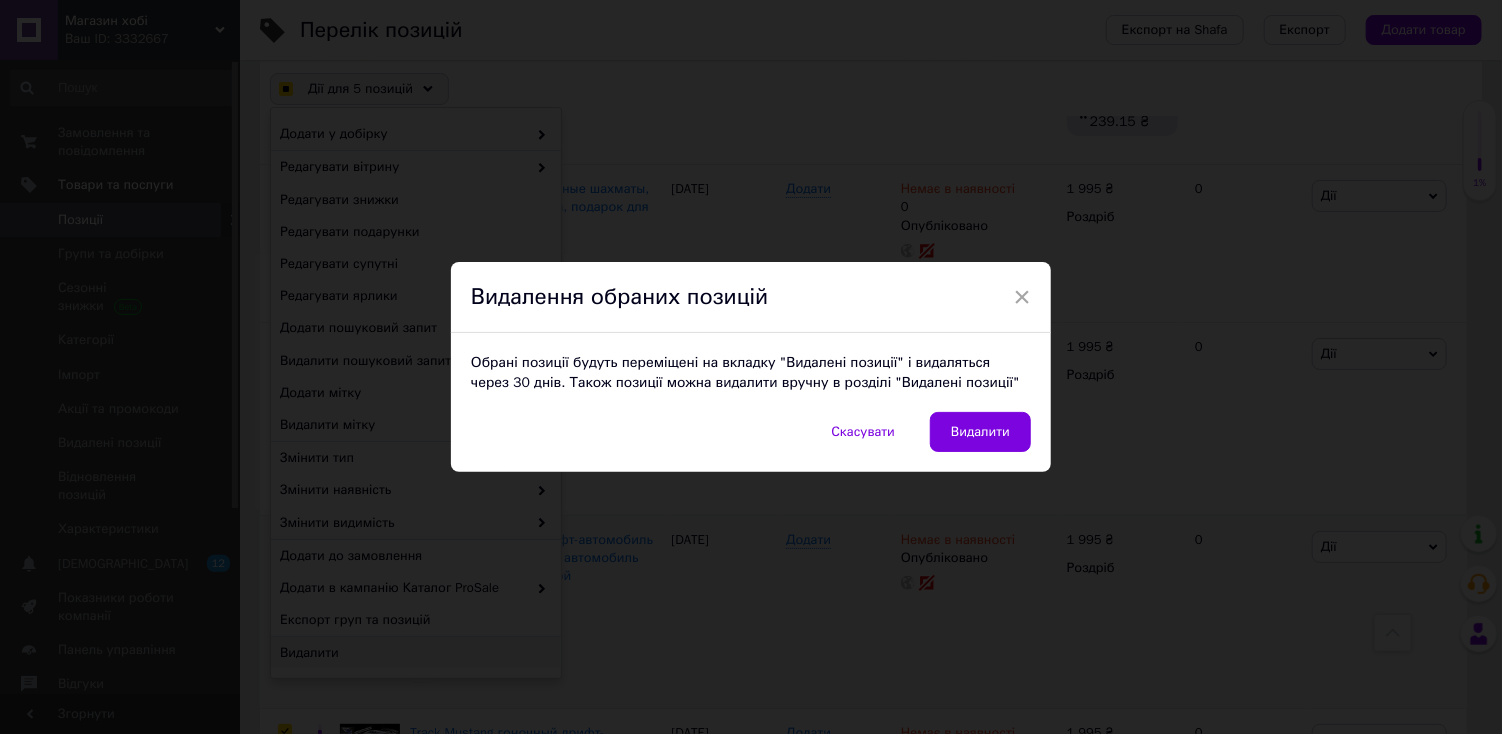 checkbox on "true" 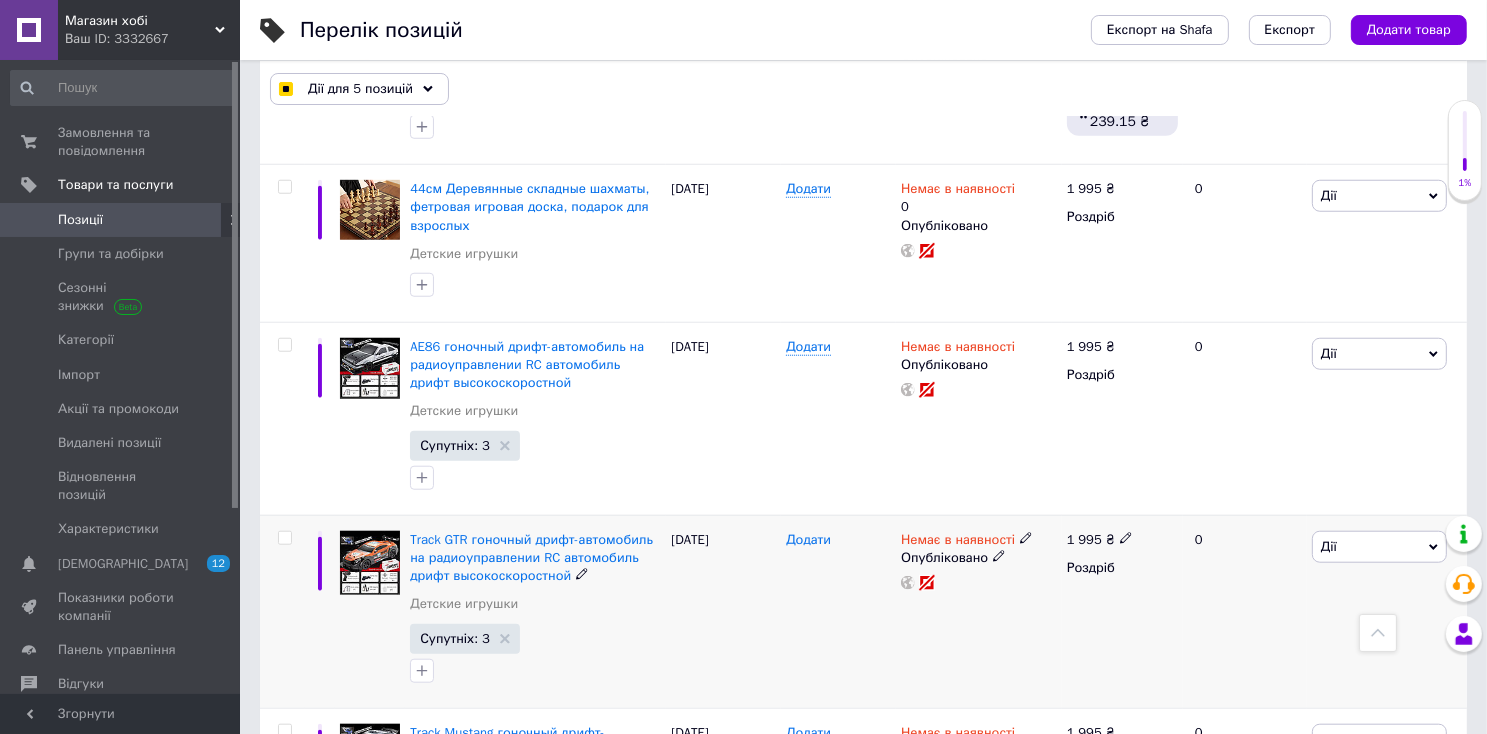 checkbox on "false" 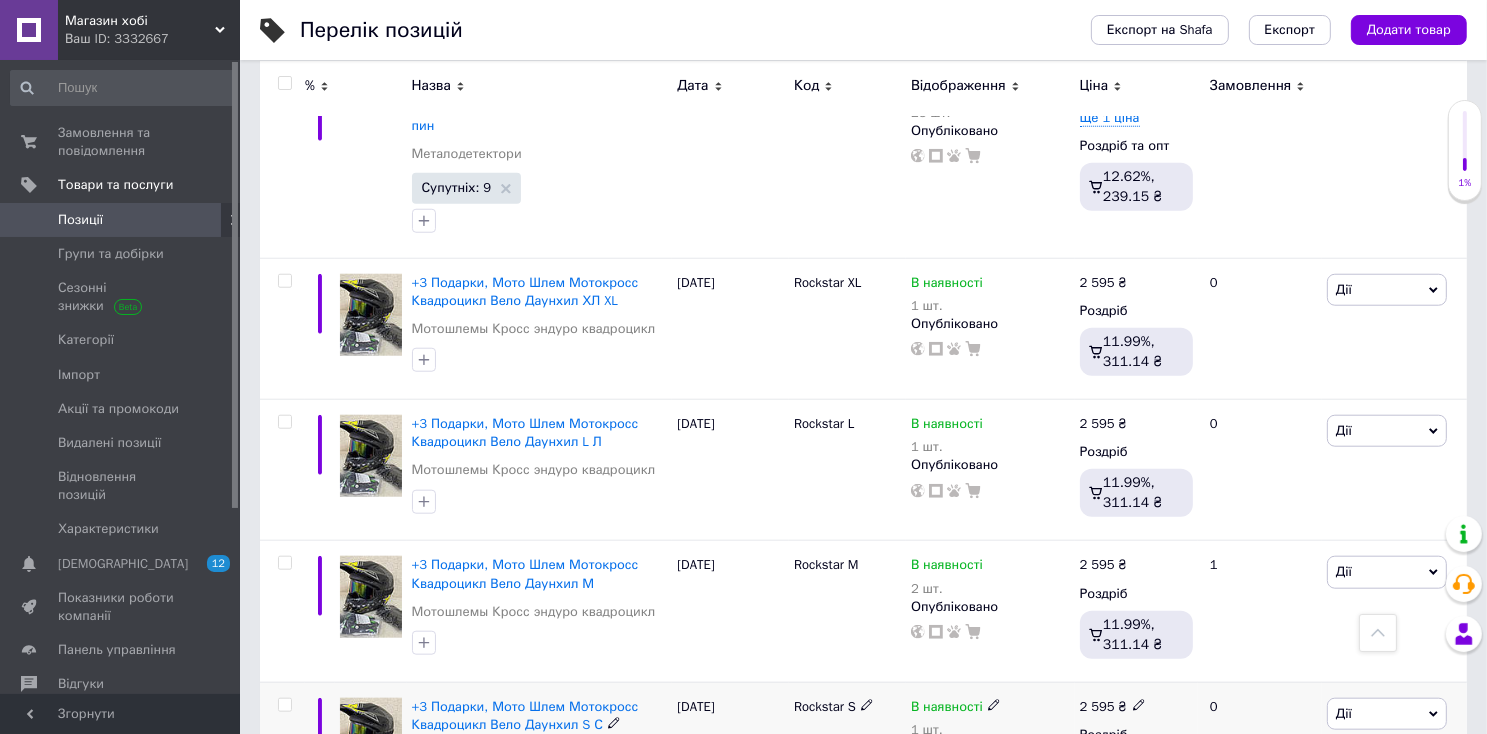 scroll, scrollTop: 1700, scrollLeft: 0, axis: vertical 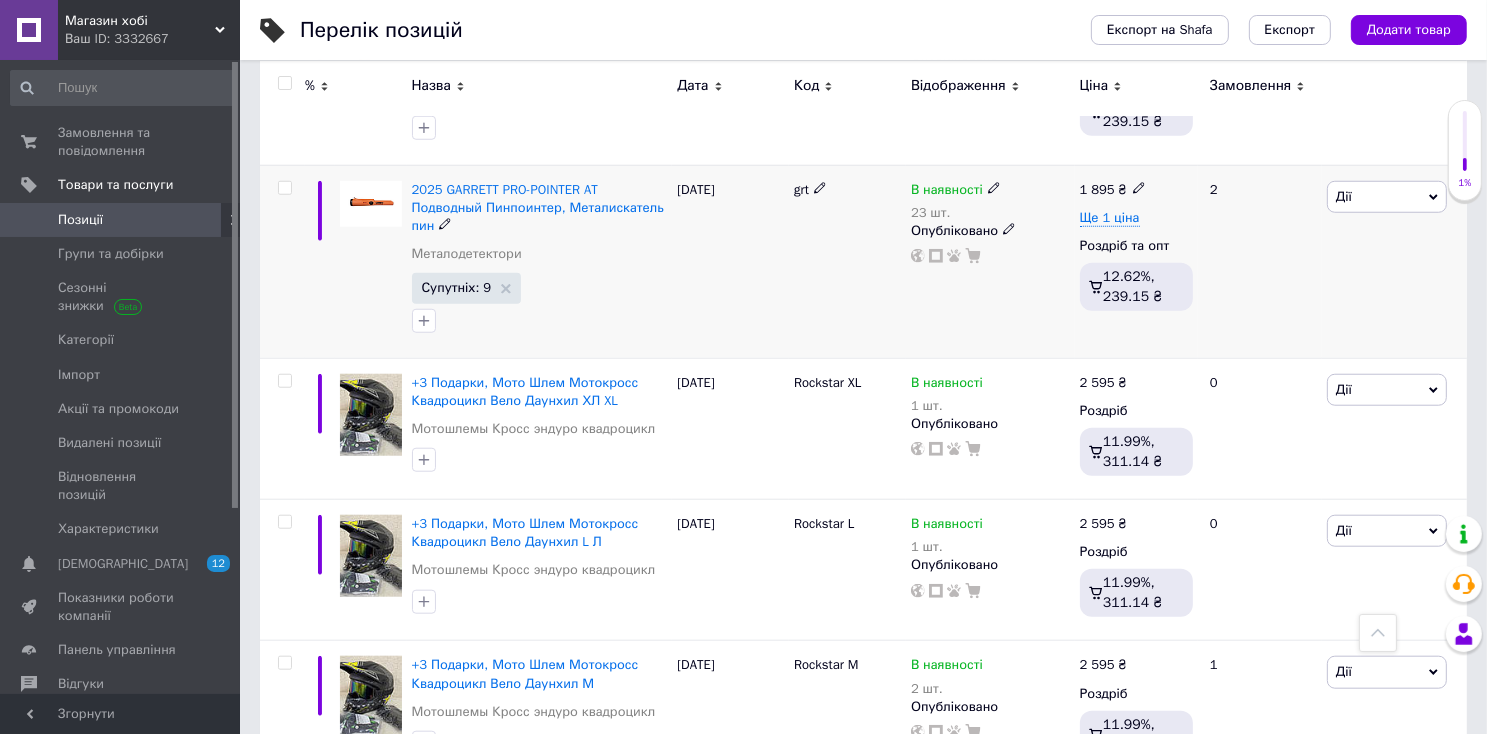 click on "В наявності" at bounding box center (956, 190) 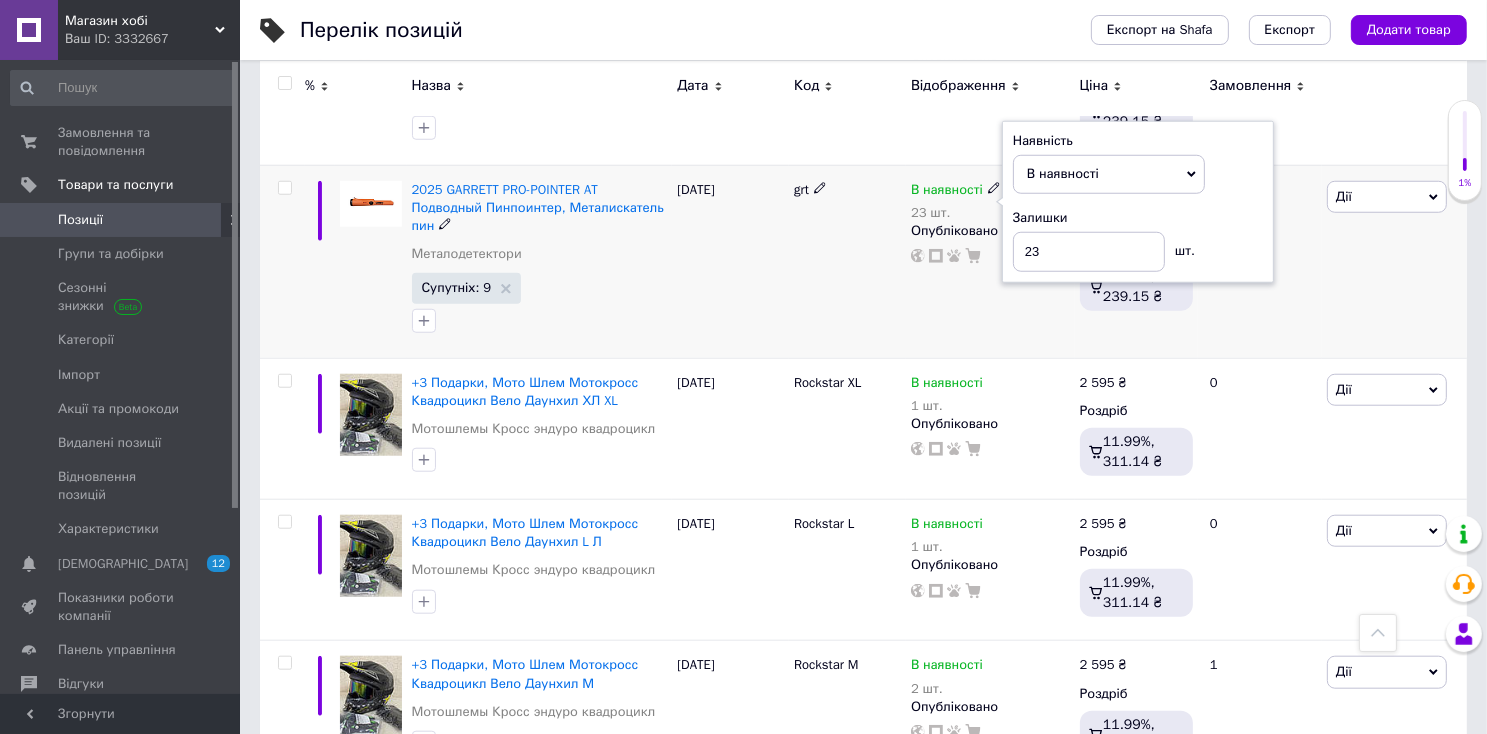 click 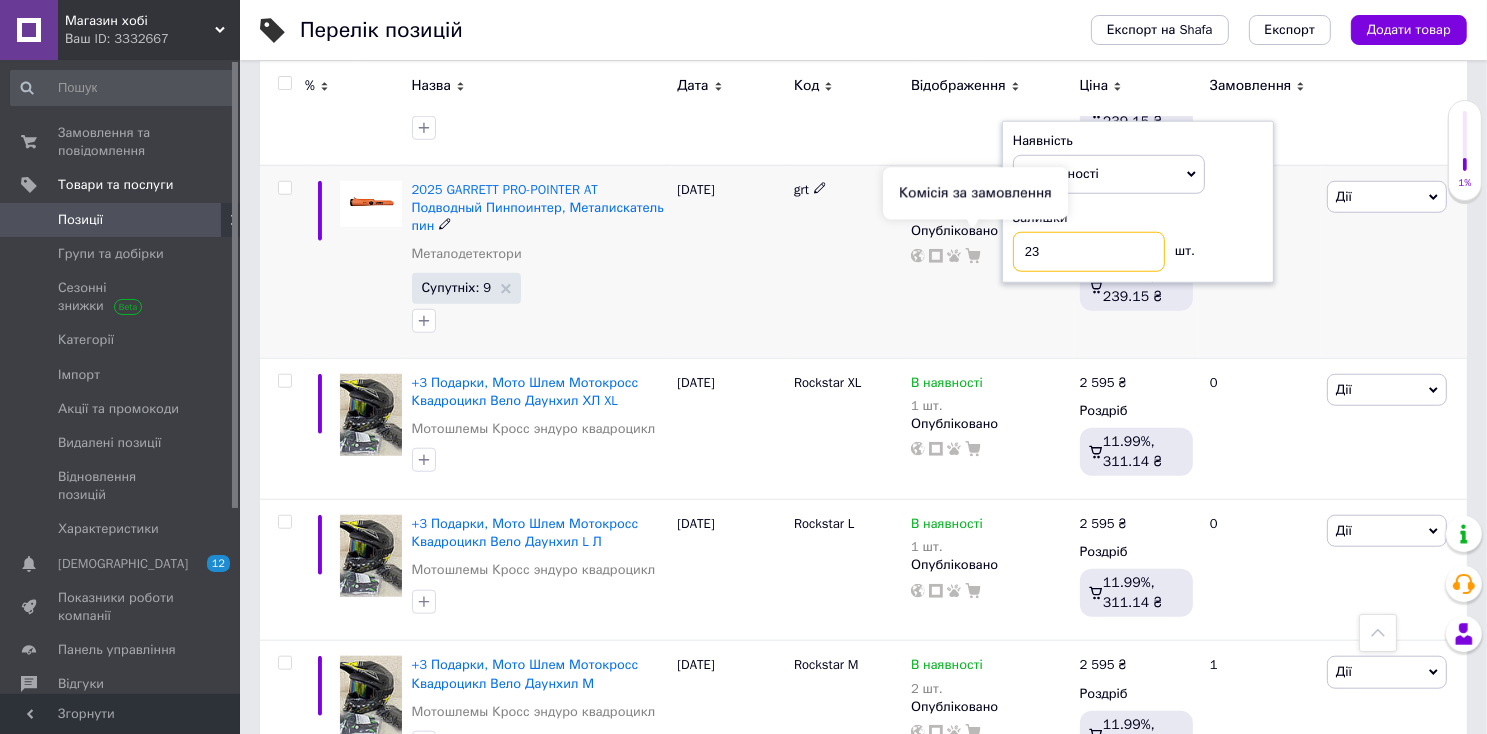 drag, startPoint x: 1056, startPoint y: 236, endPoint x: 956, endPoint y: 245, distance: 100.40418 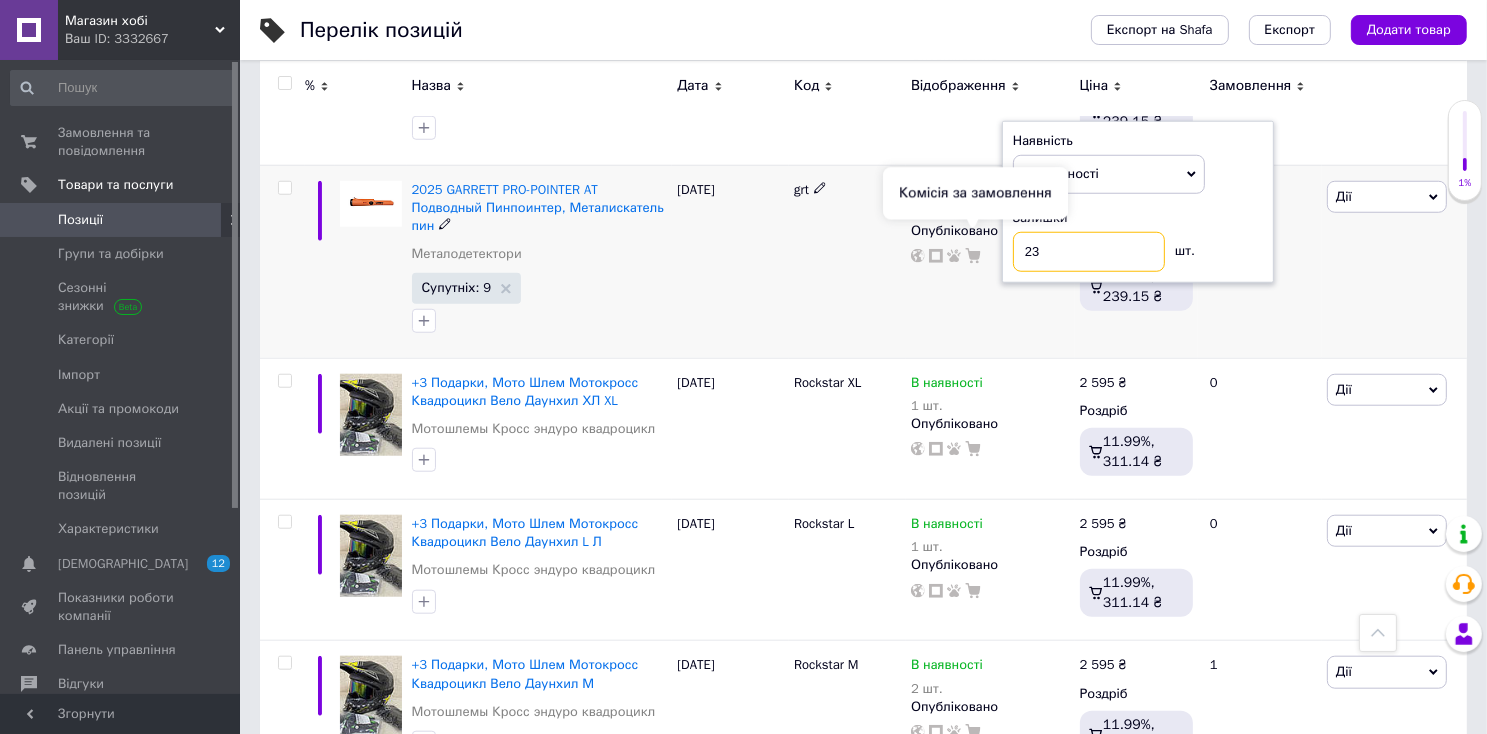 click on "В наявності 23 шт. Наявність В наявності Немає в наявності Під замовлення Готово до відправки Залишки 23 шт. Опубліковано" at bounding box center (990, 223) 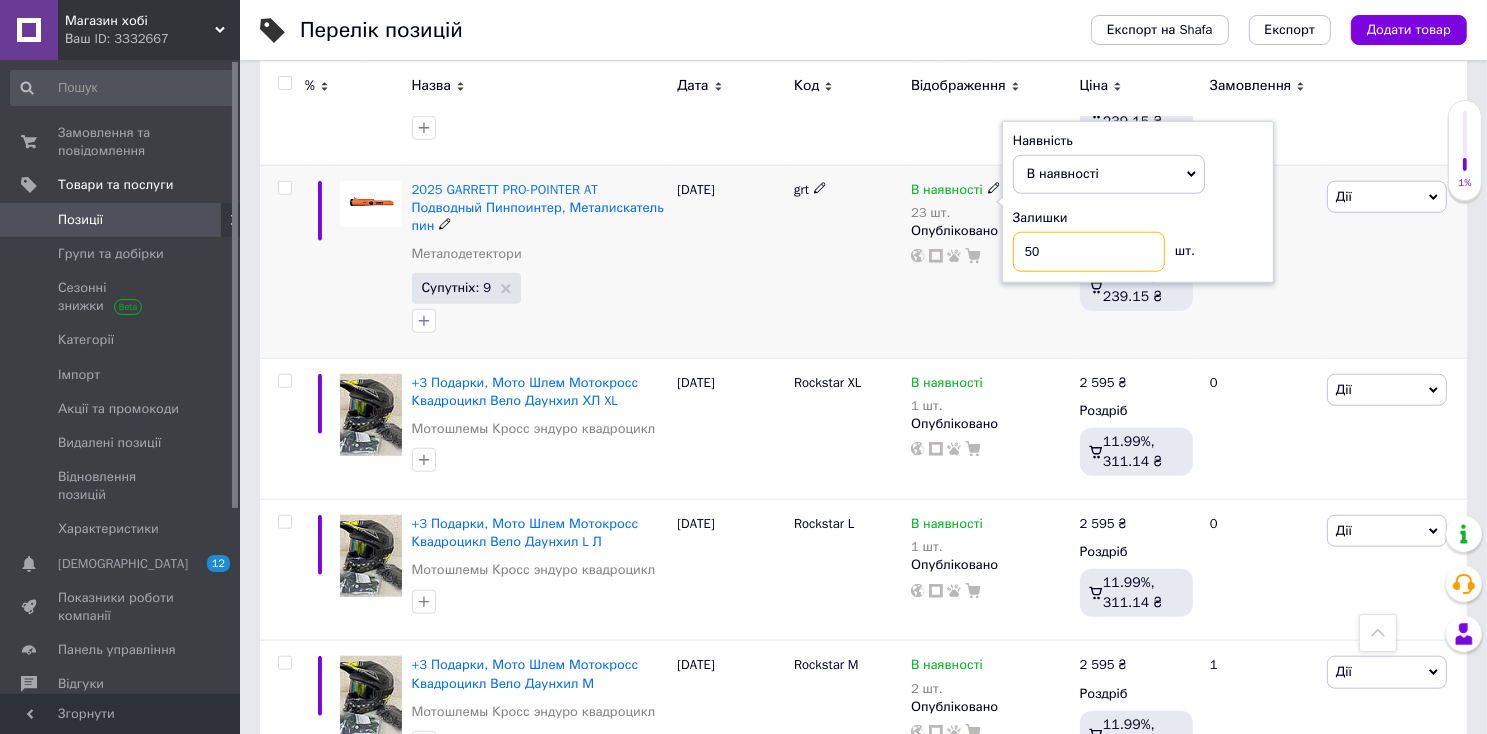 type on "50" 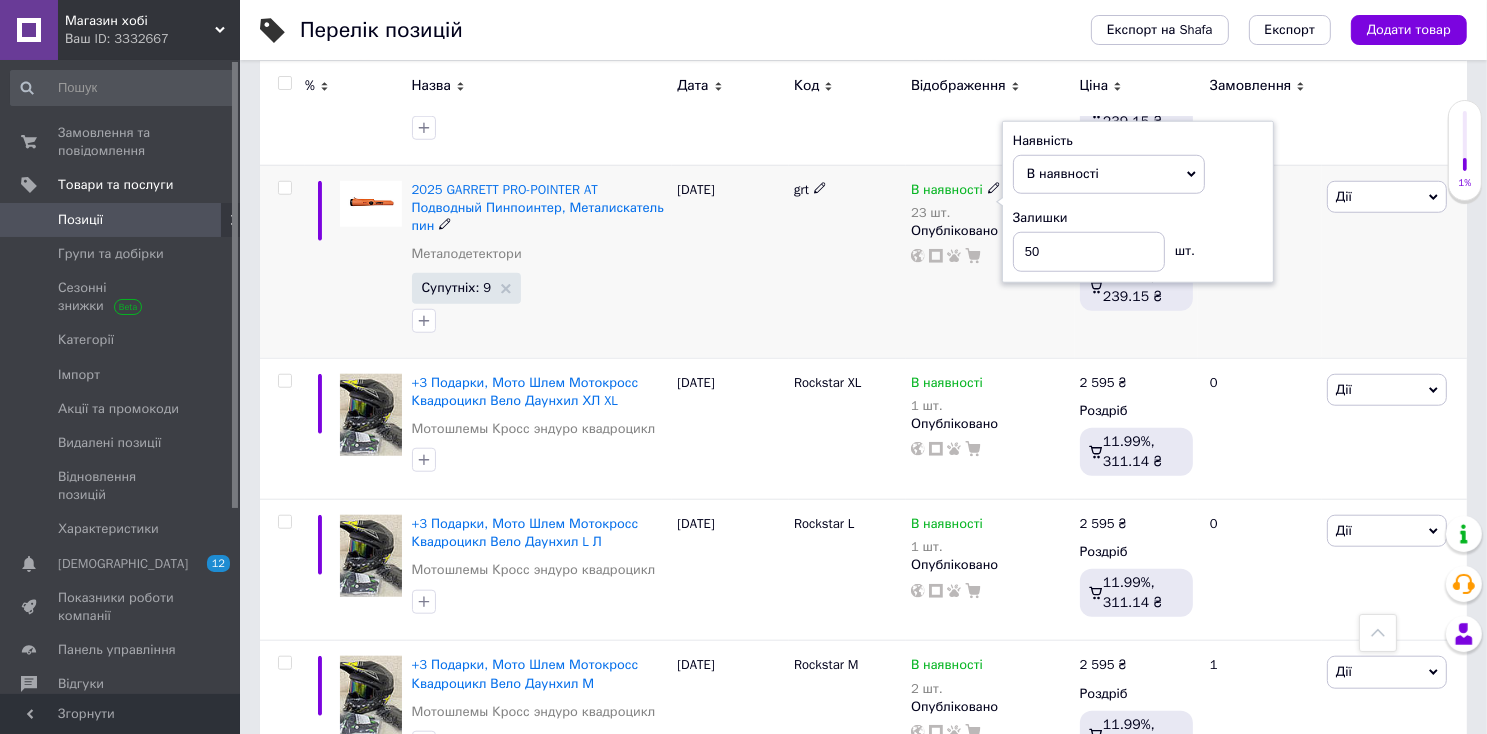 click on "2" at bounding box center [1260, 261] 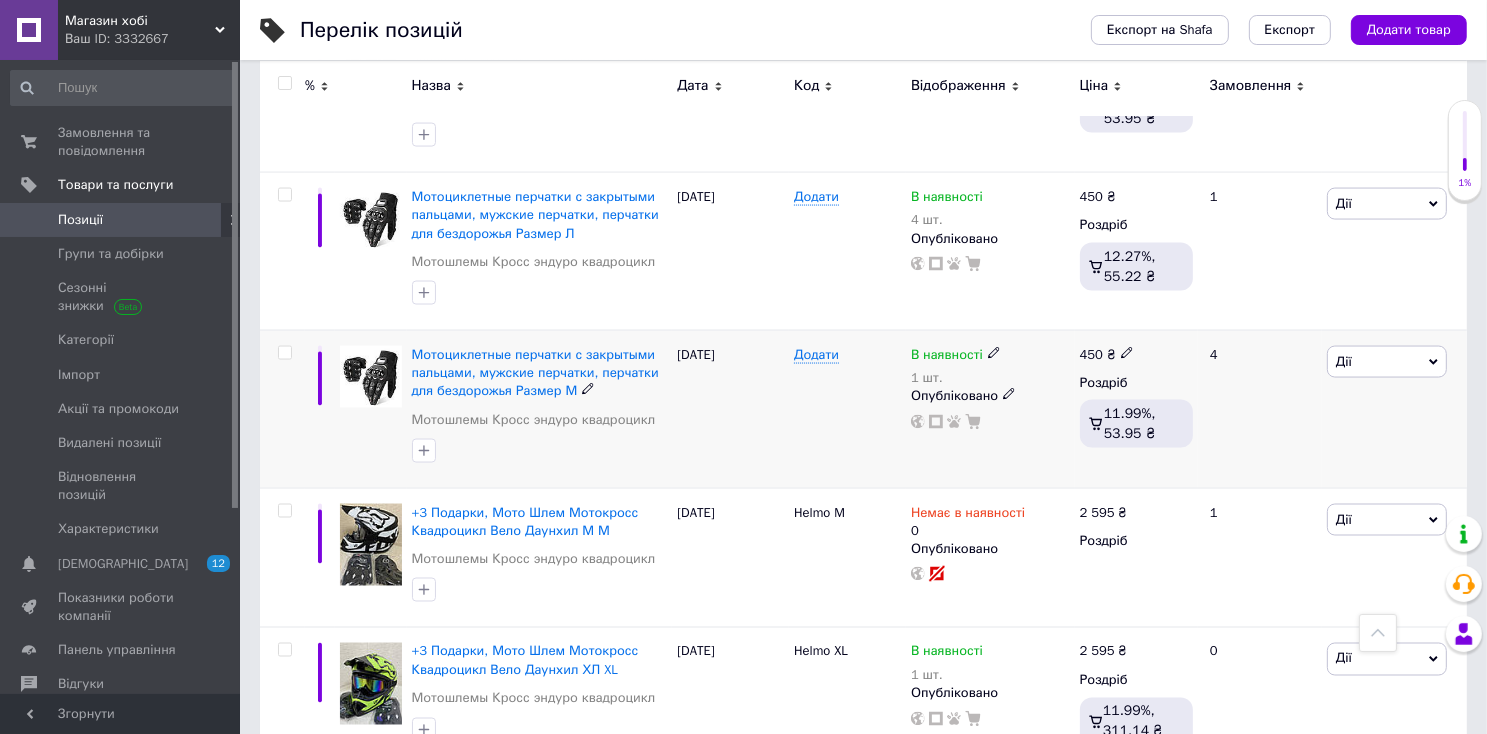 scroll, scrollTop: 3200, scrollLeft: 0, axis: vertical 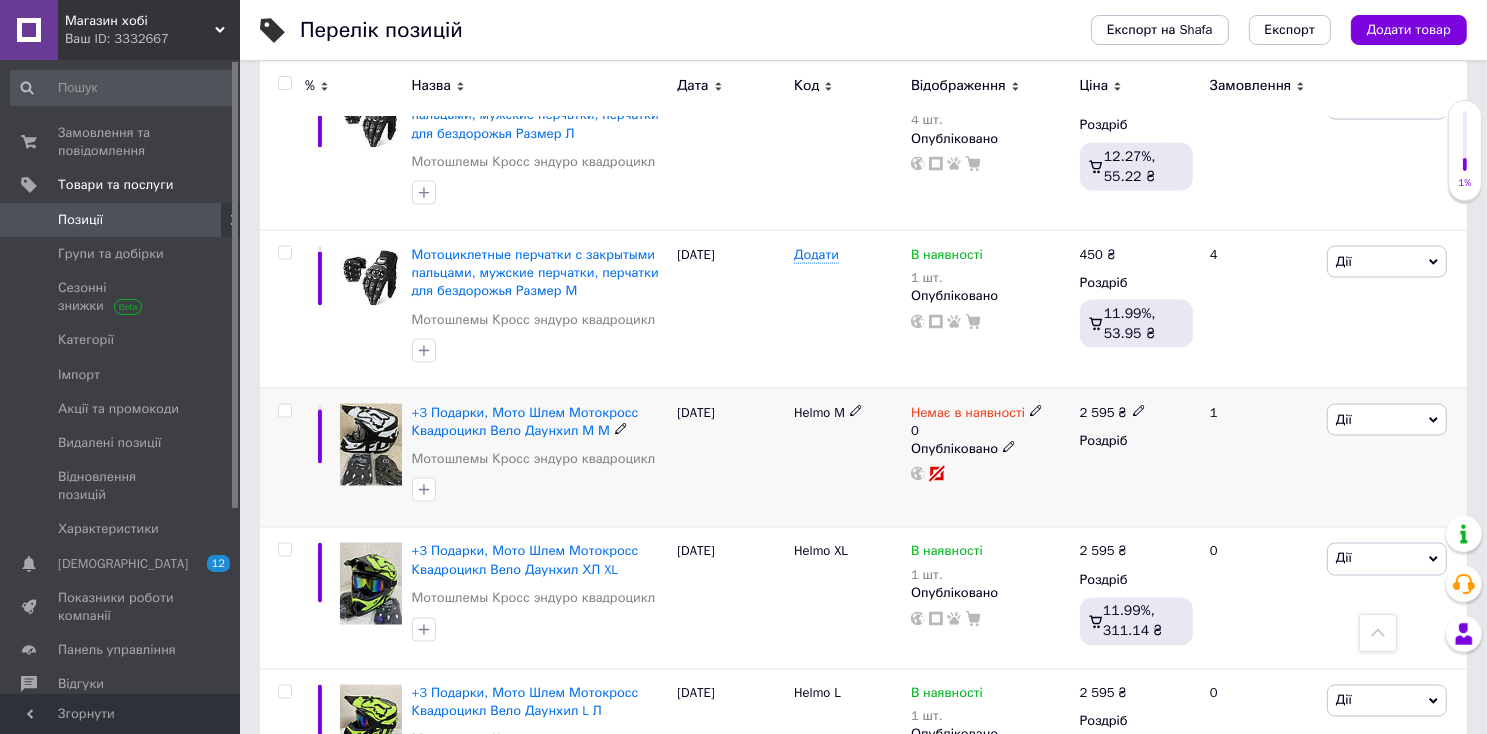 click 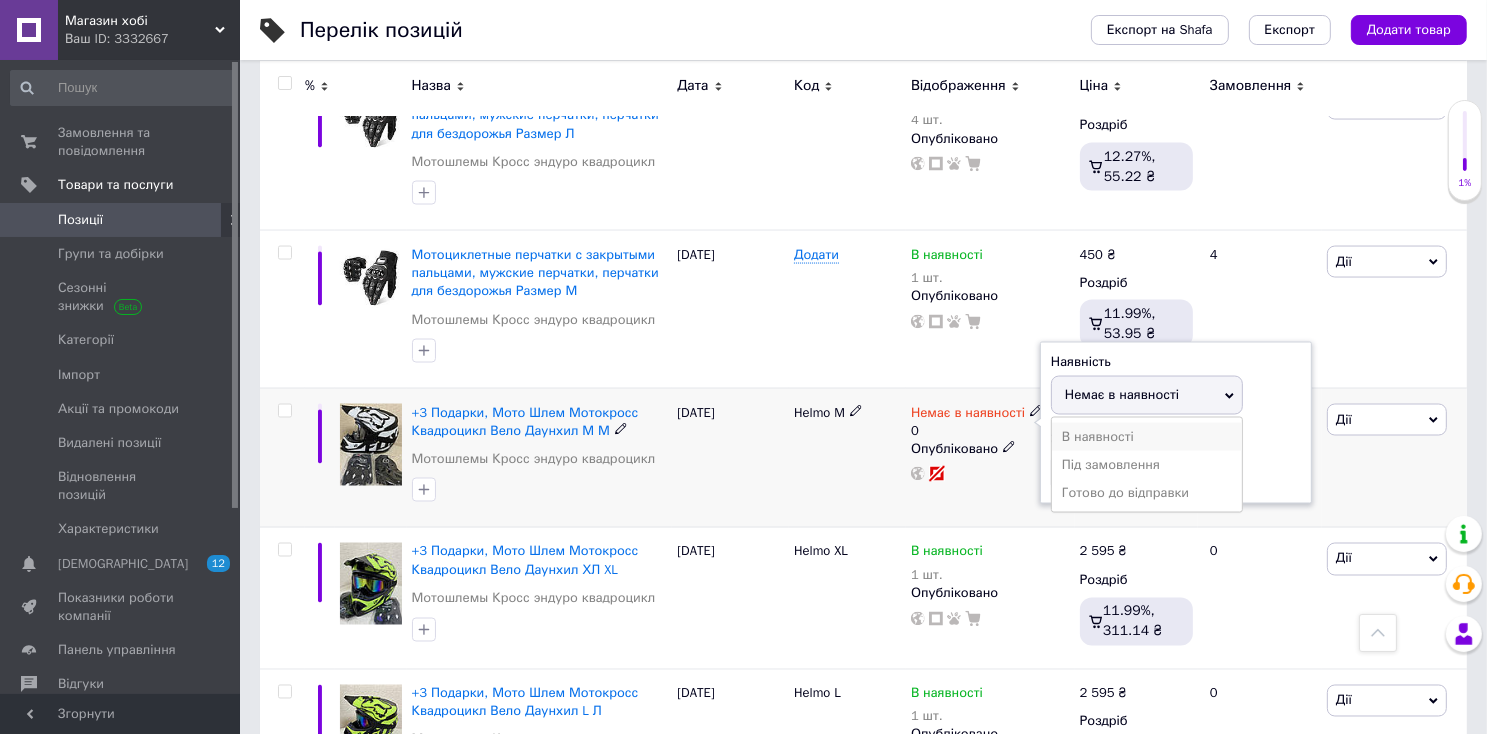 click on "В наявності" at bounding box center (1147, 437) 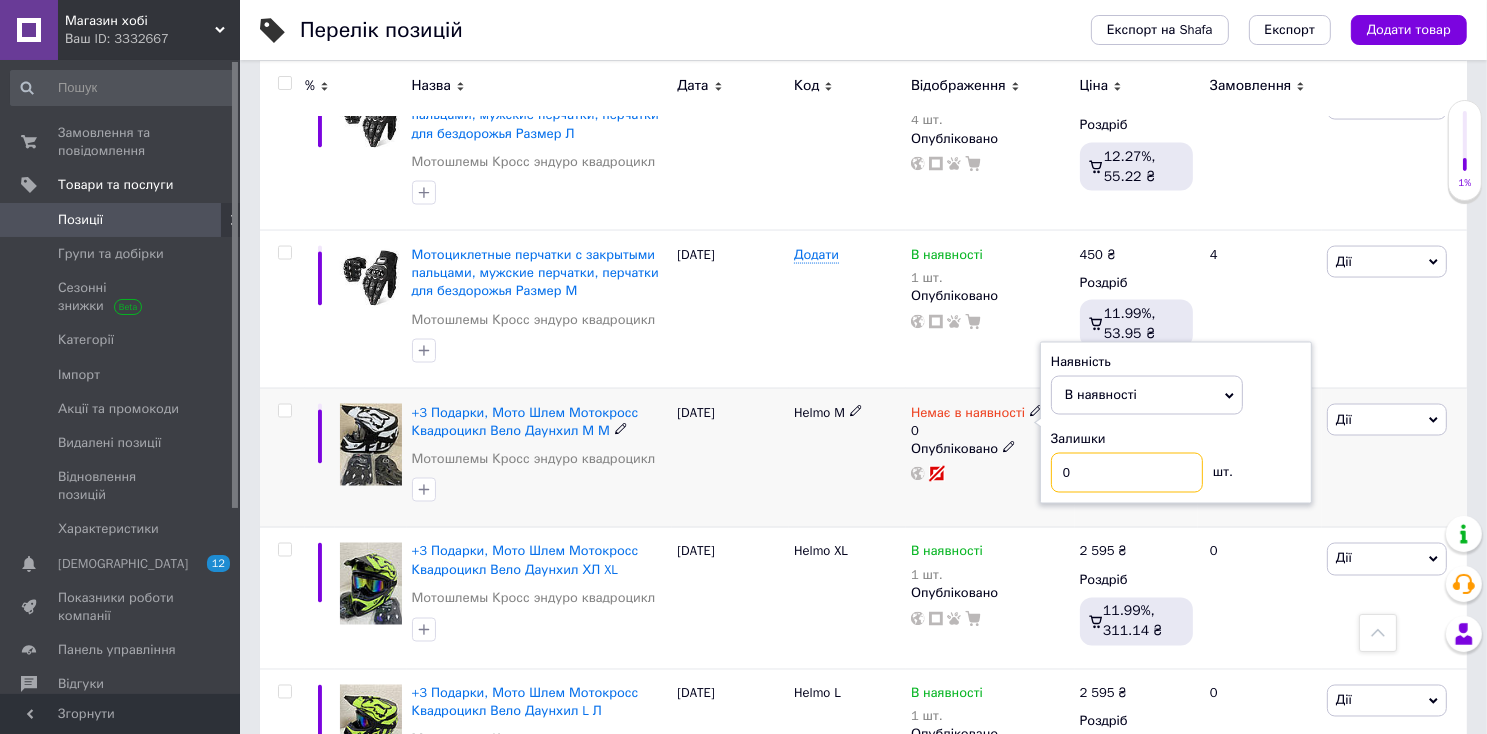 drag, startPoint x: 1075, startPoint y: 419, endPoint x: 1044, endPoint y: 424, distance: 31.400637 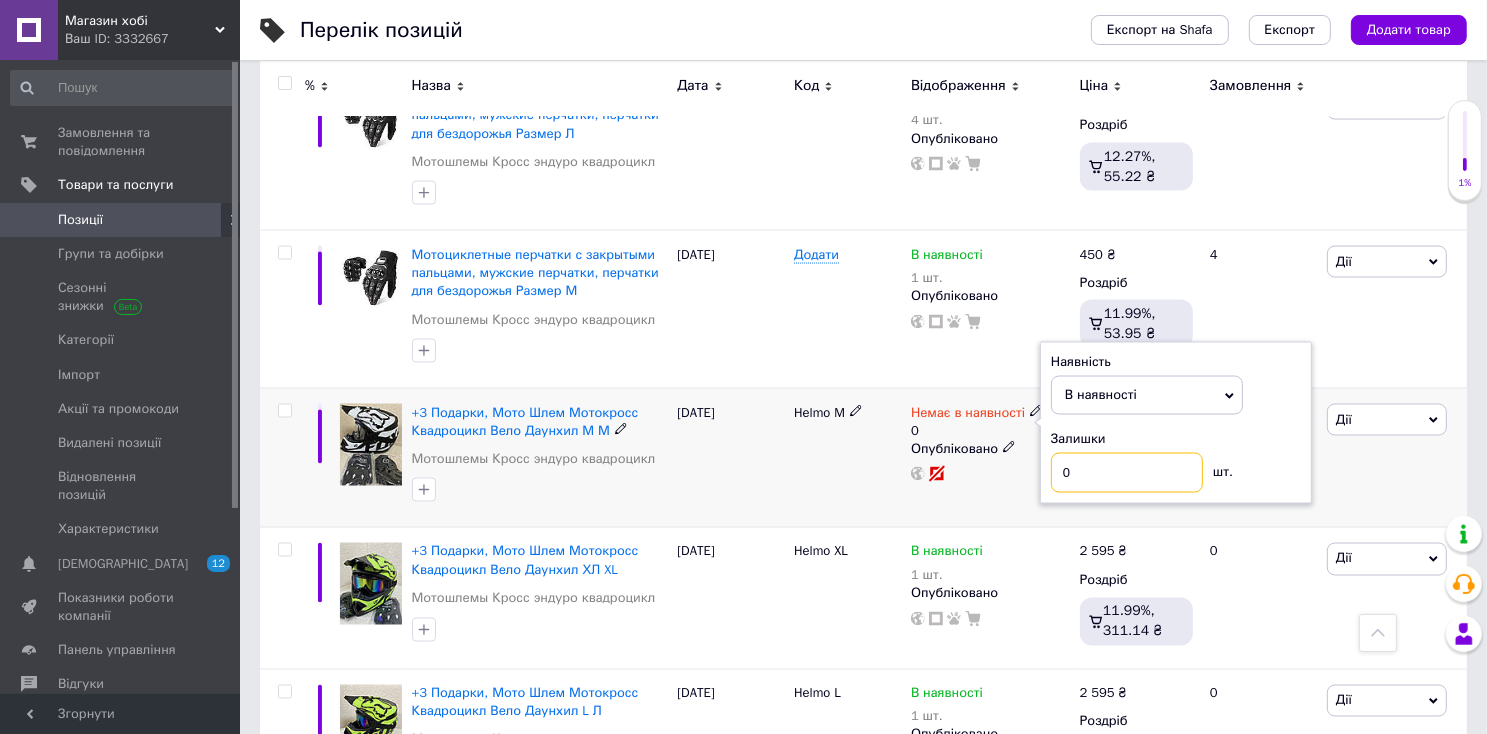 click on "Наявність В наявності Немає в наявності Під замовлення Готово до відправки Залишки 0 шт." at bounding box center [1176, 423] 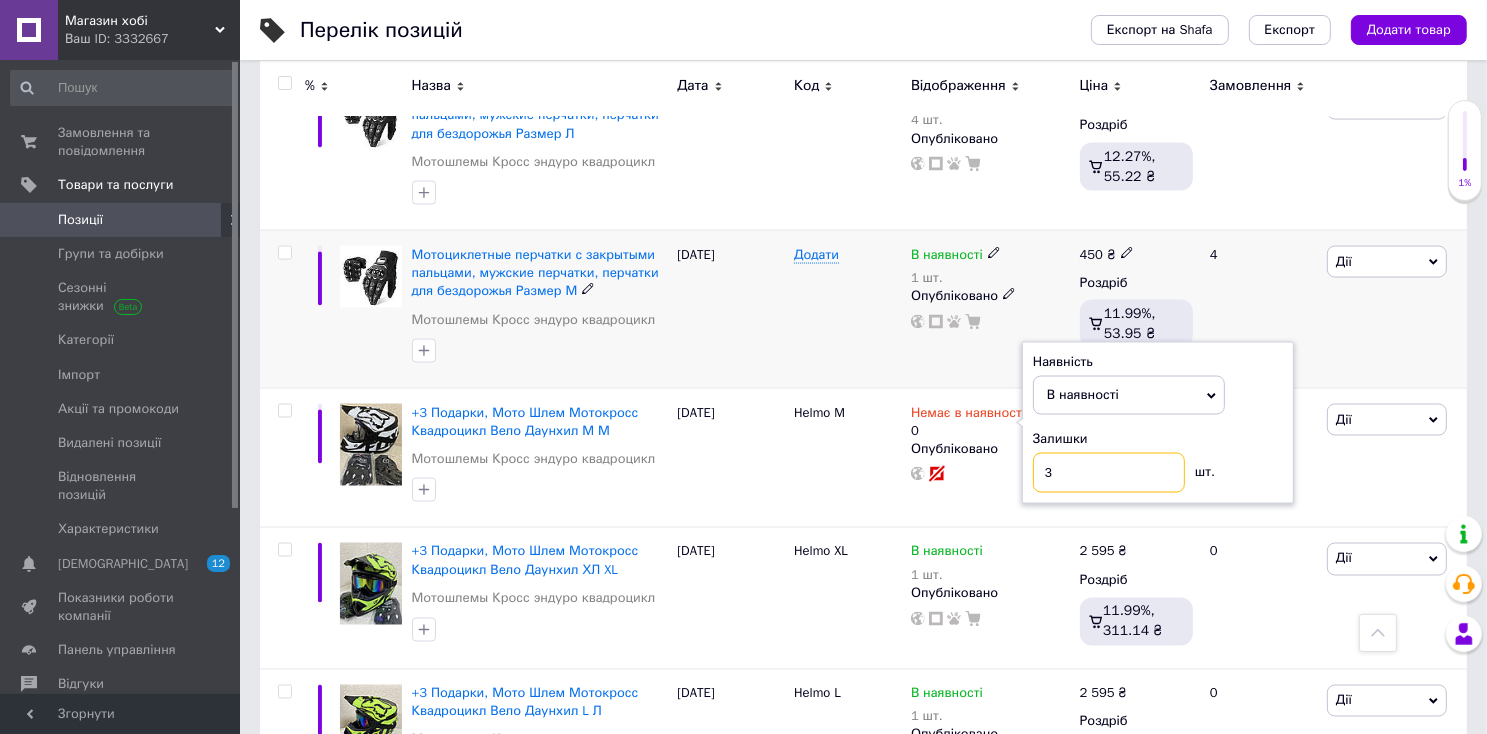 type on "3" 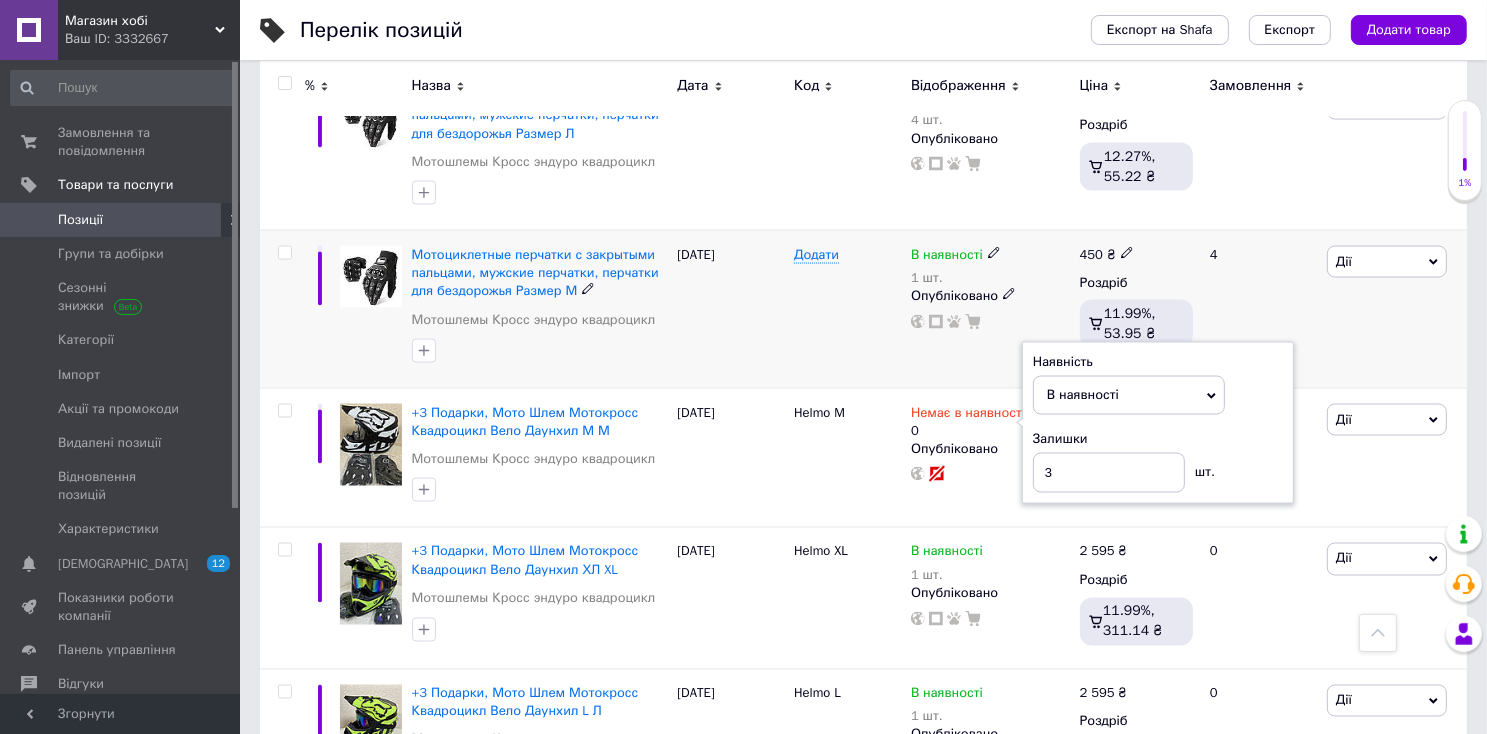 click on "[PERSON_NAME] Підняти на початок групи Копіювати Знижка Подарунок Супутні Приховати Ярлик Додати на вітрину Додати в кампанію Каталог ProSale Видалити" at bounding box center (1394, 310) 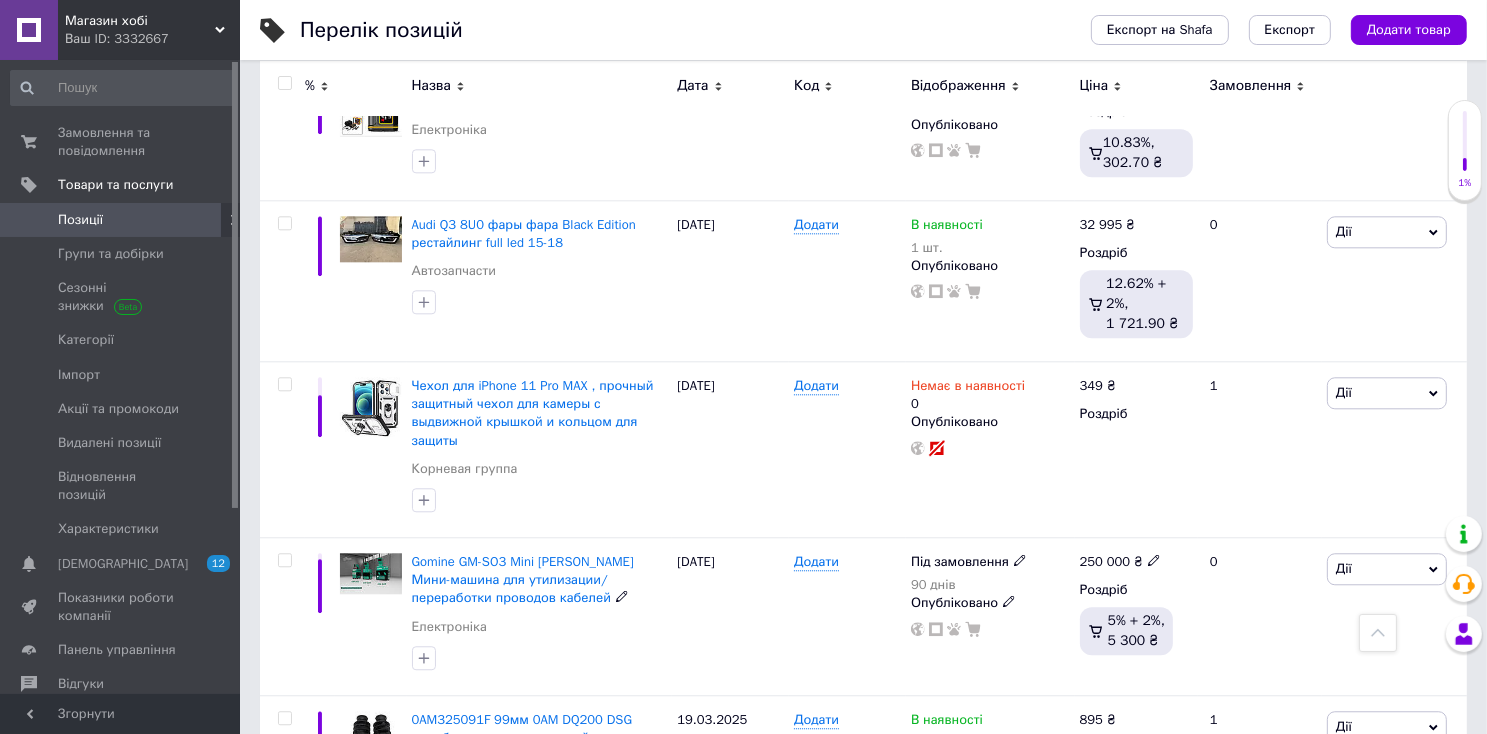 scroll, scrollTop: 4900, scrollLeft: 0, axis: vertical 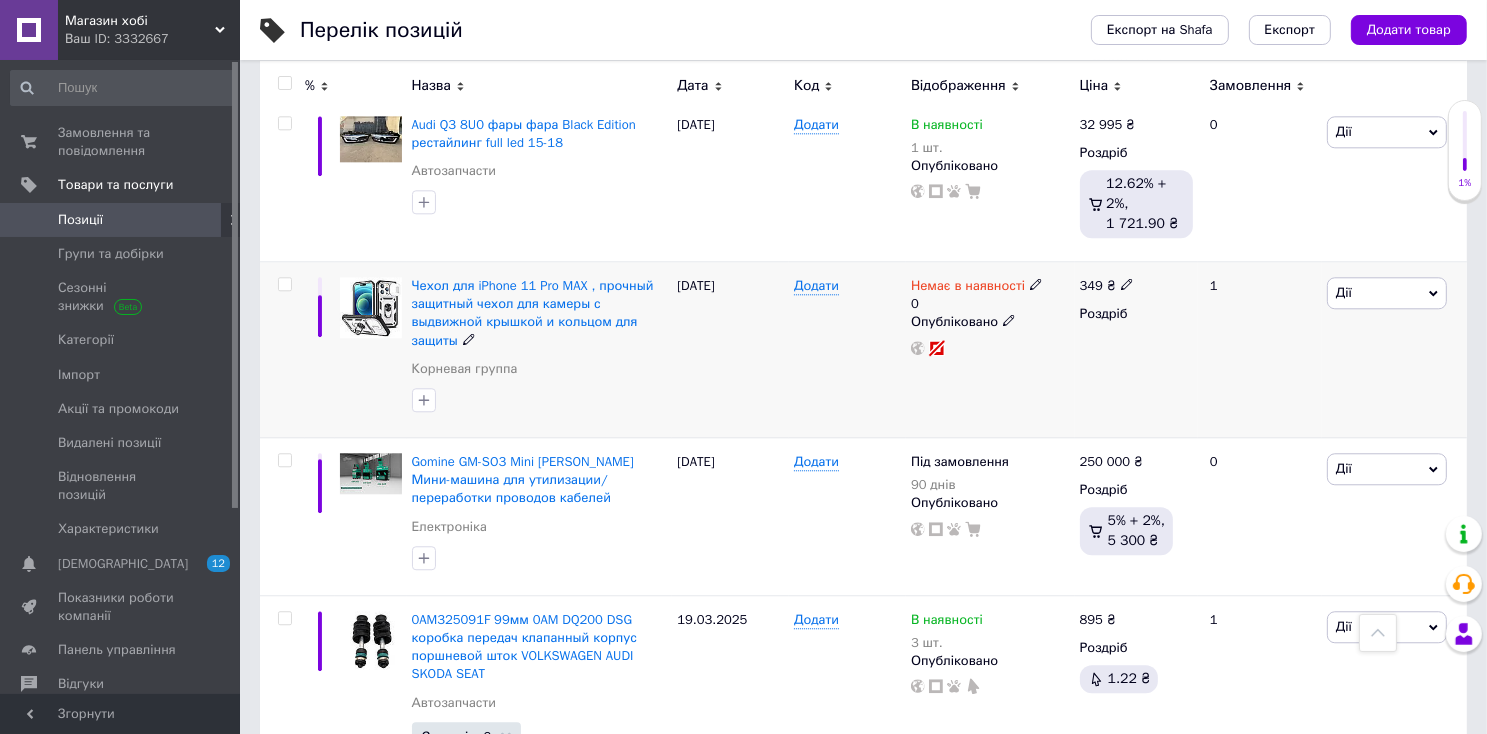 click at bounding box center (284, 284) 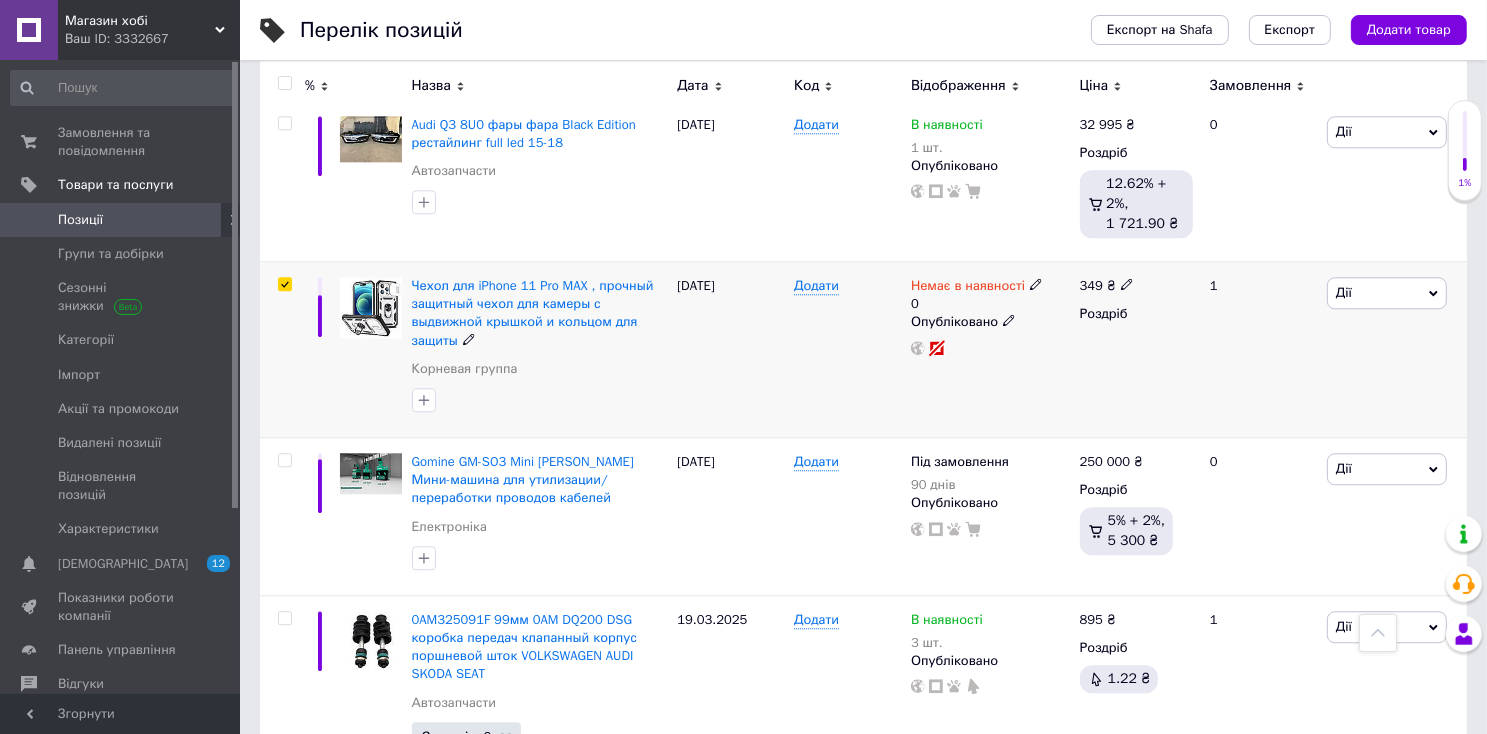 checkbox on "true" 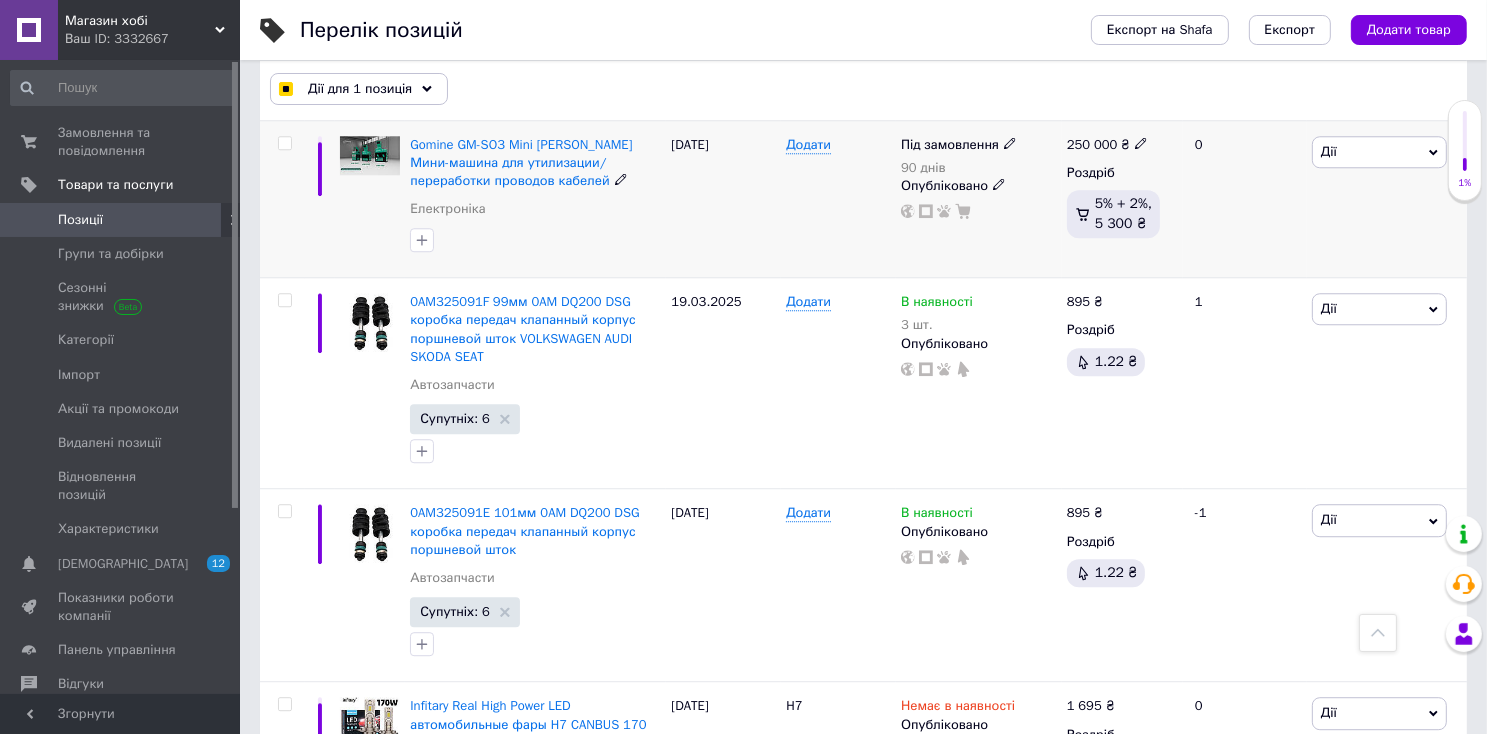 scroll, scrollTop: 5417, scrollLeft: 0, axis: vertical 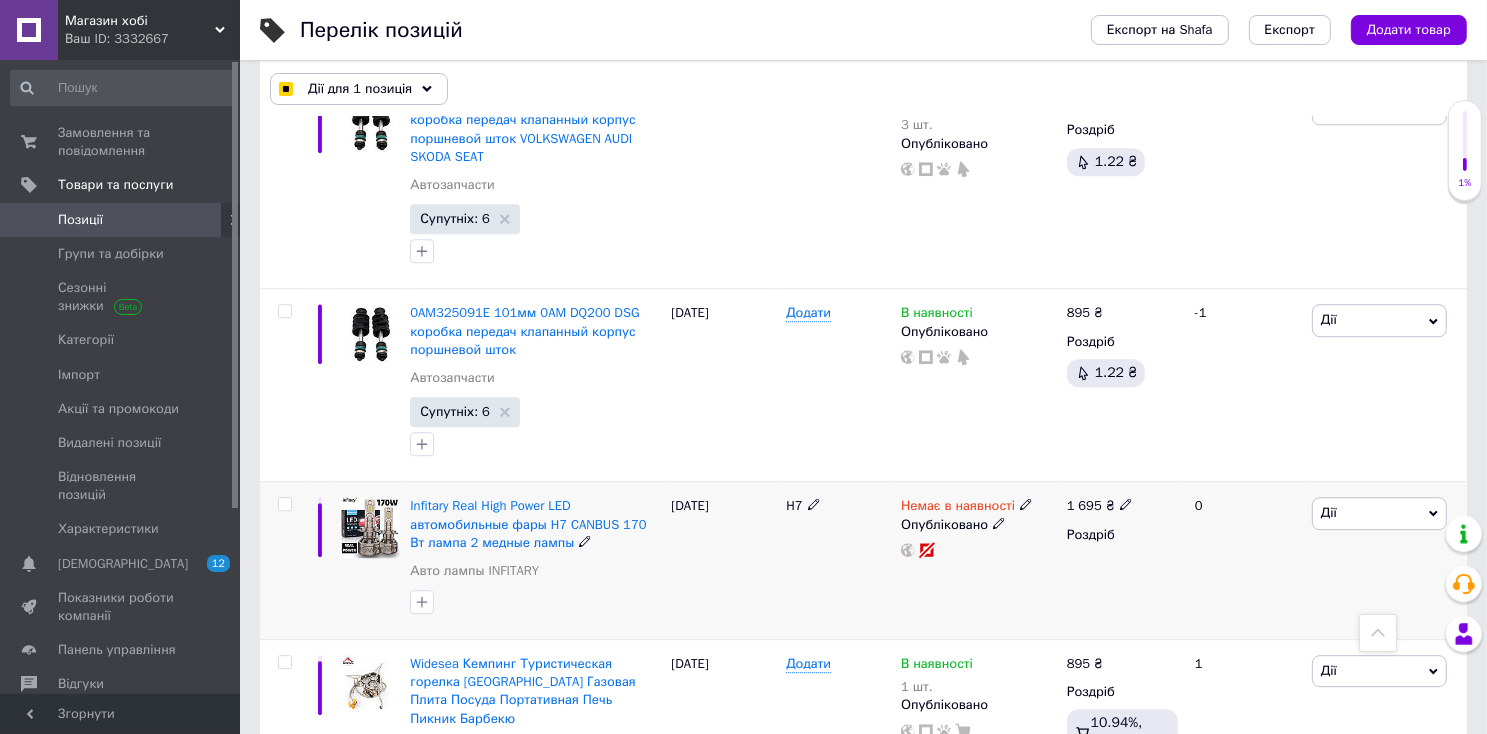 click at bounding box center (284, 504) 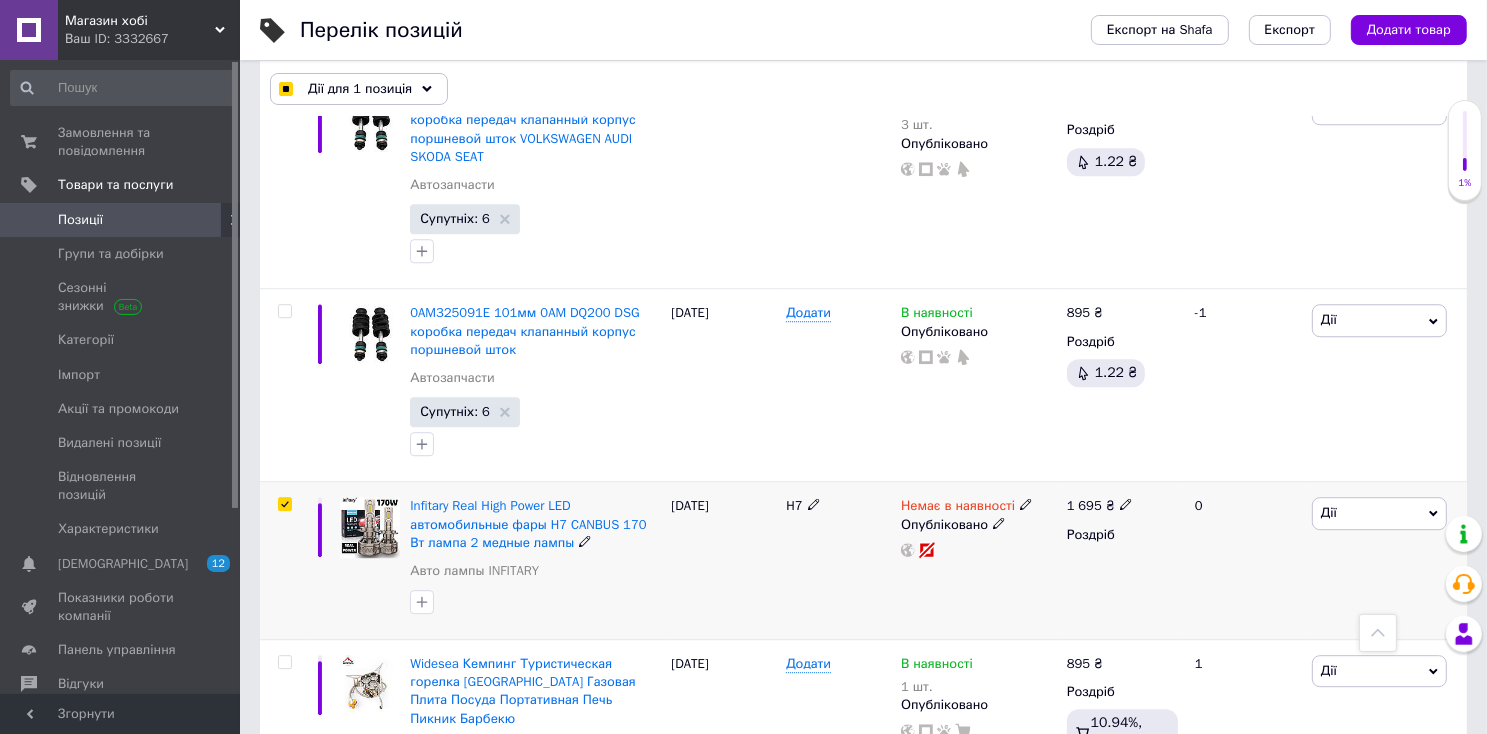 checkbox on "true" 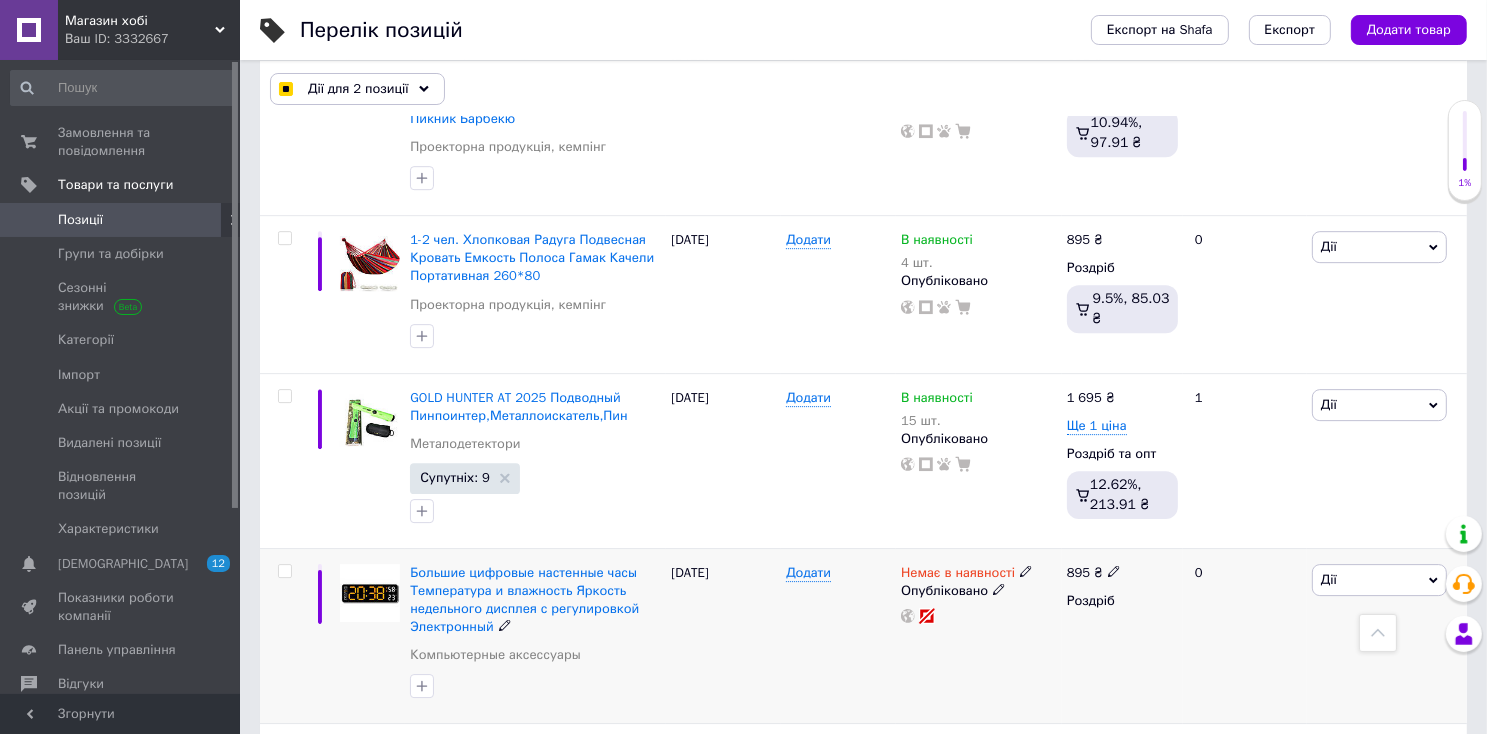 scroll, scrollTop: 6117, scrollLeft: 0, axis: vertical 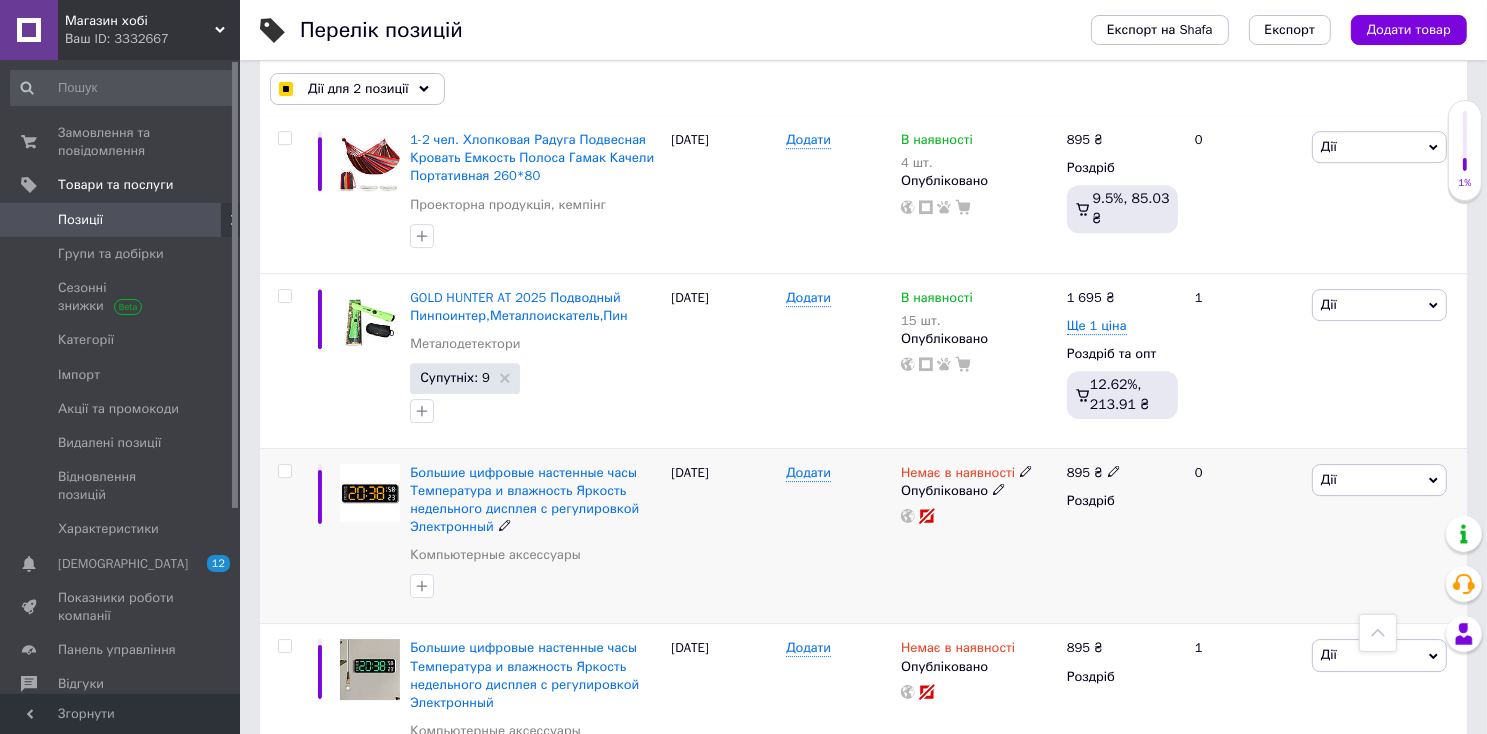 click at bounding box center (284, 471) 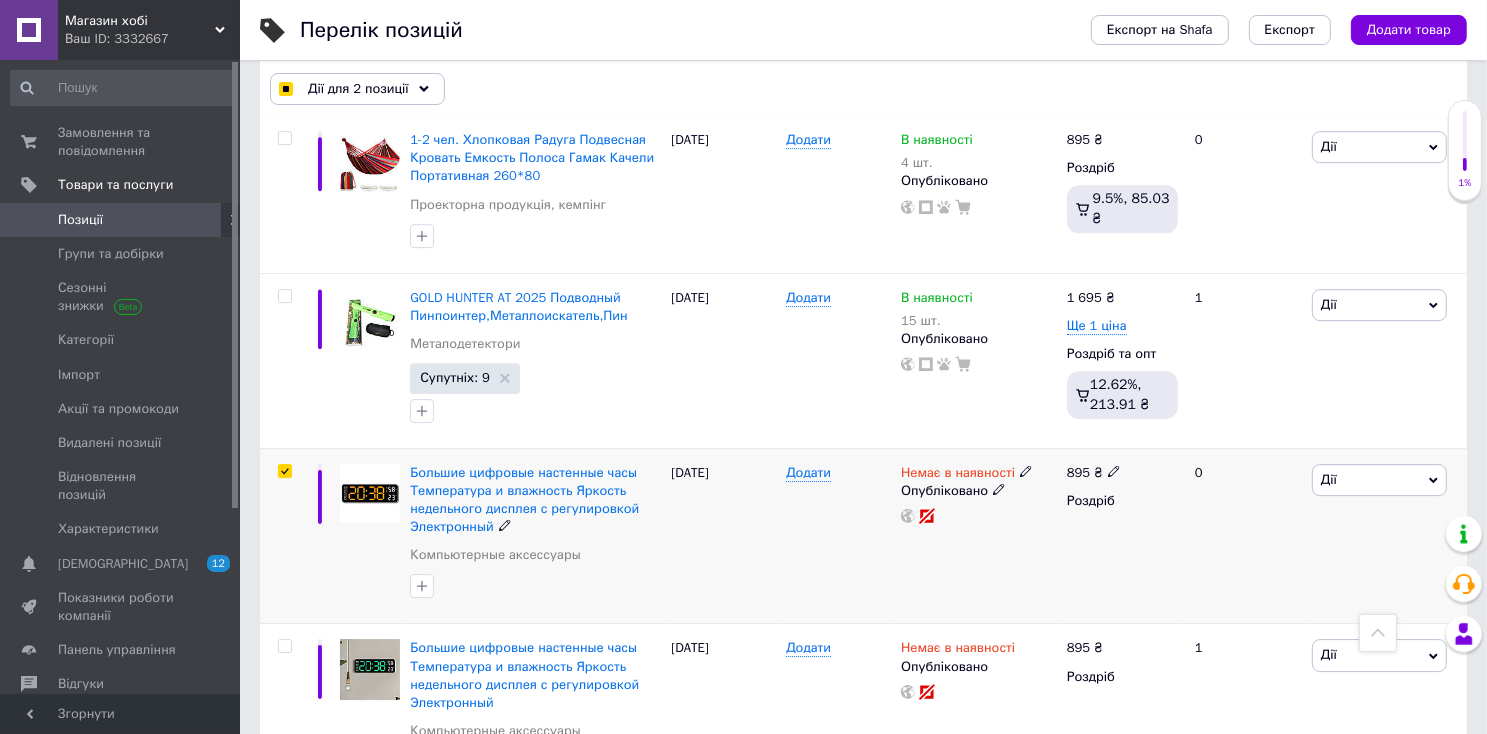 checkbox on "true" 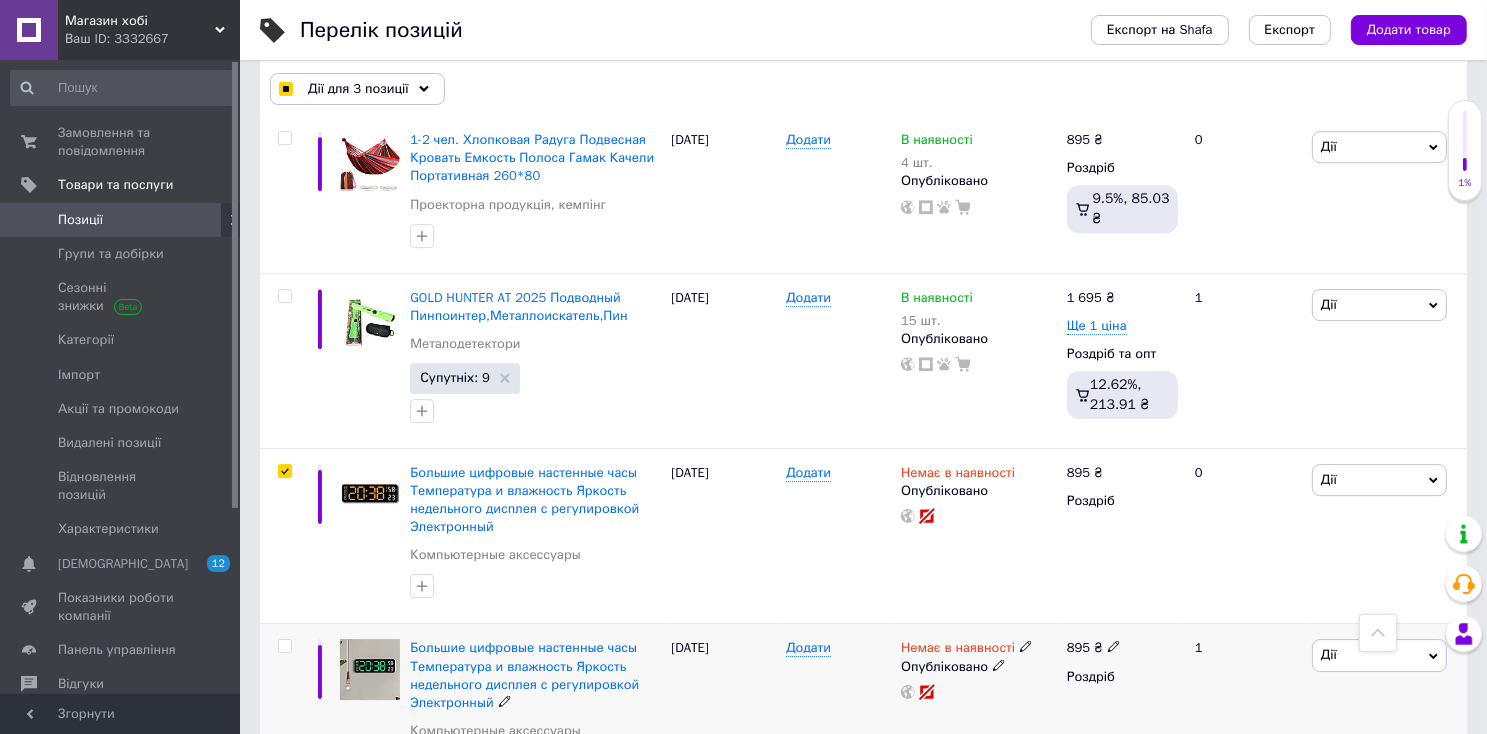 click at bounding box center [284, 646] 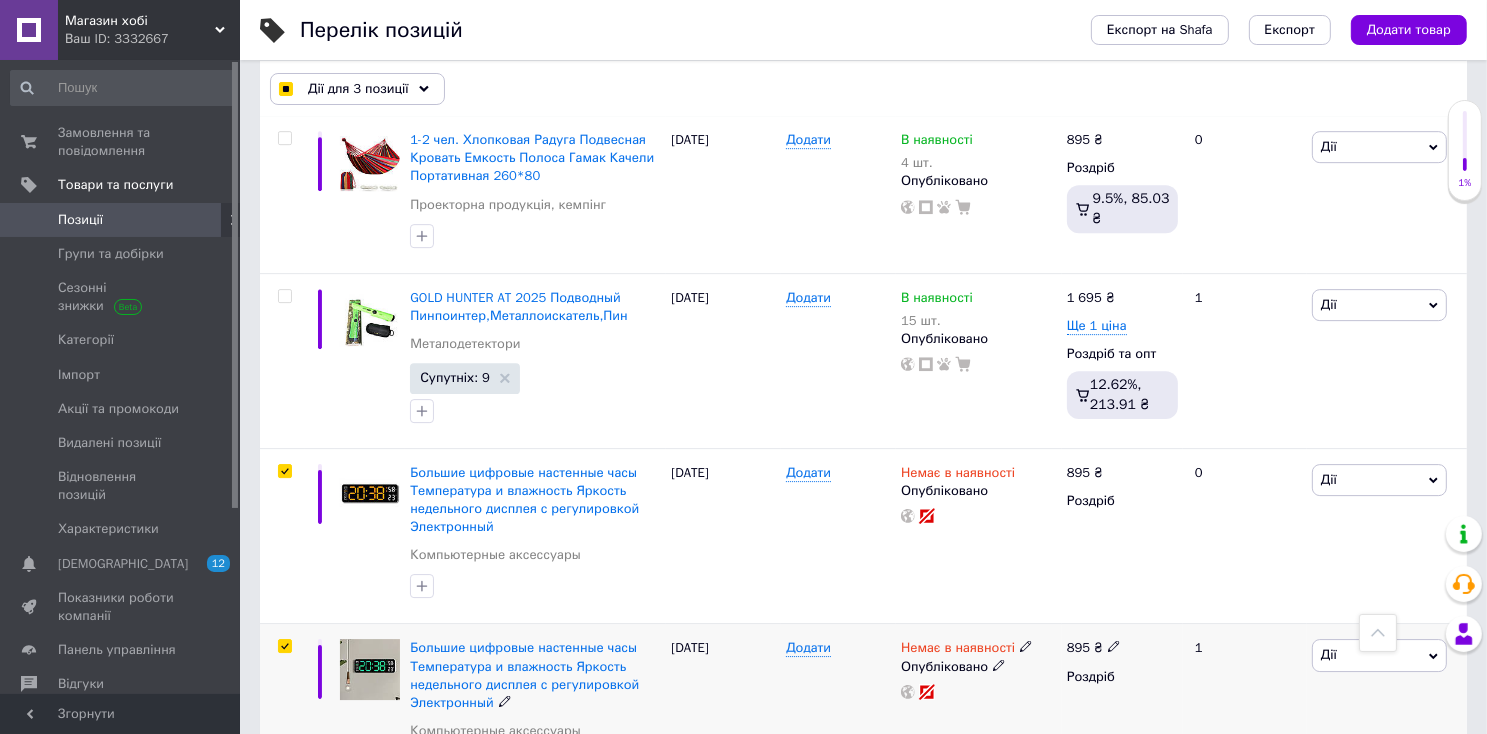 checkbox on "true" 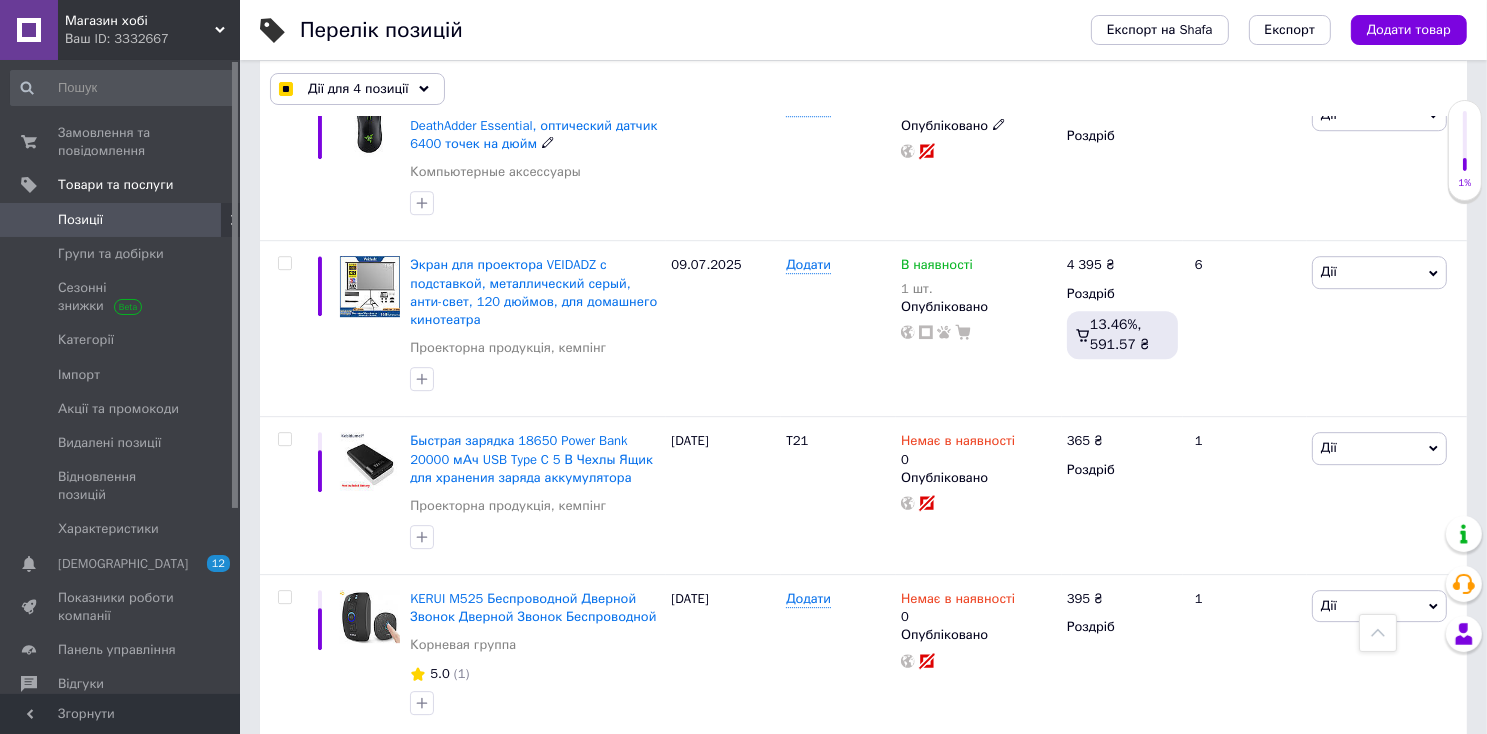 scroll, scrollTop: 13317, scrollLeft: 0, axis: vertical 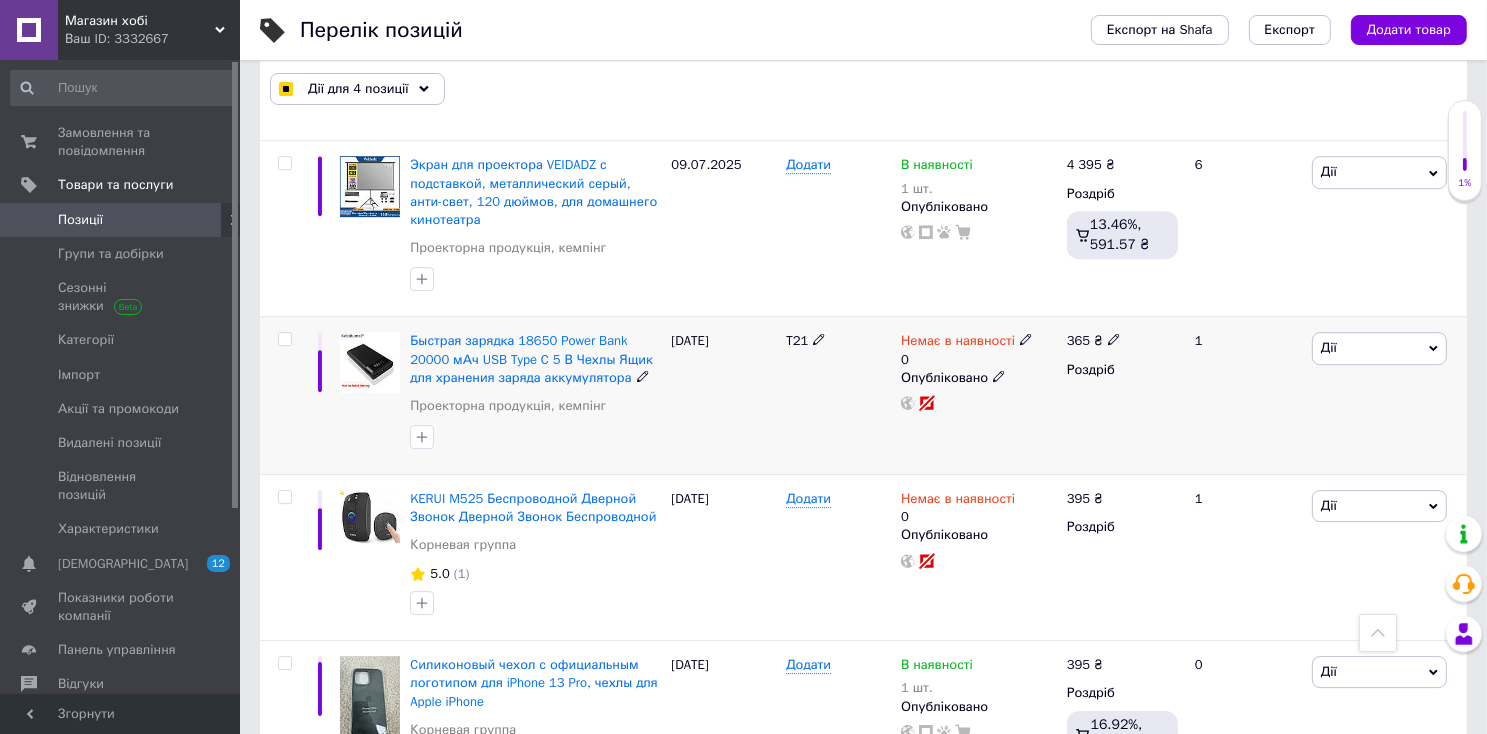 click at bounding box center [284, 339] 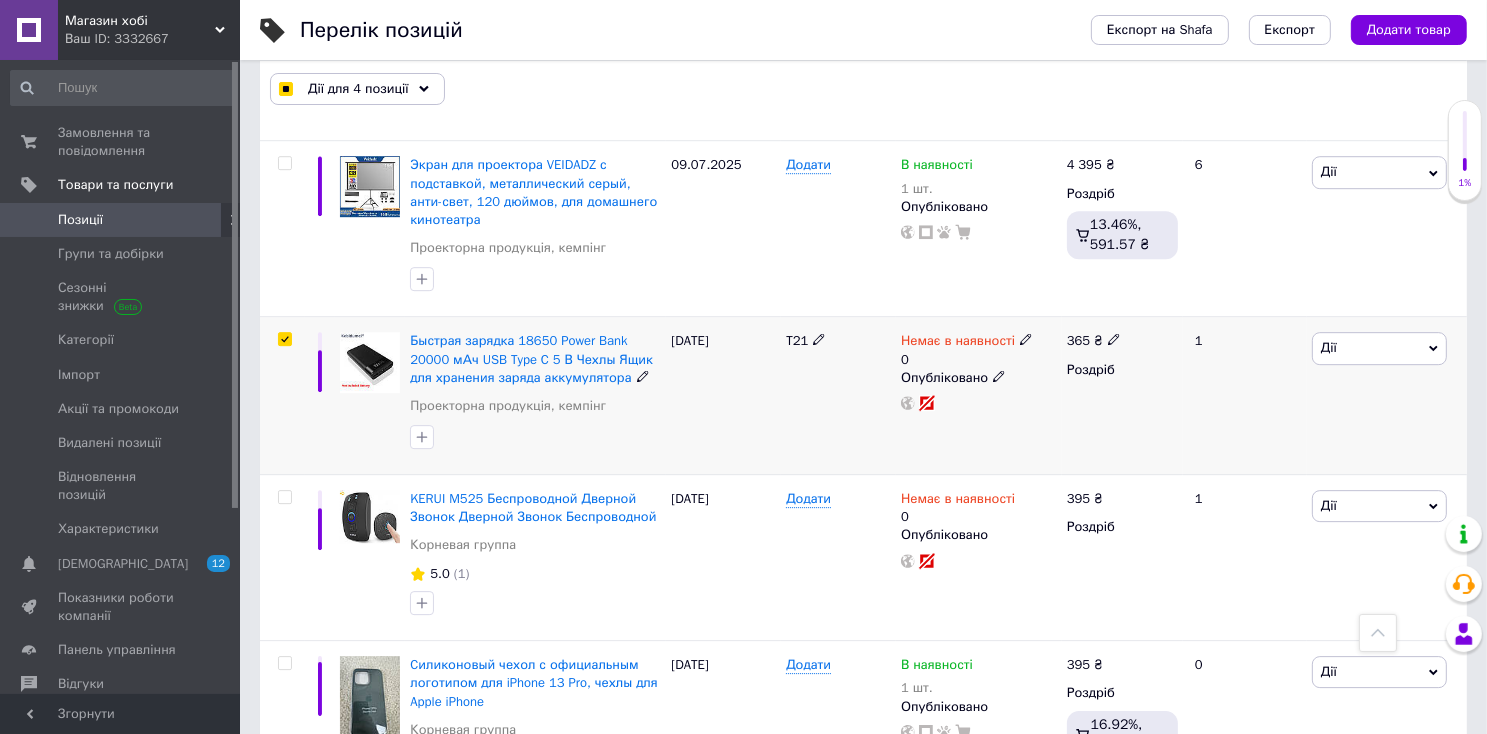 checkbox on "true" 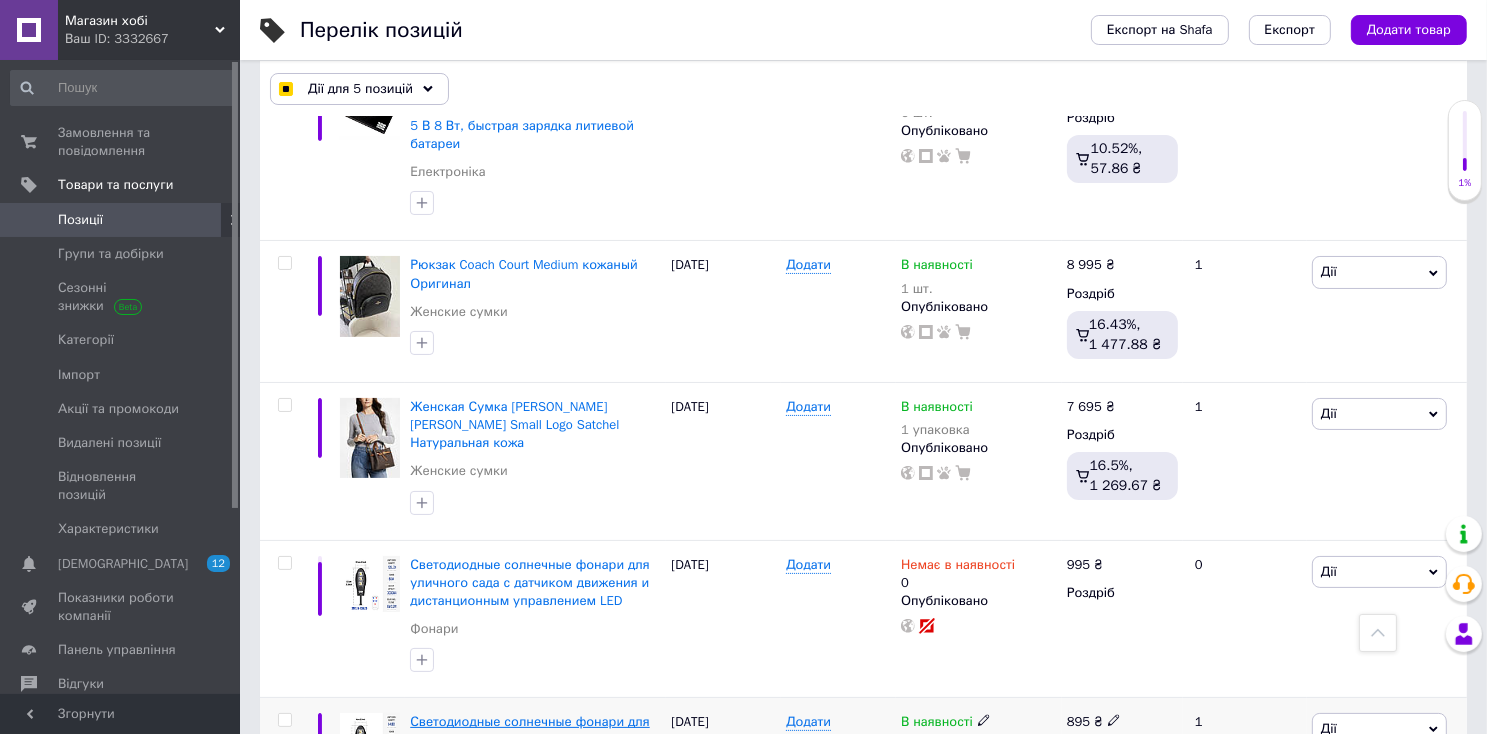 scroll, scrollTop: 15317, scrollLeft: 0, axis: vertical 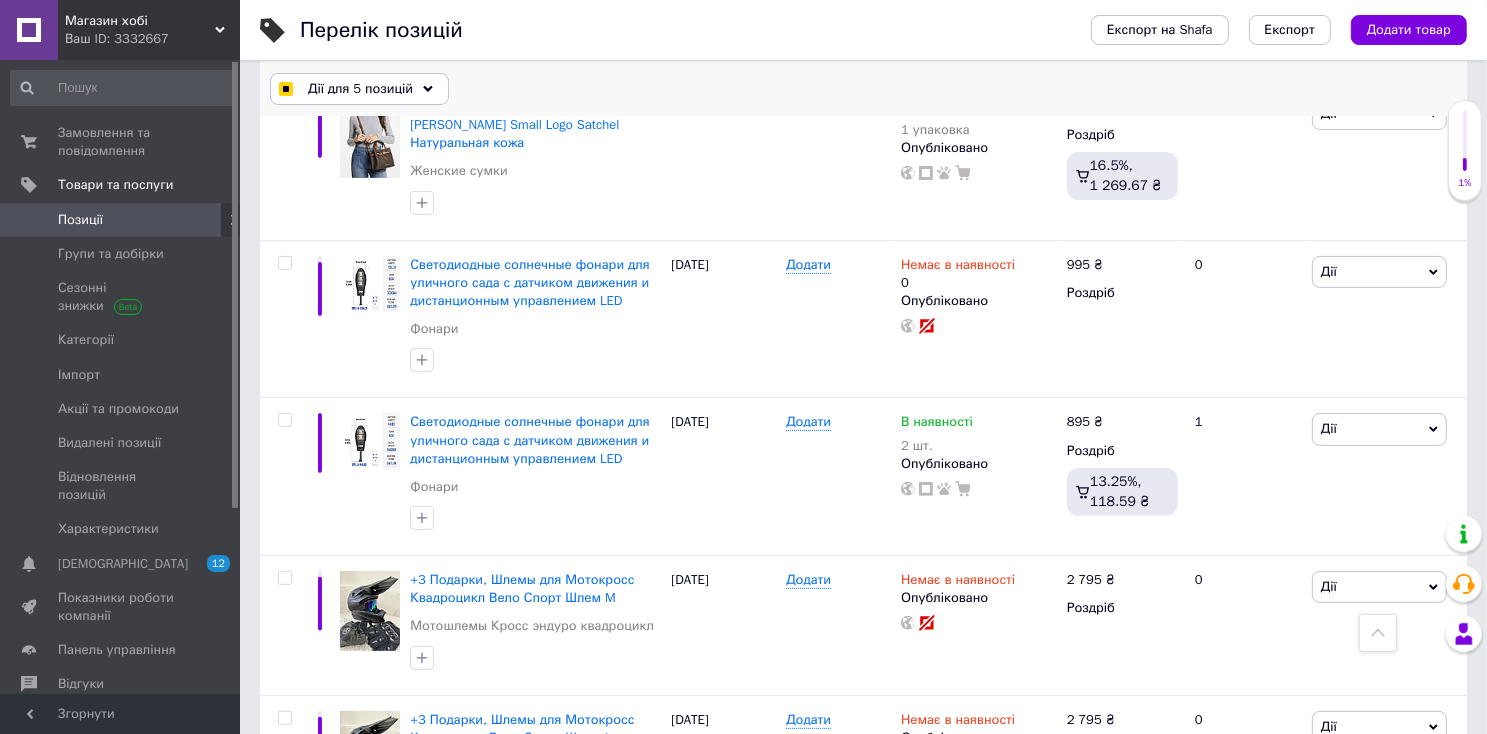 click on "Дії для 5 позицій" at bounding box center [360, 89] 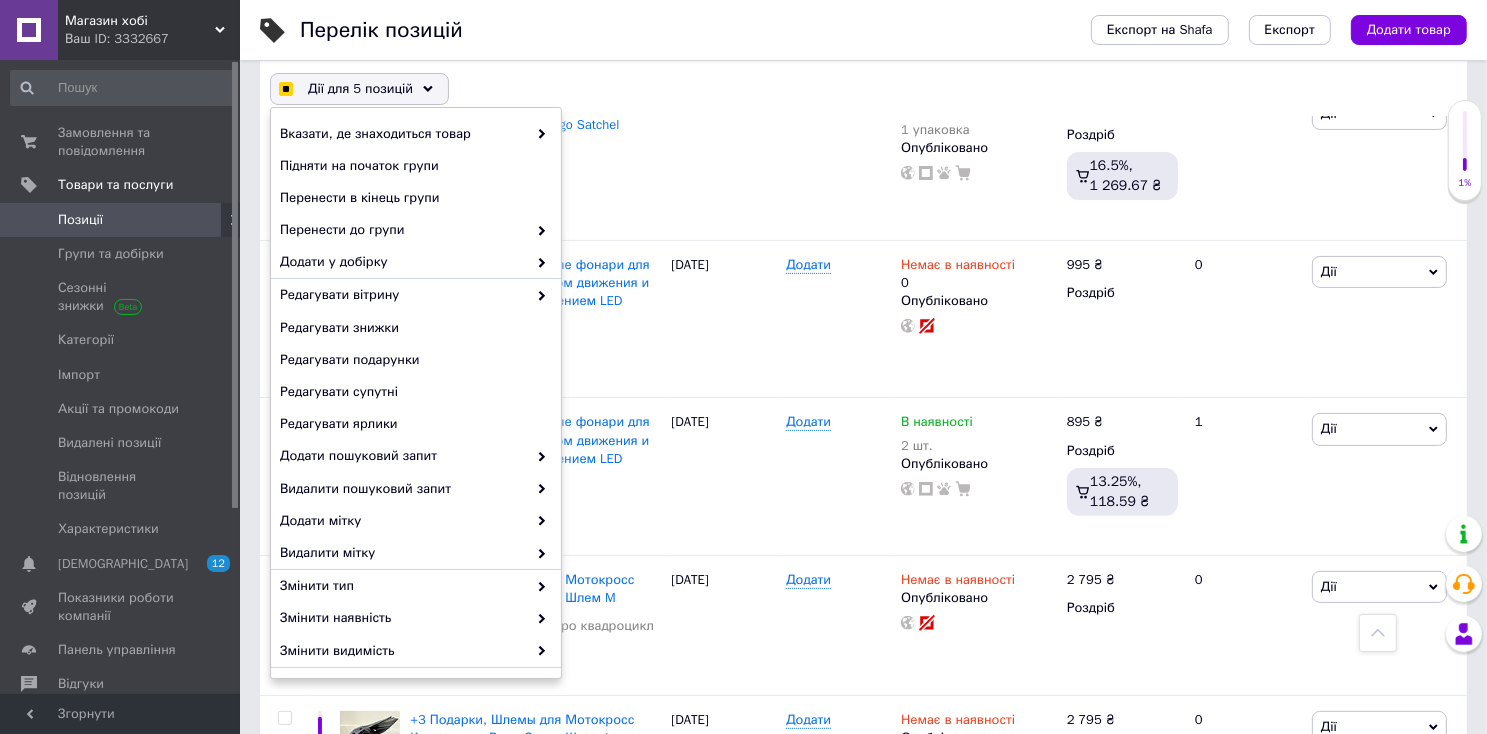 scroll, scrollTop: 15319, scrollLeft: 0, axis: vertical 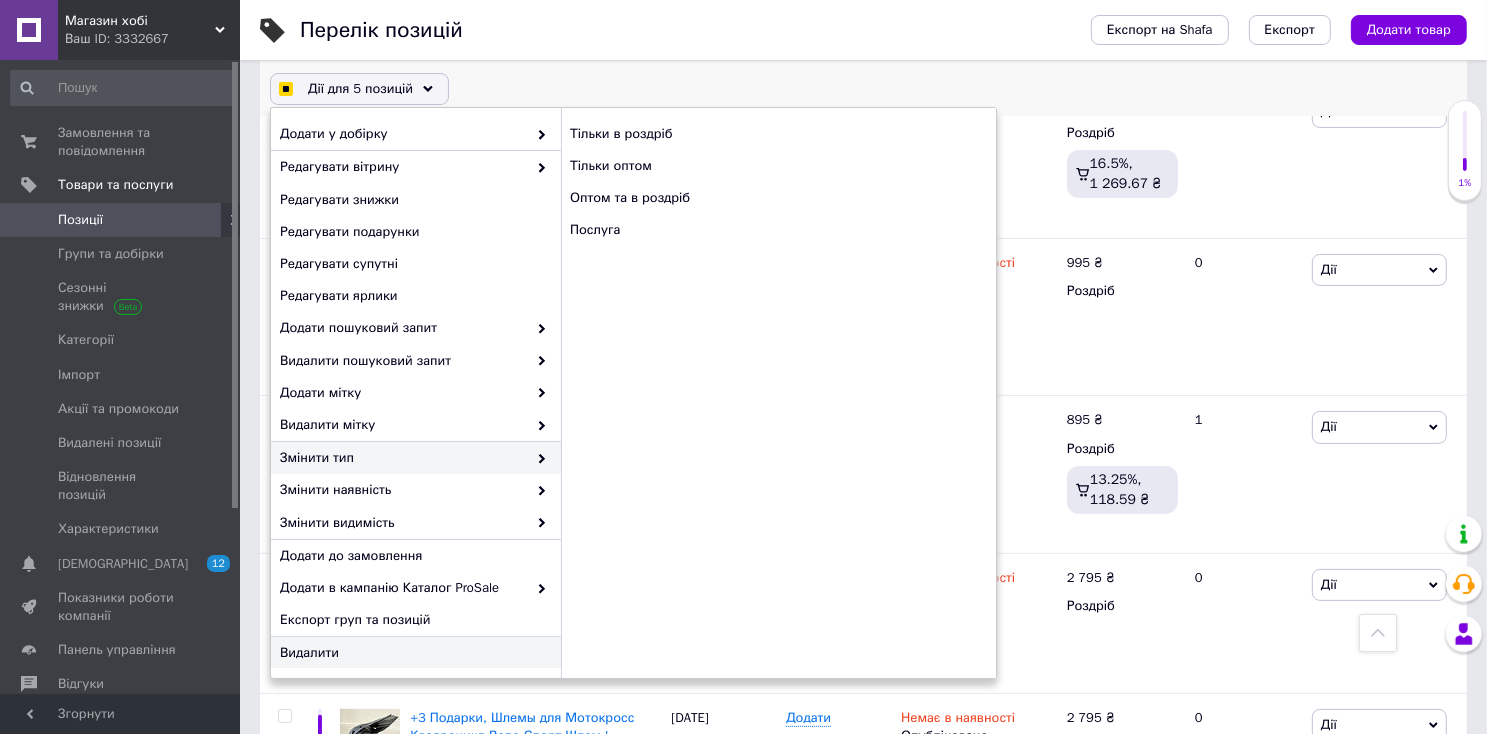 checkbox on "true" 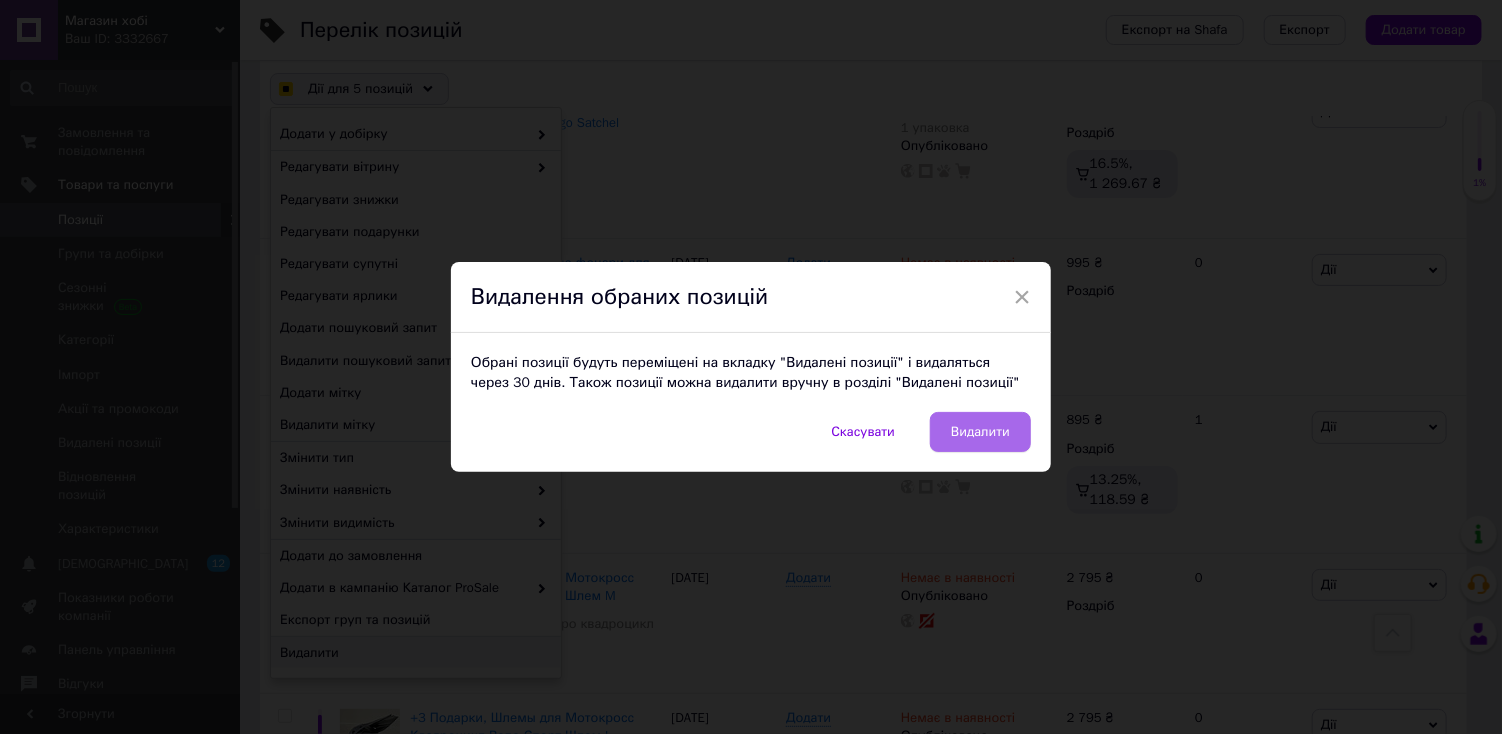 click on "Видалити" at bounding box center (980, 432) 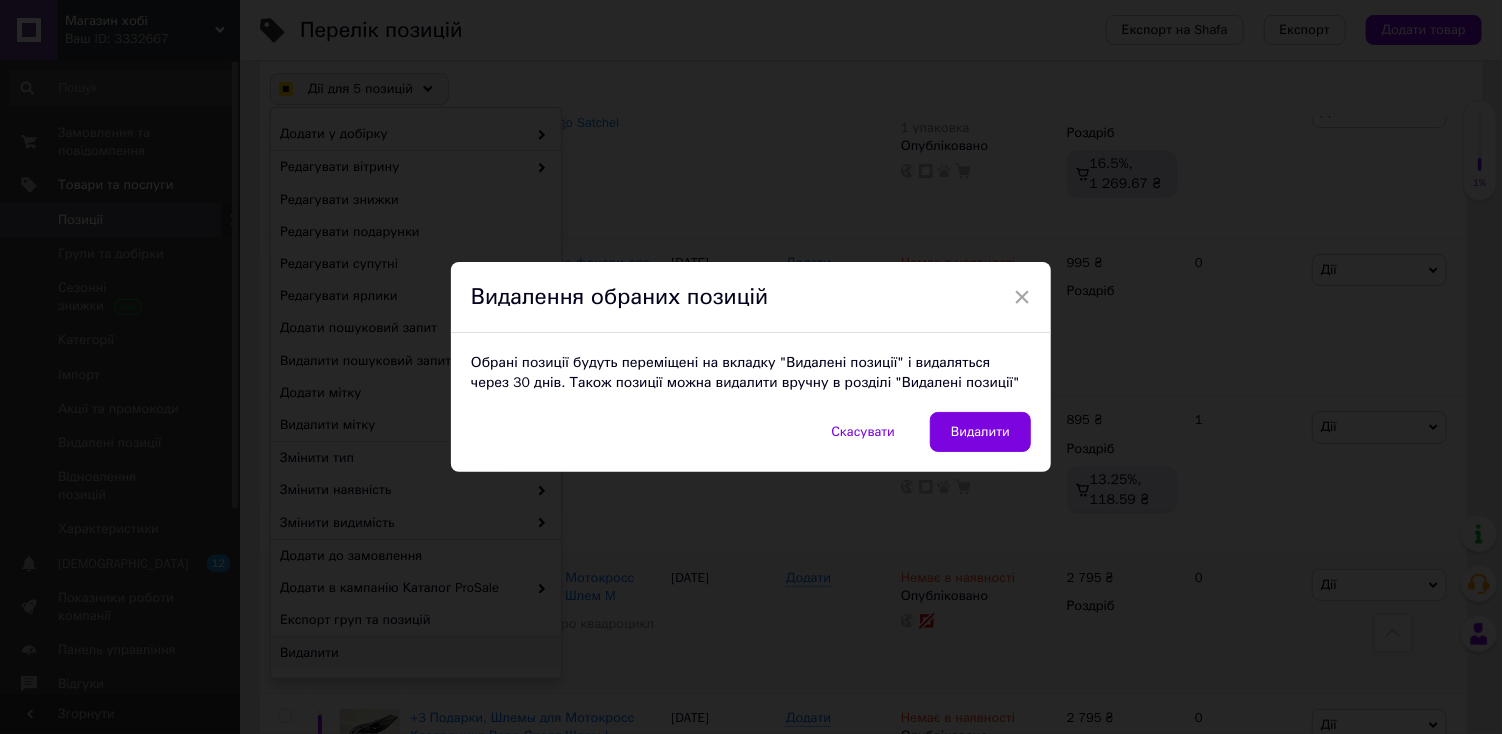 checkbox on "true" 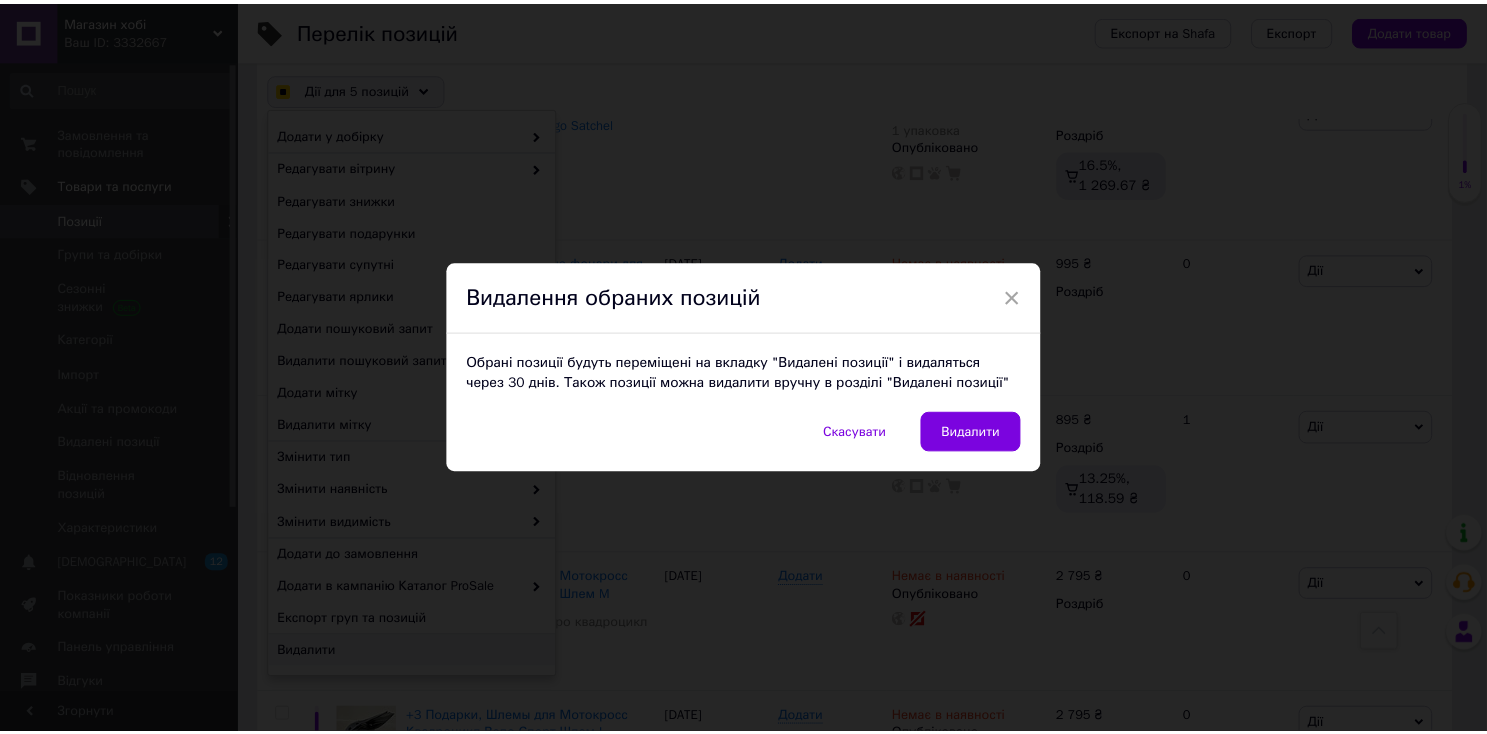 scroll, scrollTop: 15300, scrollLeft: 0, axis: vertical 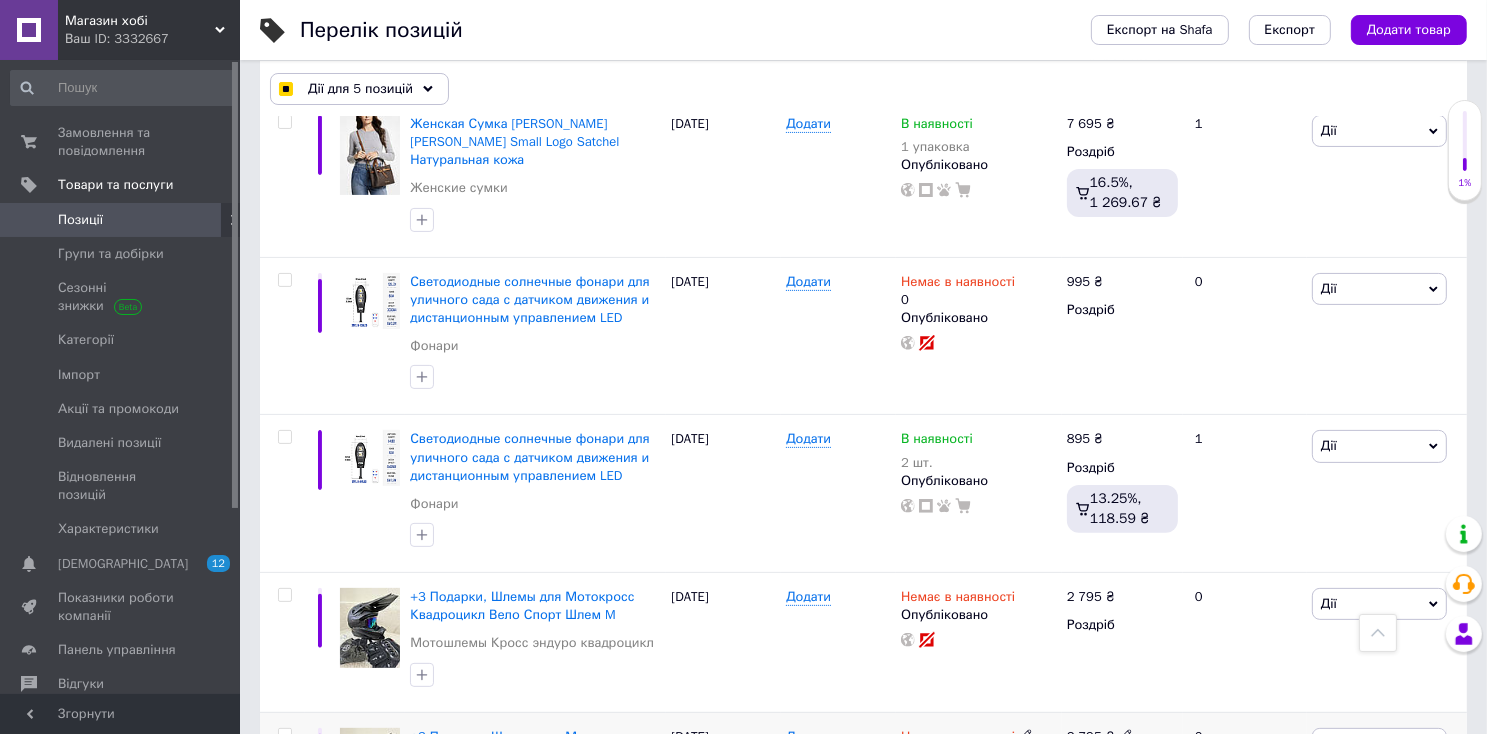 checkbox on "false" 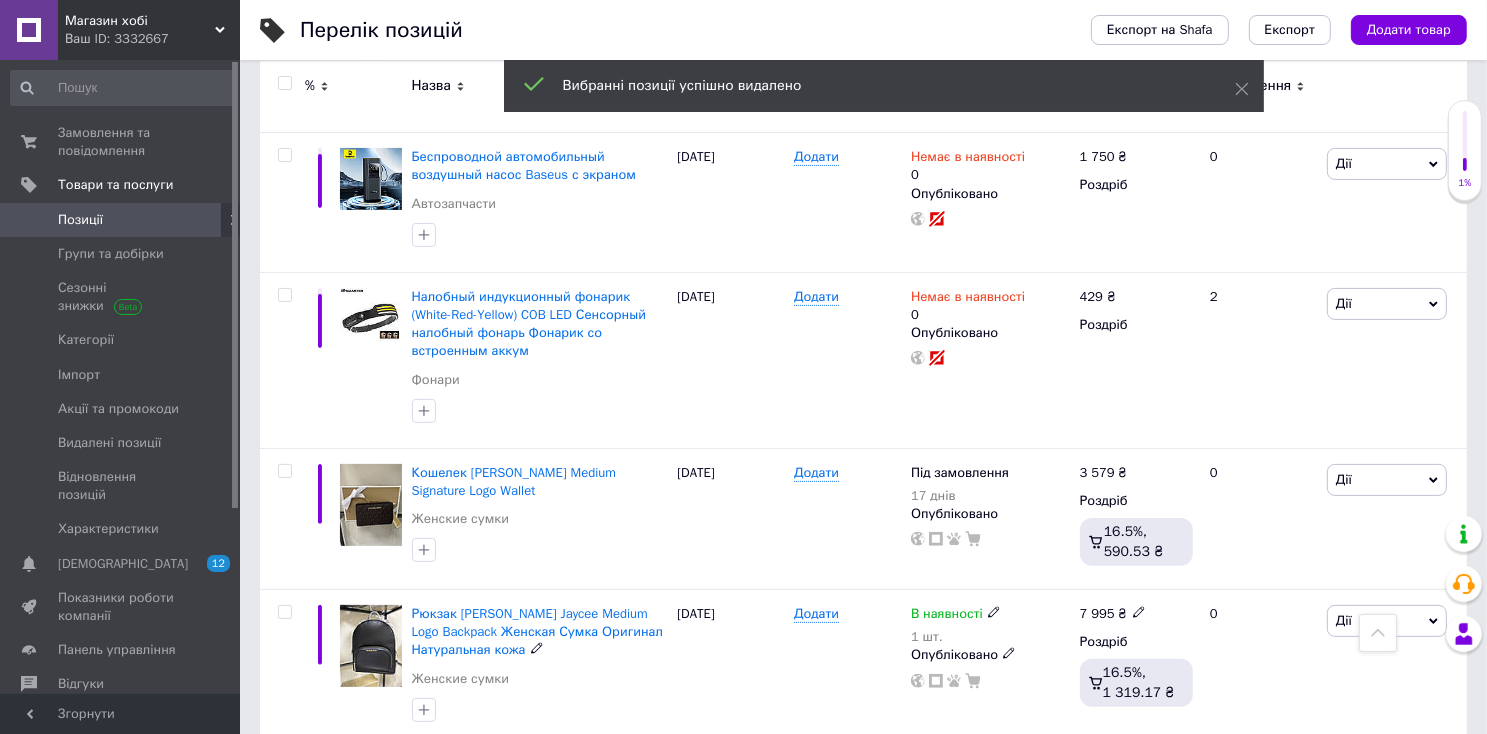 scroll, scrollTop: 15216, scrollLeft: 0, axis: vertical 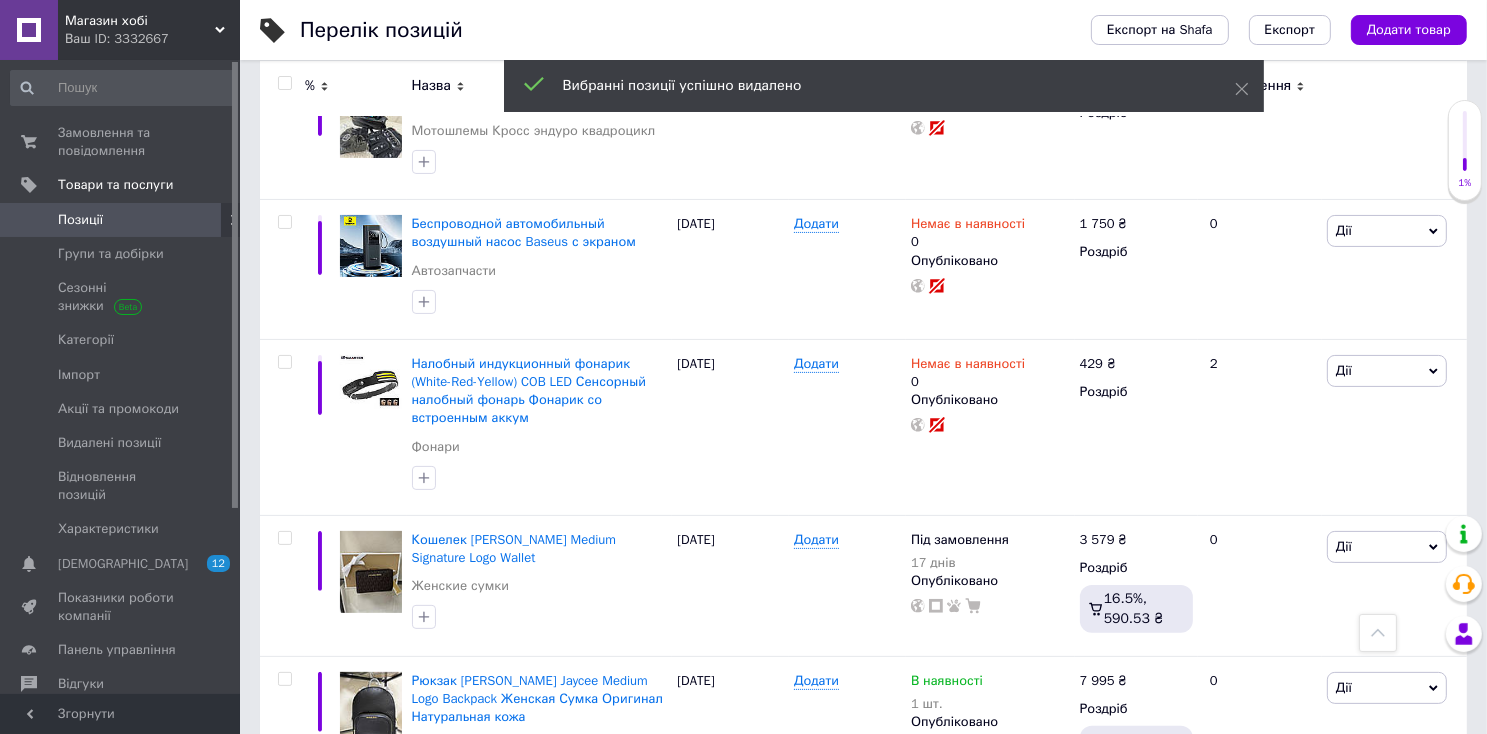 click on "2" at bounding box center (327, 855) 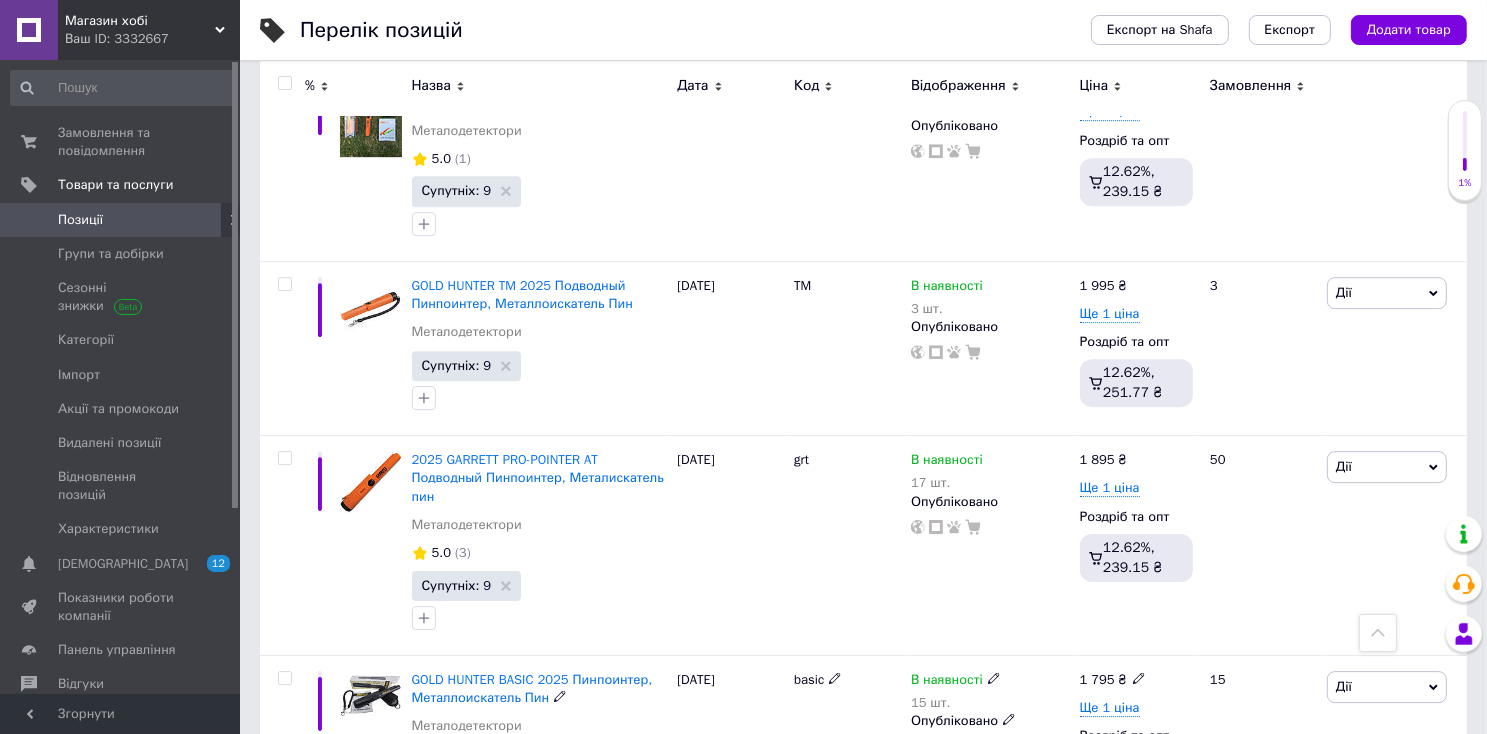 scroll, scrollTop: 13355, scrollLeft: 0, axis: vertical 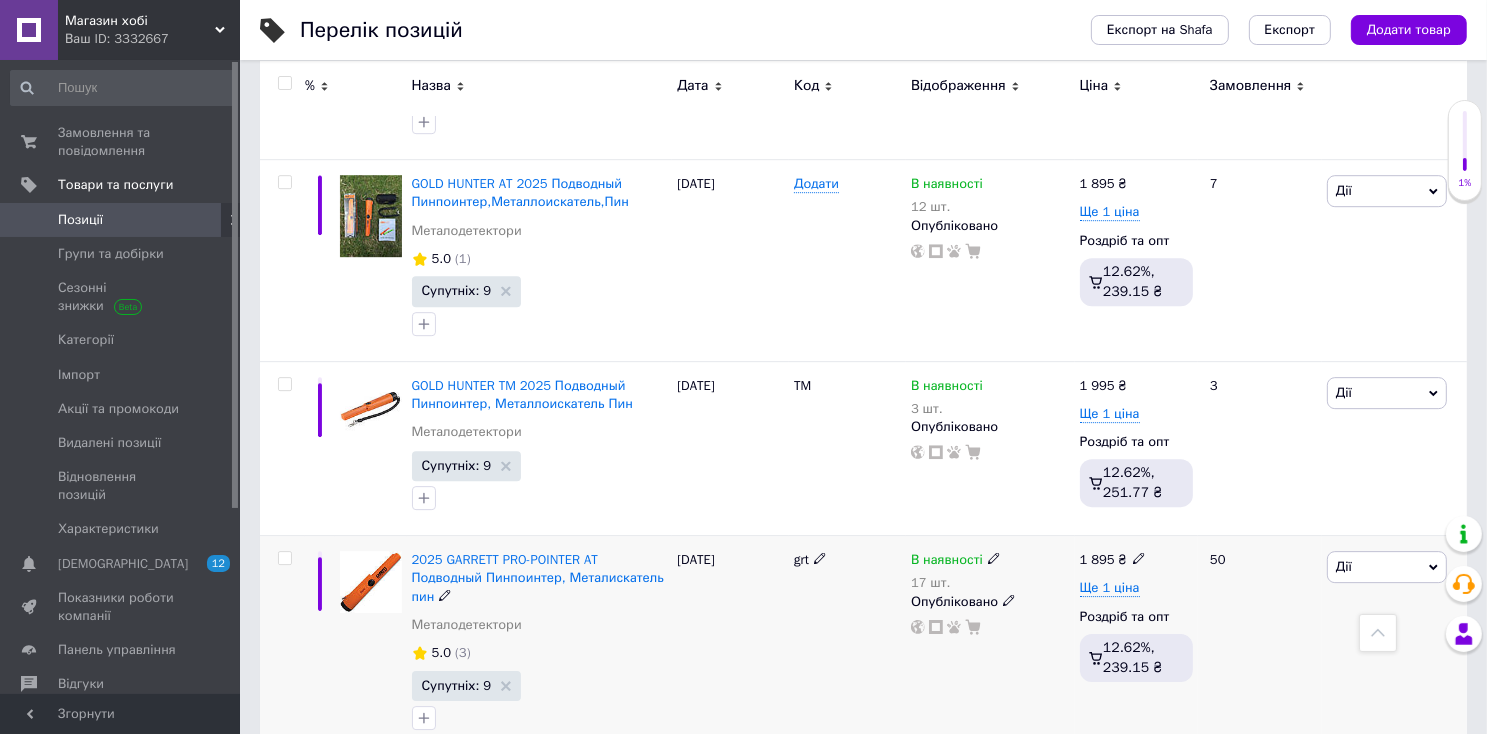 click 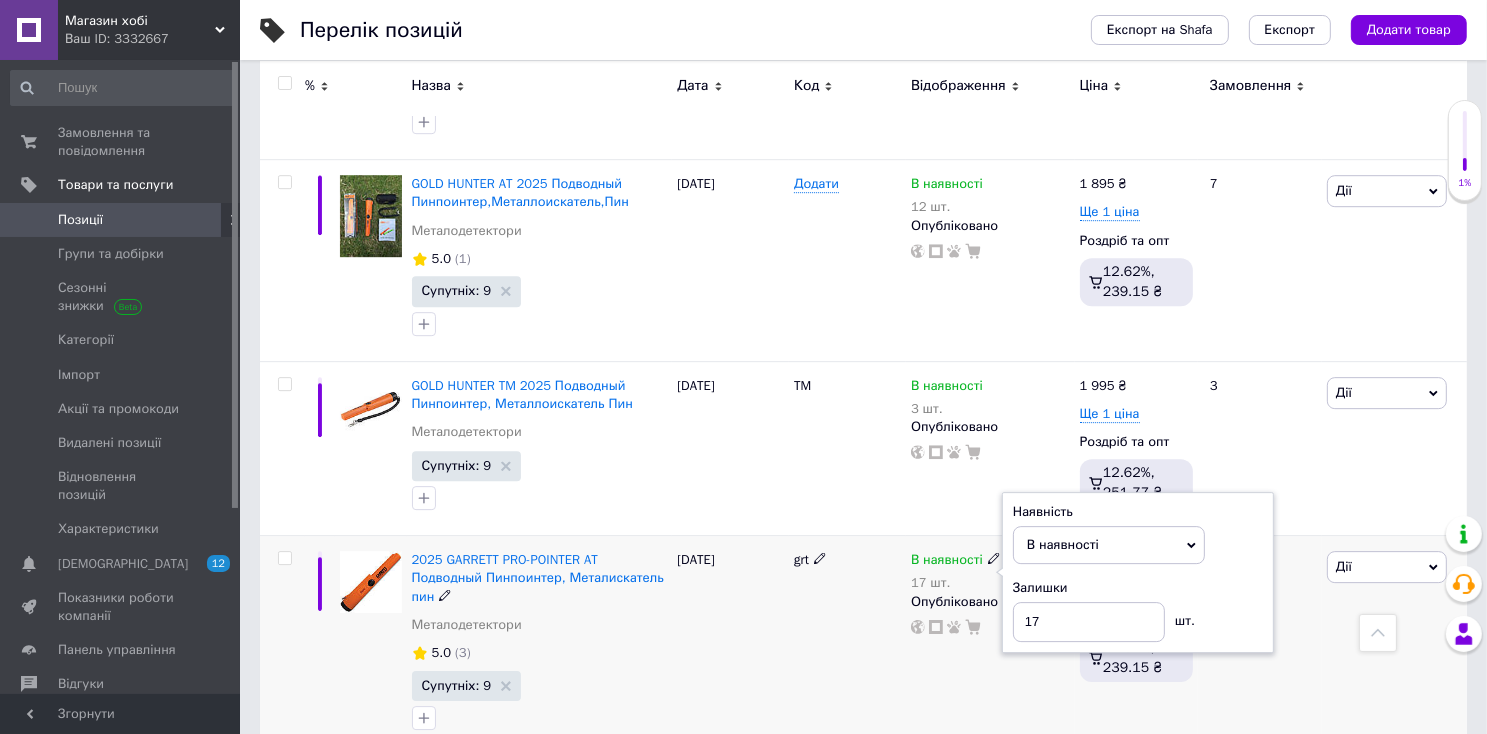 click on "Наявність В наявності Немає в наявності Під замовлення Готово до відправки Залишки 17 шт." at bounding box center (1138, 573) 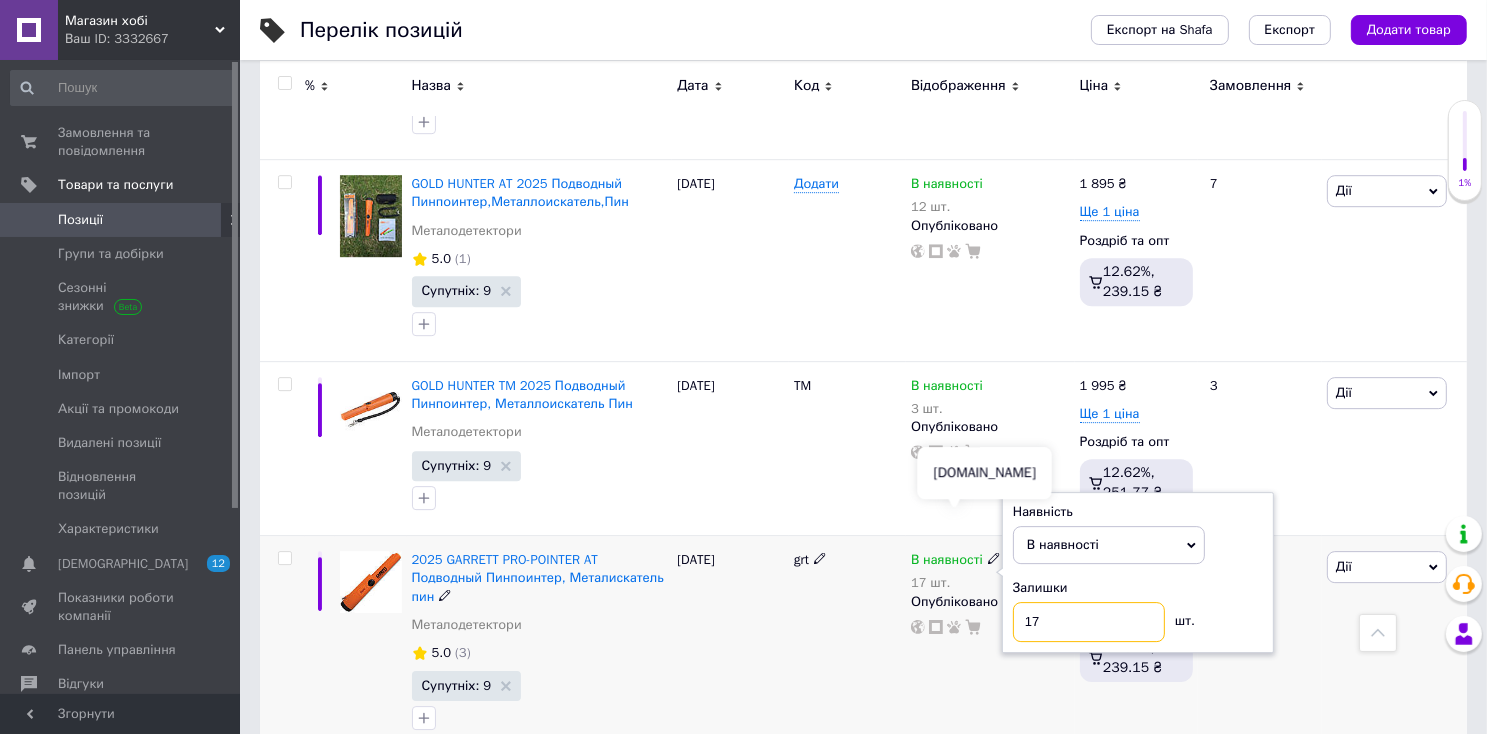 drag, startPoint x: 1073, startPoint y: 506, endPoint x: 944, endPoint y: 518, distance: 129.55693 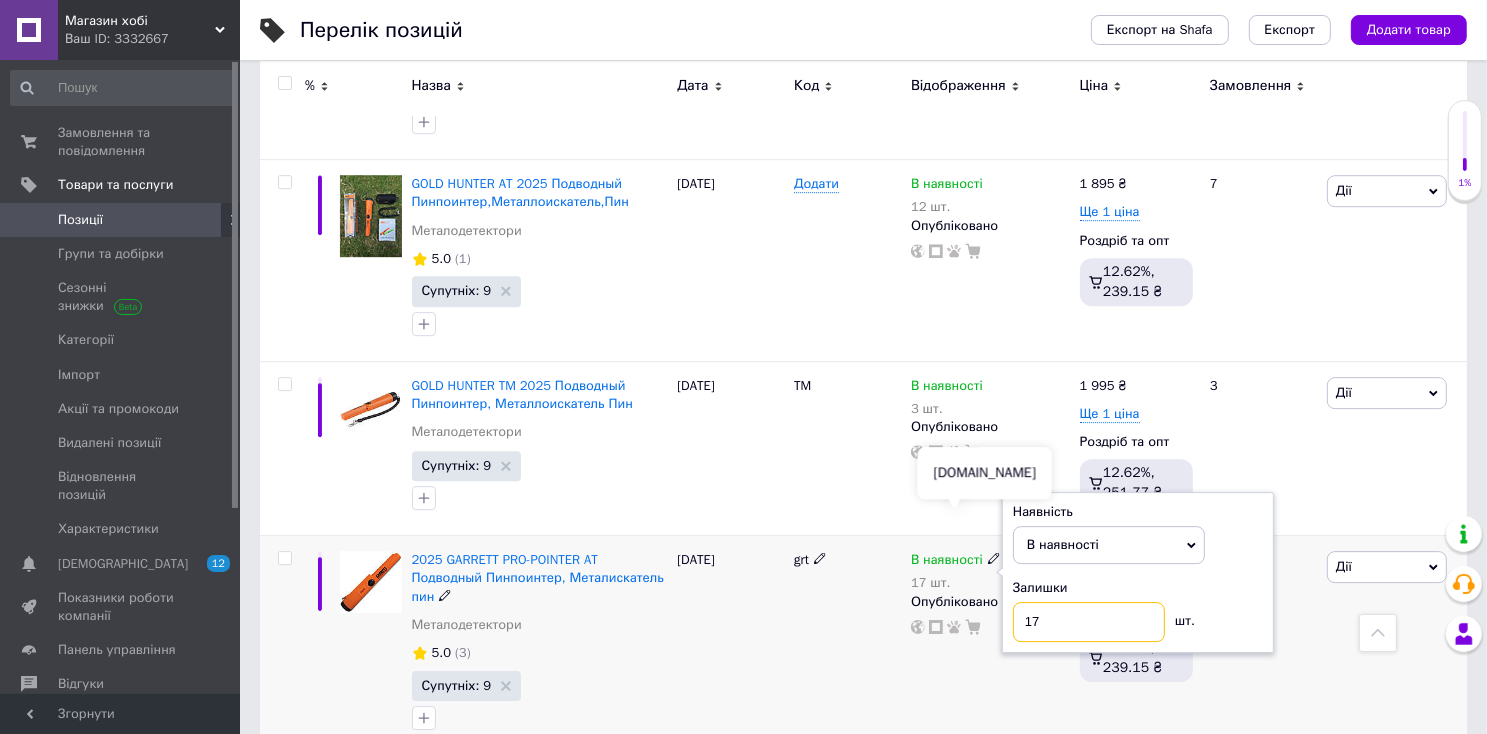 click on "В наявності 17 шт. Наявність В наявності Немає в наявності Під замовлення Готово до відправки Залишки 17 шт. Опубліковано" at bounding box center (990, 593) 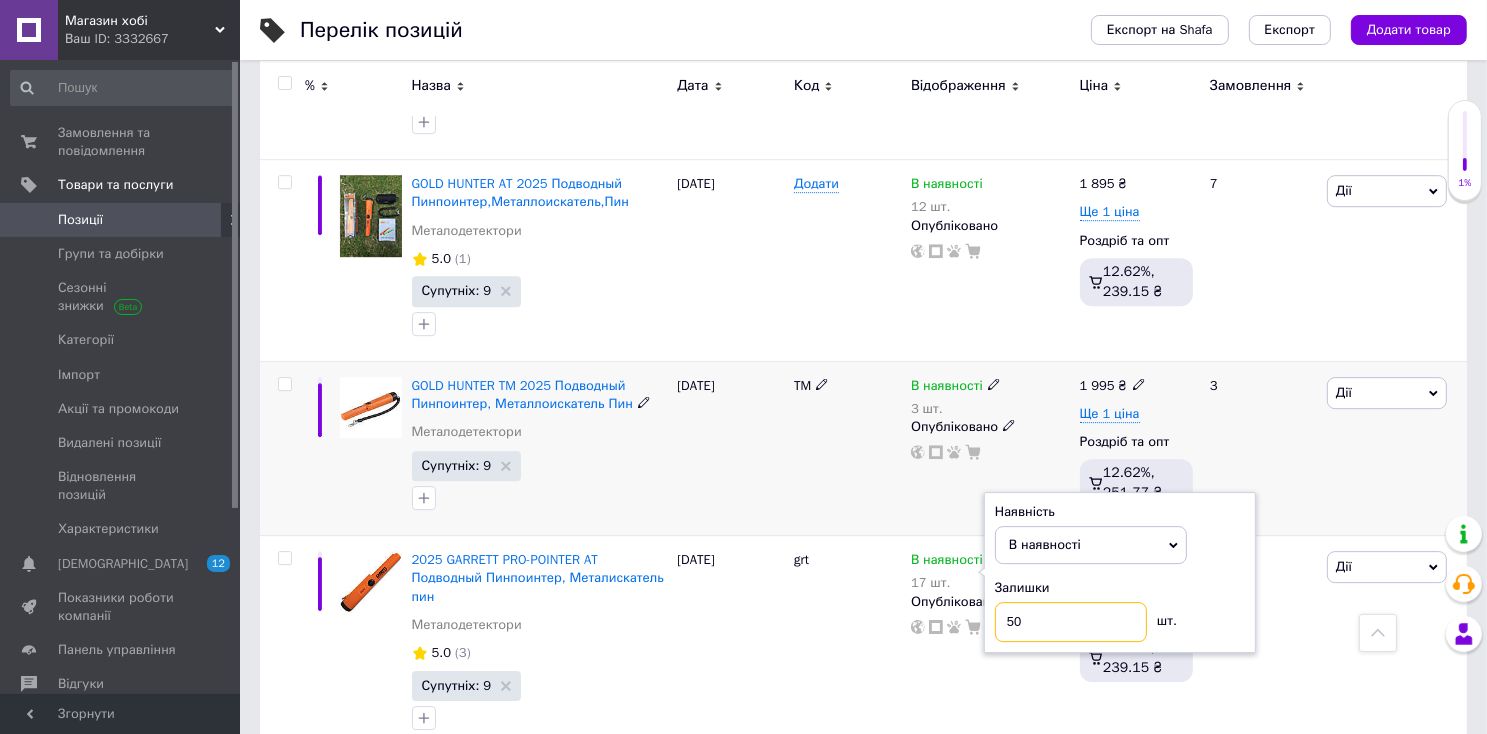type on "50" 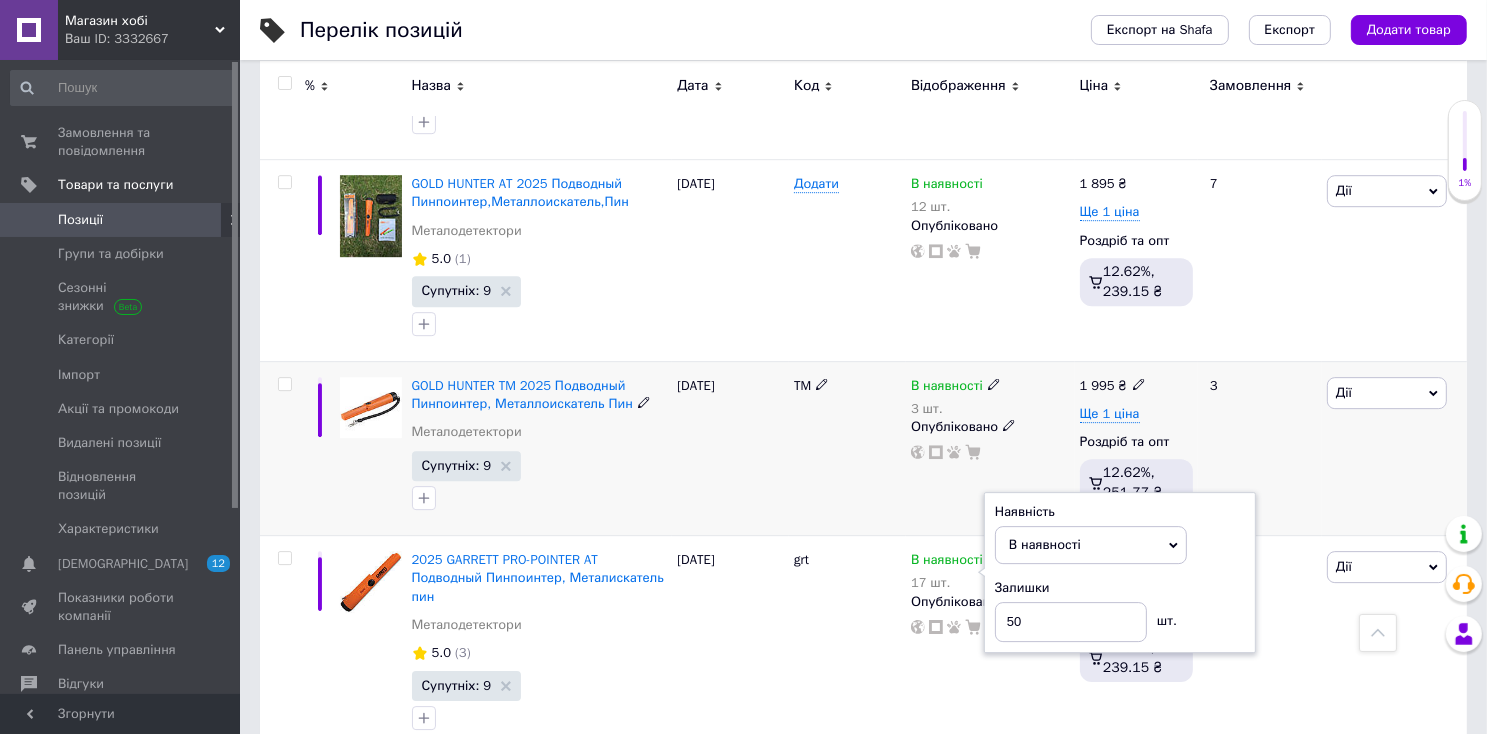 drag, startPoint x: 1342, startPoint y: 367, endPoint x: 1267, endPoint y: 397, distance: 80.77747 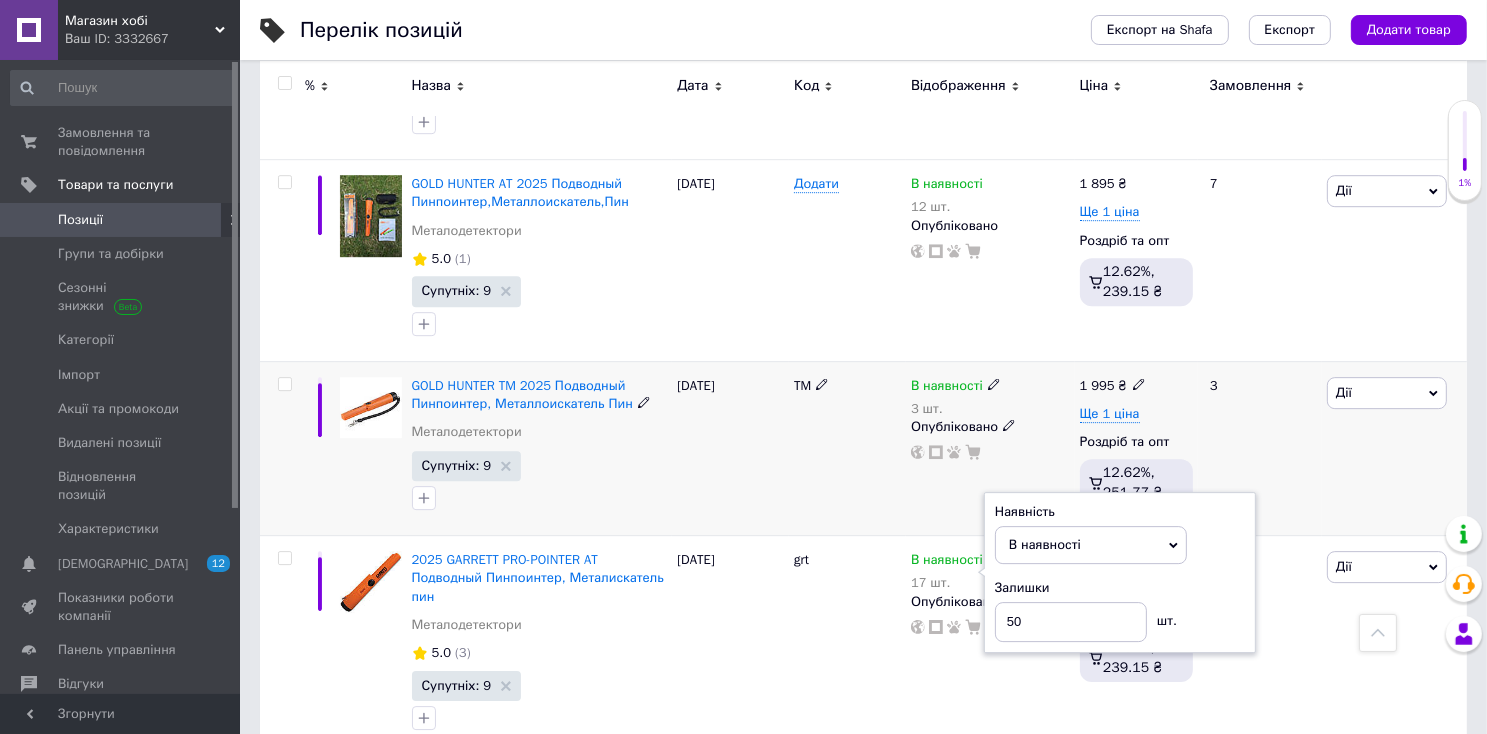 click on "[PERSON_NAME] Підняти на початок групи Копіювати Знижка Подарунок Супутні Приховати Ярлик Додати на вітрину Додати в кампанію Каталог ProSale Видалити" at bounding box center (1394, 448) 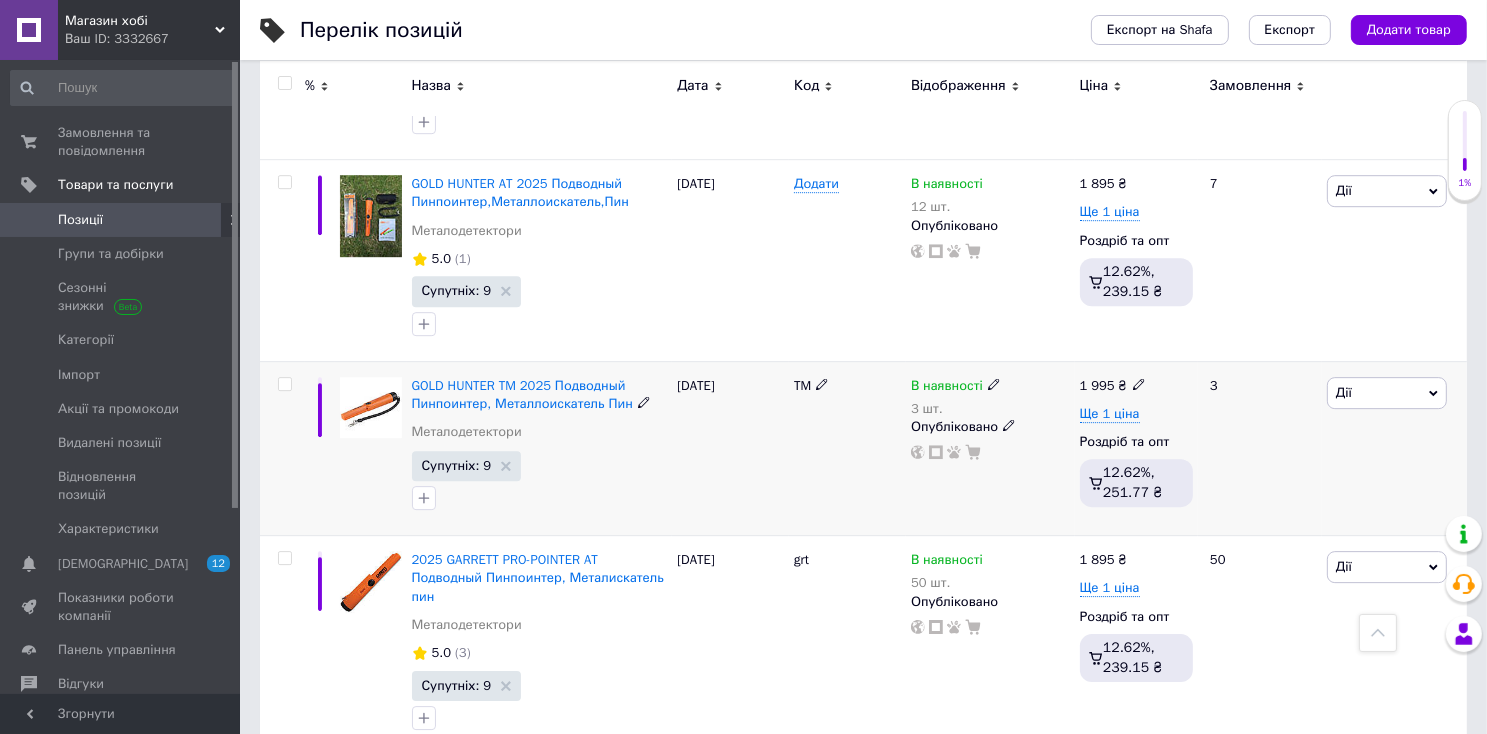 click 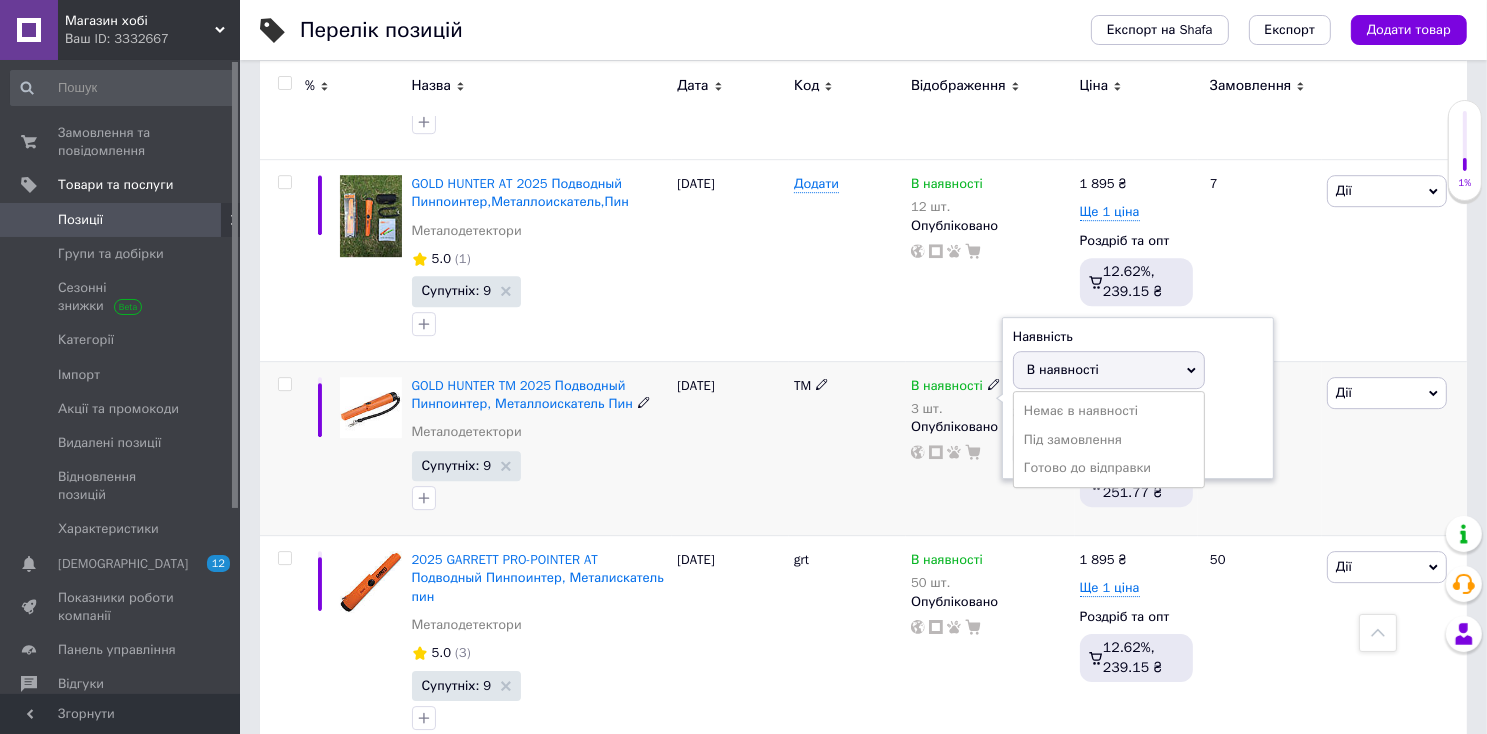 click on "Наявність В наявності Немає в наявності Під замовлення Готово до відправки Залишки 3 шт." at bounding box center (1138, 398) 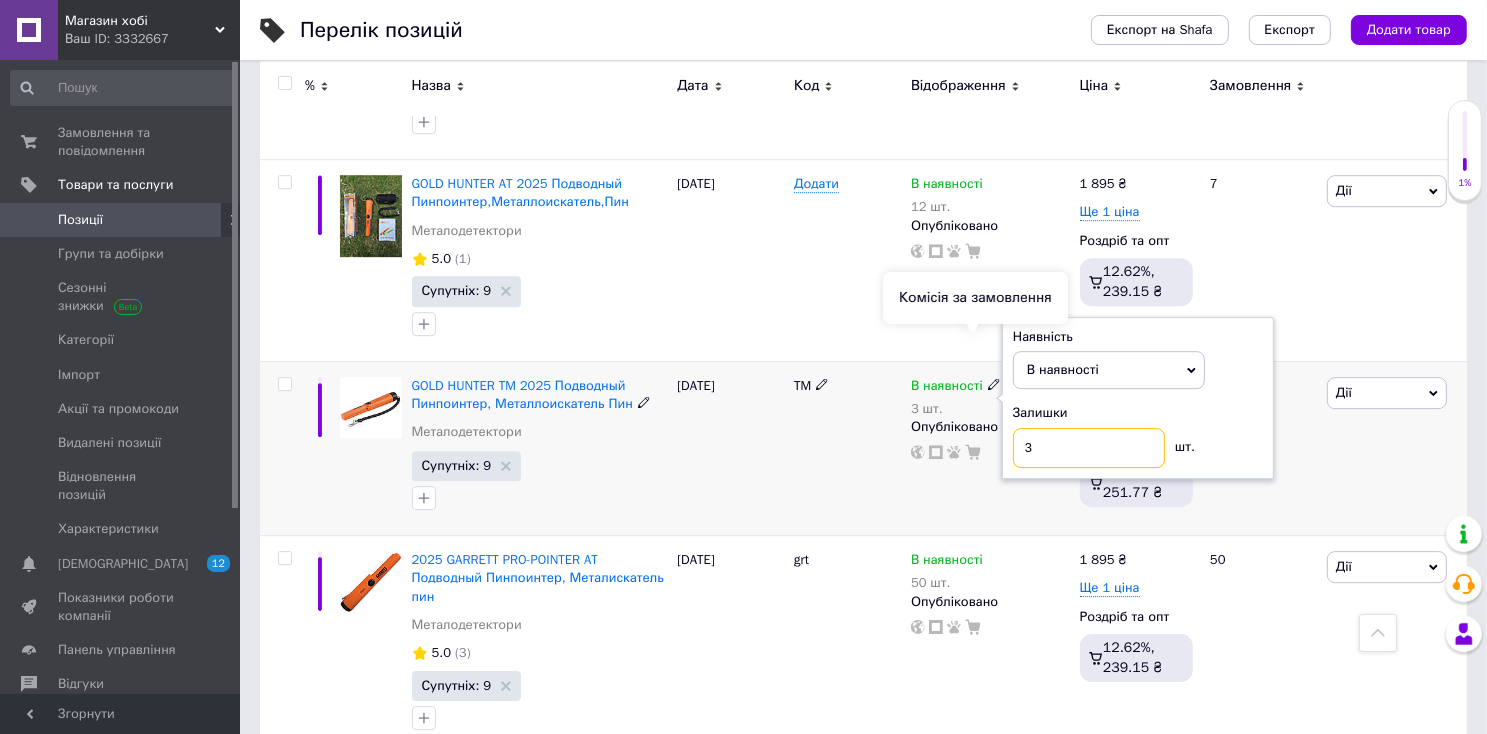 drag, startPoint x: 974, startPoint y: 340, endPoint x: 940, endPoint y: 341, distance: 34.0147 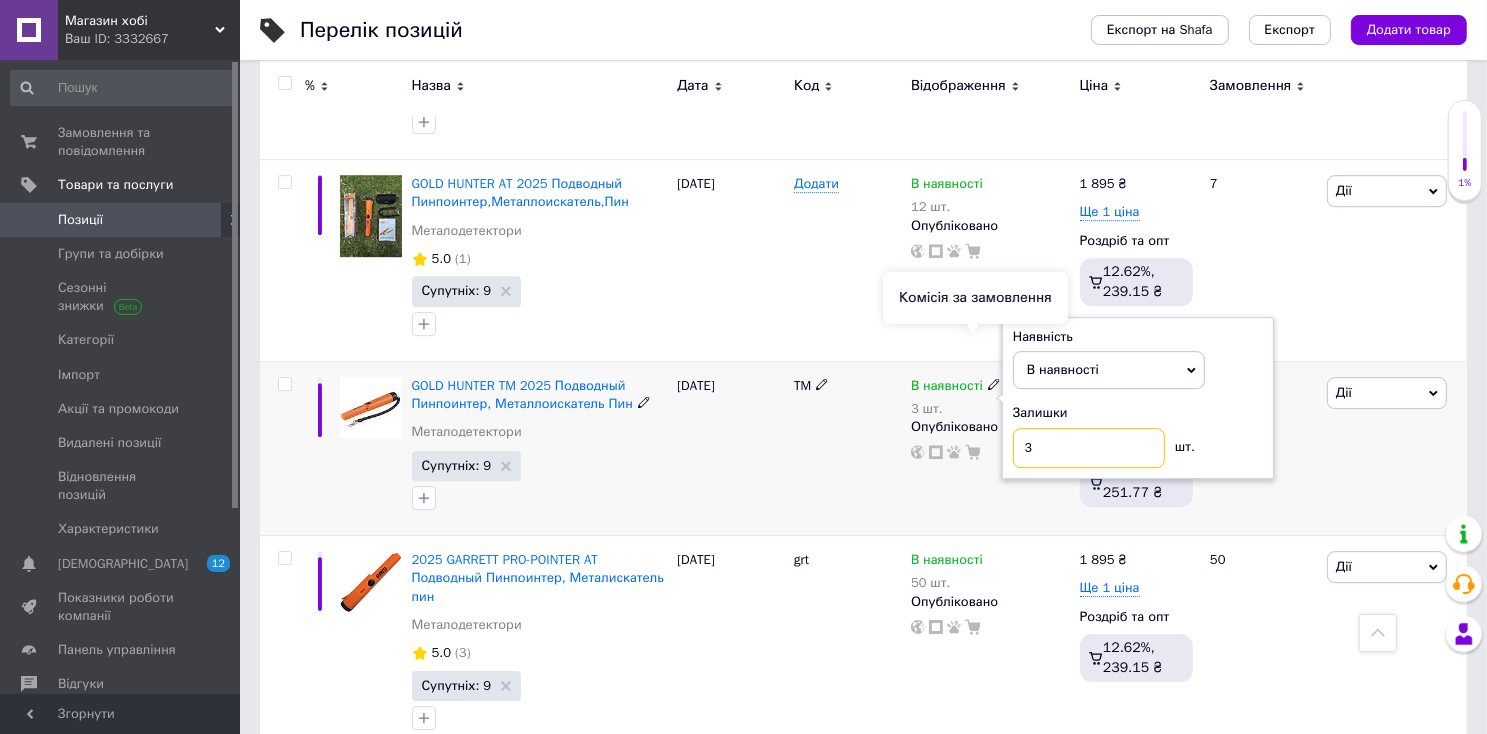 click on "В наявності 3 шт. Наявність В наявності Немає в наявності Під замовлення [PERSON_NAME] до відправки Залишки 3 шт. Опубліковано" at bounding box center (990, 419) 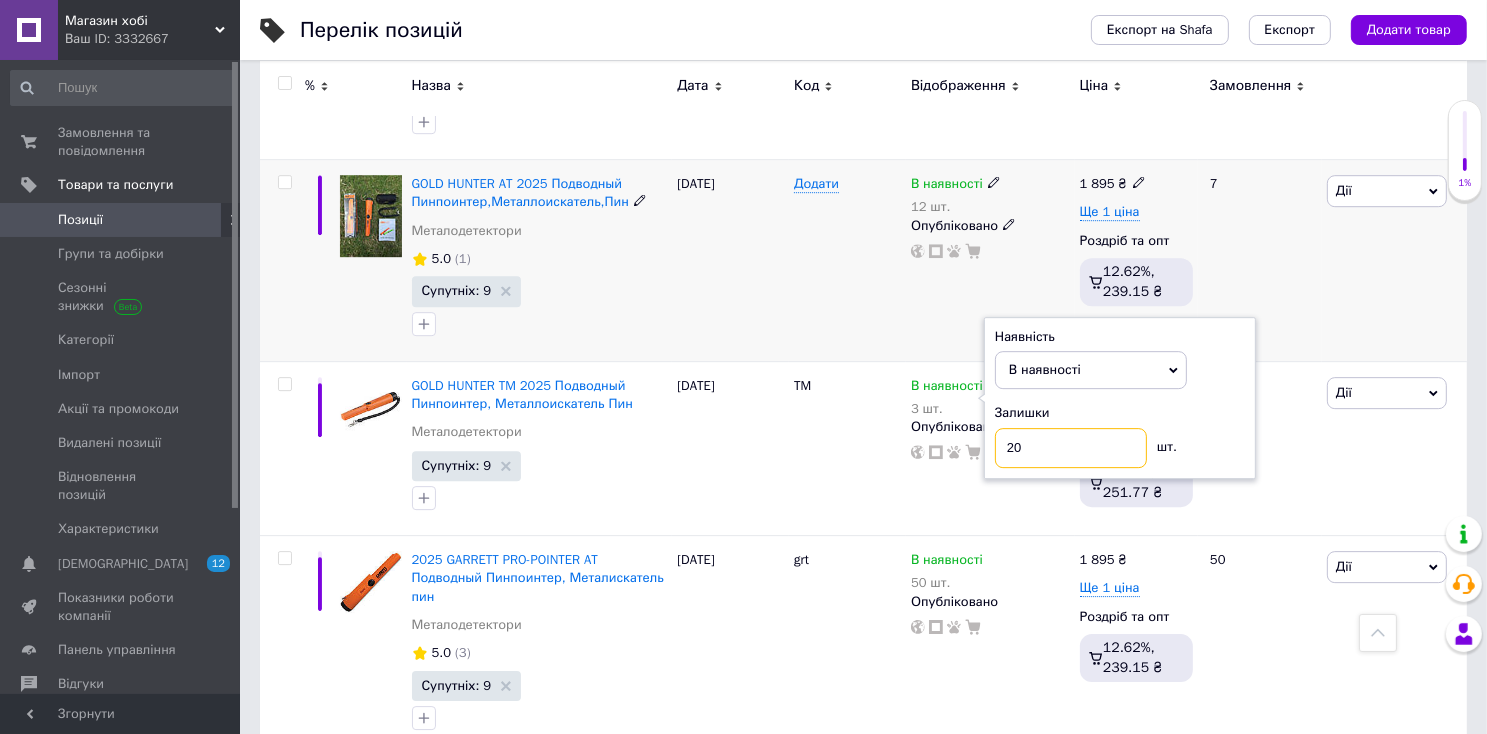 type on "20" 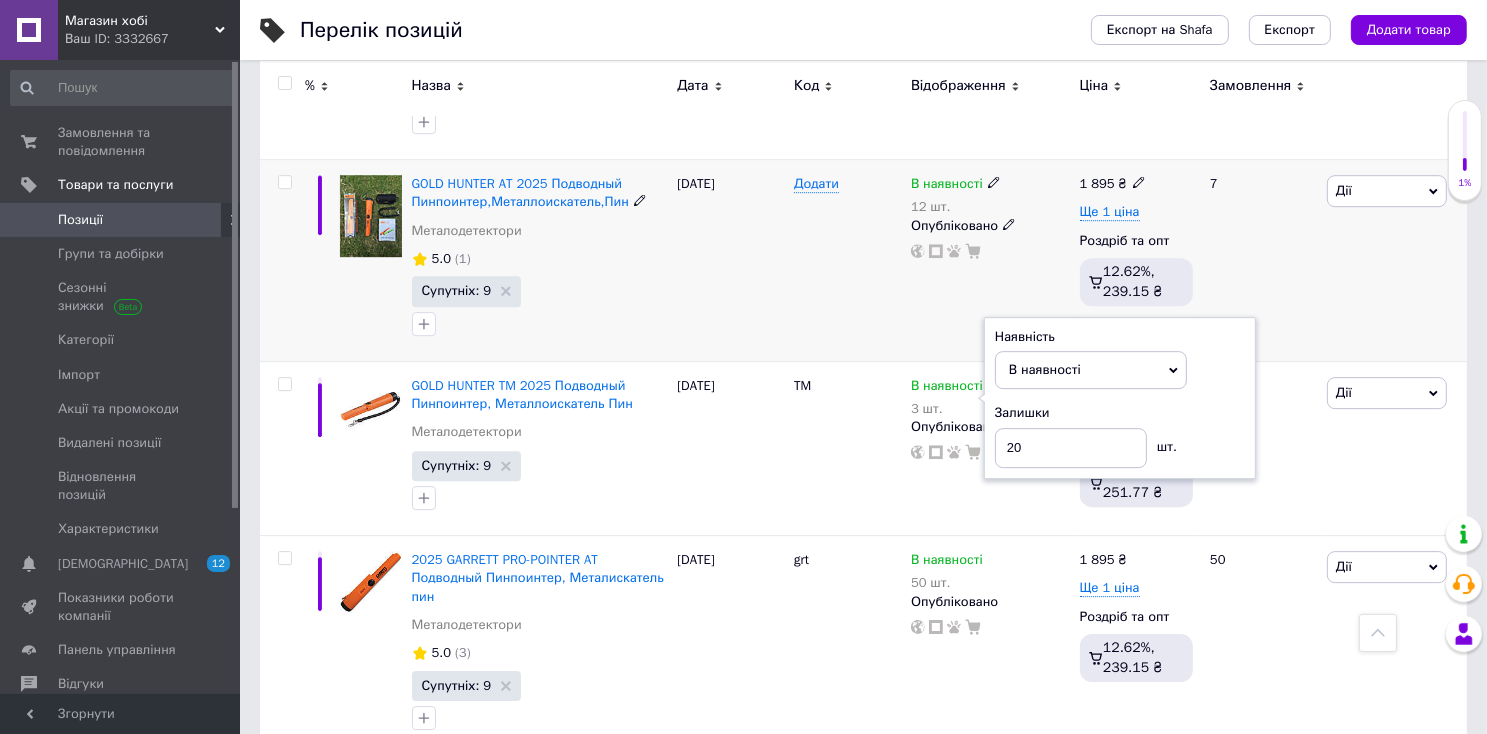 click on "7" at bounding box center (1260, 260) 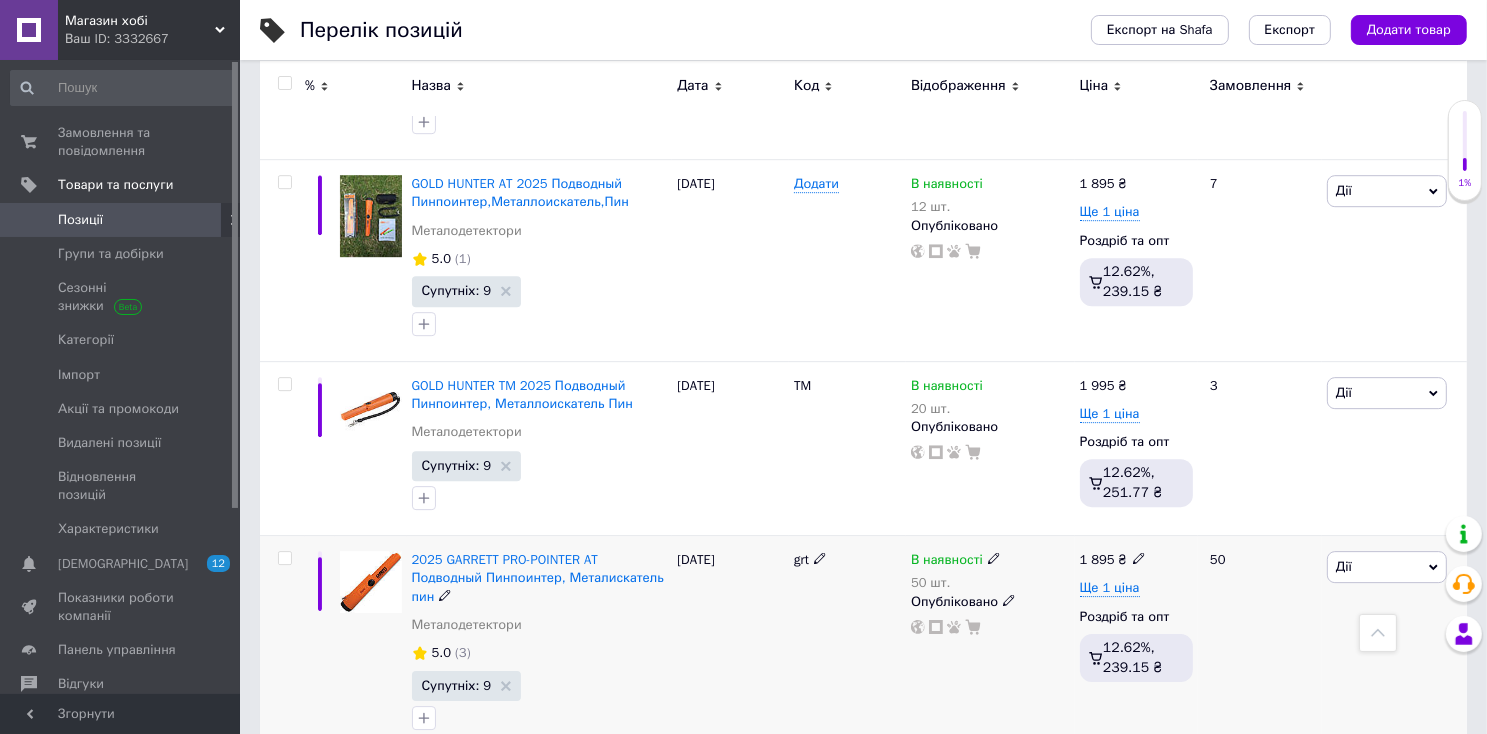 scroll, scrollTop: 13655, scrollLeft: 0, axis: vertical 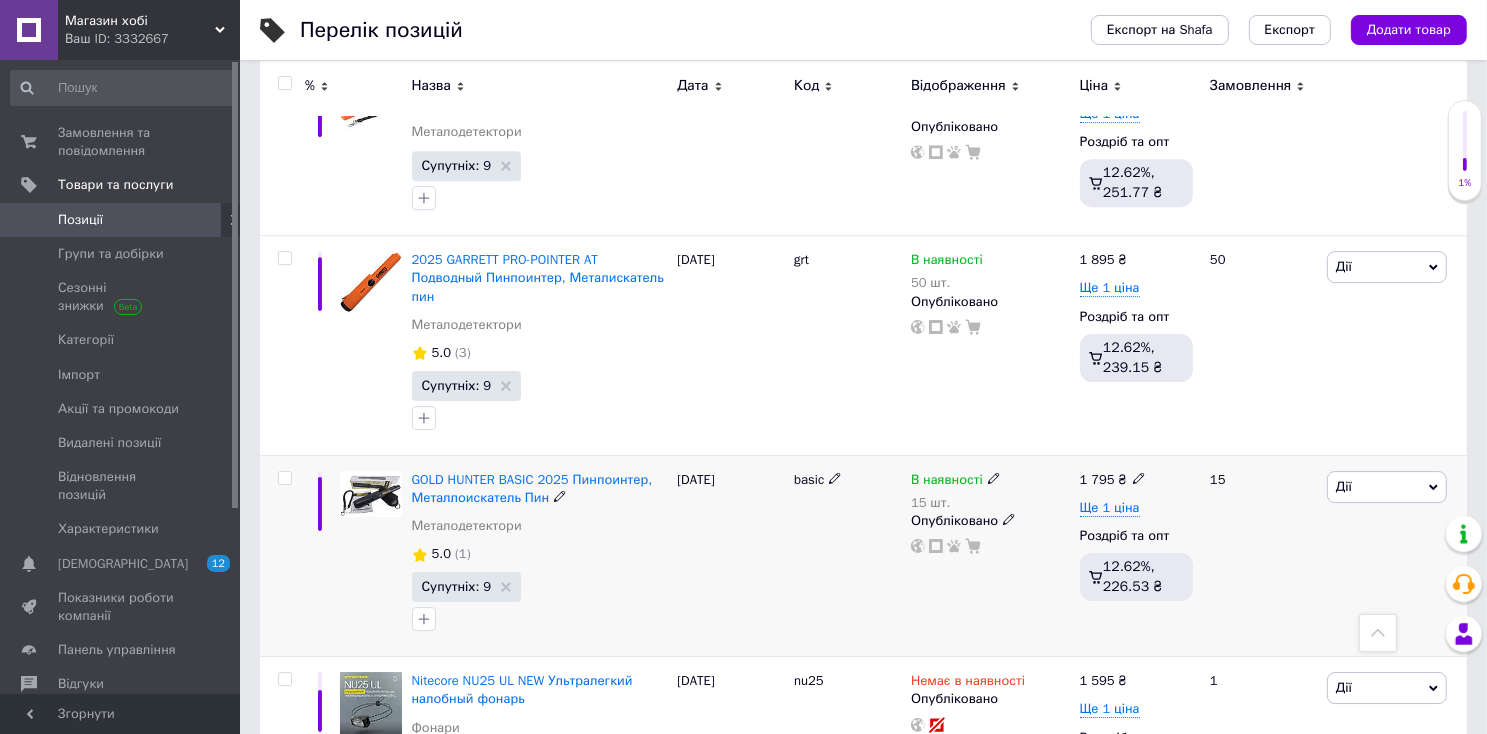 click 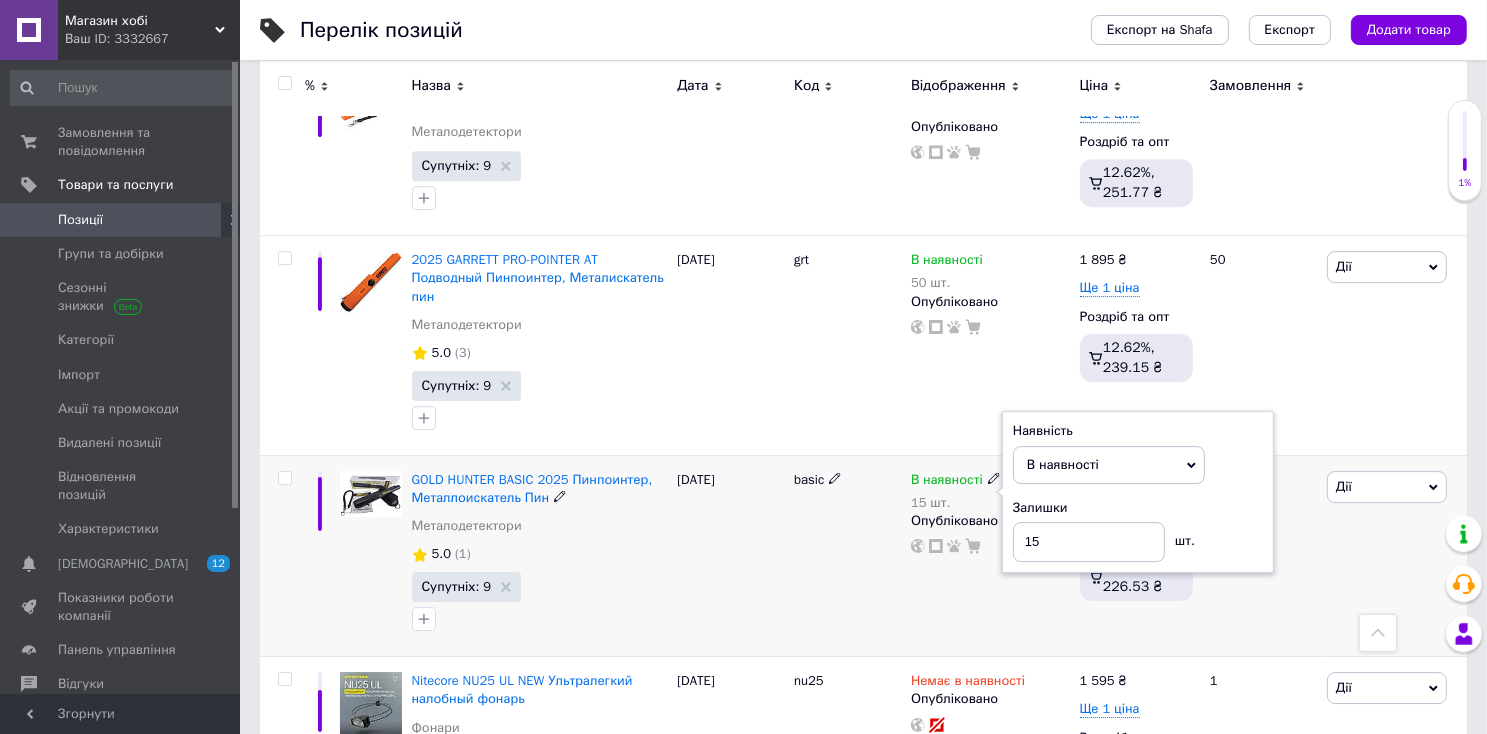 click on "Наявність В наявності Немає в наявності Під замовлення Готово до відправки Залишки 15 шт." at bounding box center (1138, 492) 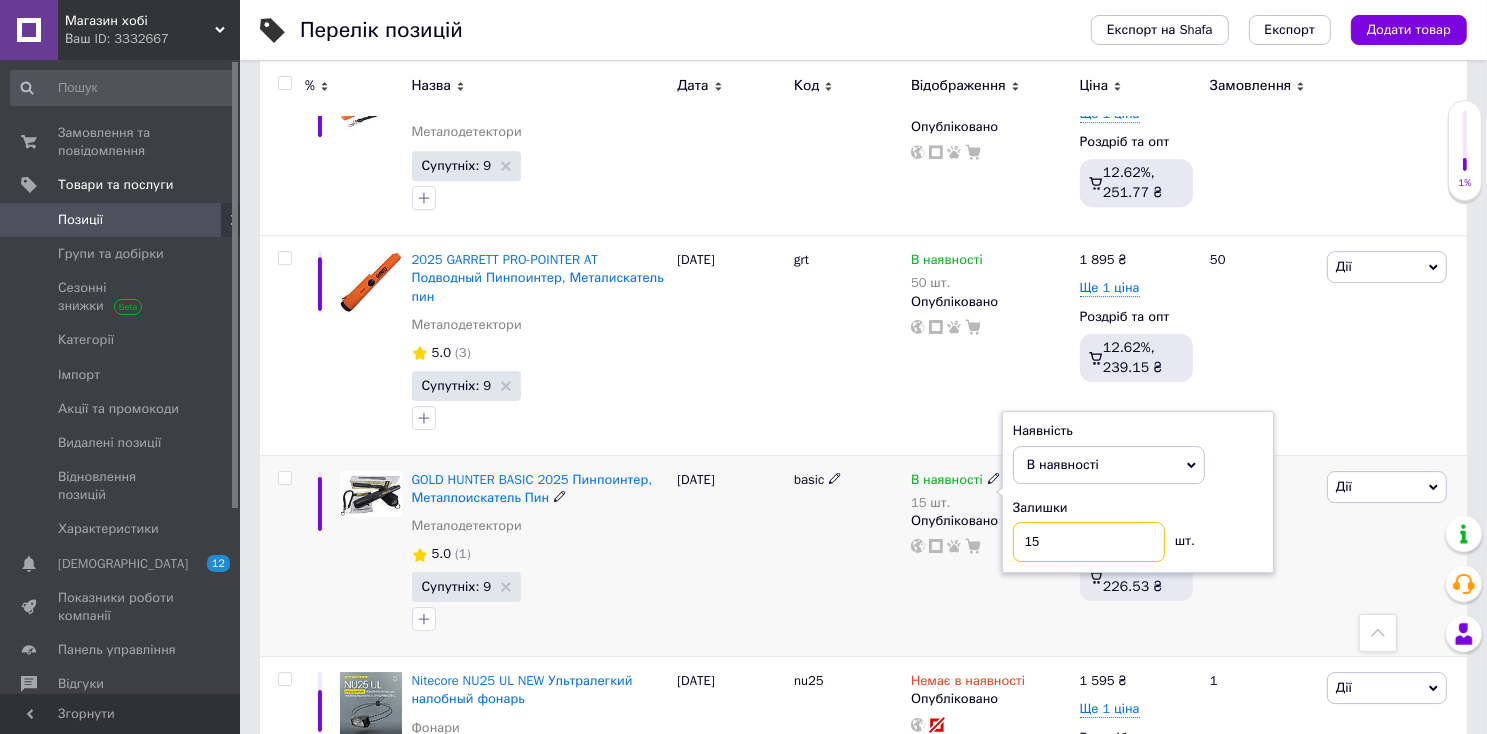drag, startPoint x: 1071, startPoint y: 423, endPoint x: 984, endPoint y: 426, distance: 87.05171 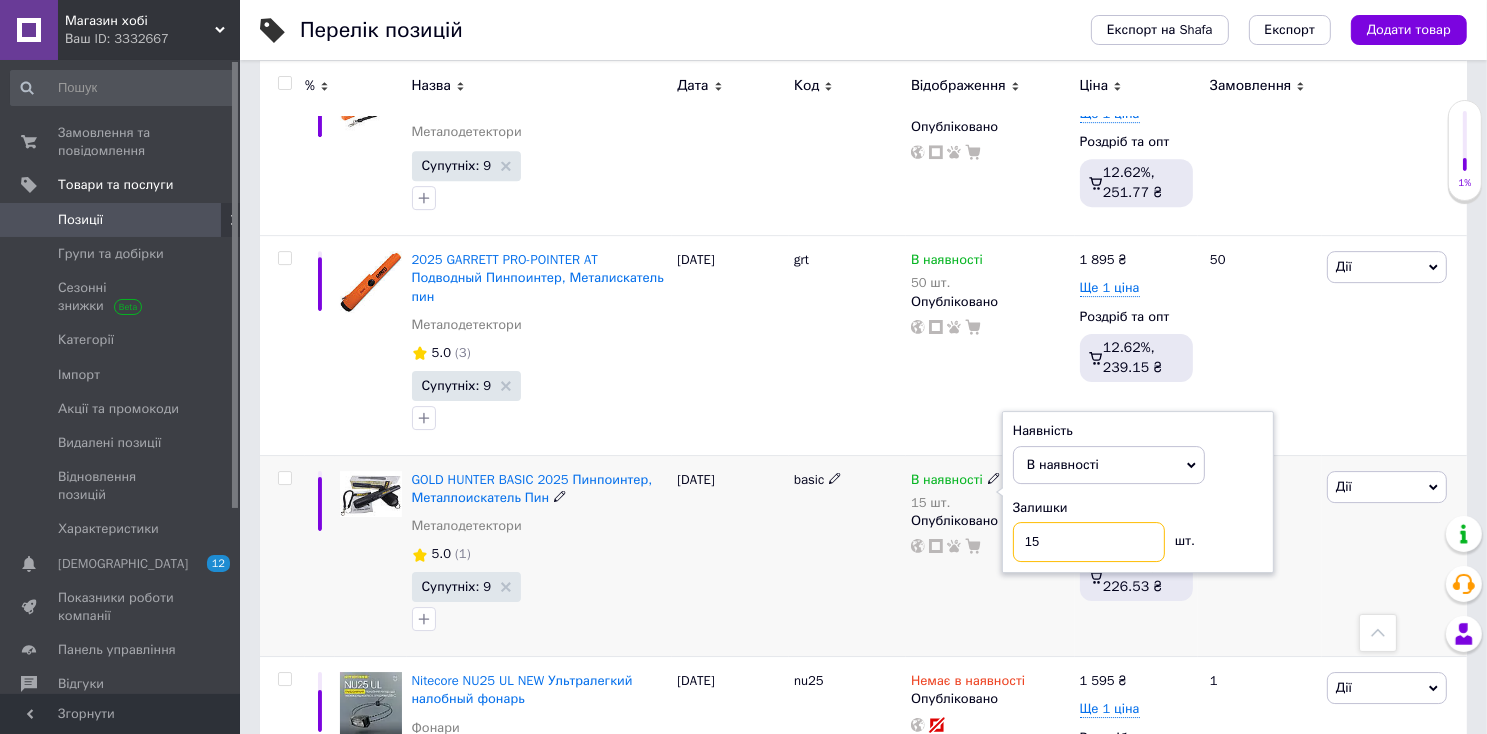click on "В наявності 15 шт. Наявність В наявності Немає в наявності Під замовлення [PERSON_NAME] до відправки Залишки 15 шт. Опубліковано" at bounding box center (990, 513) 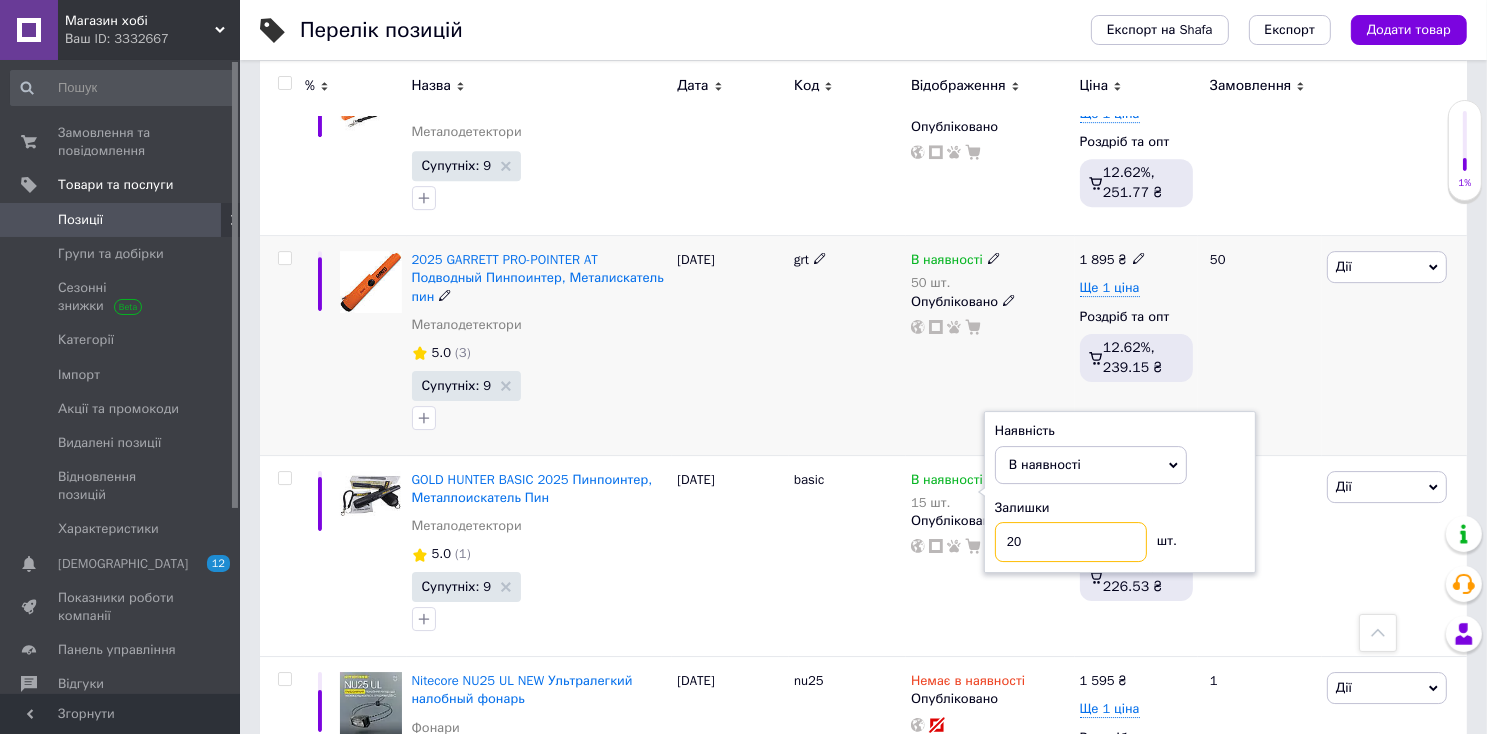 type on "20" 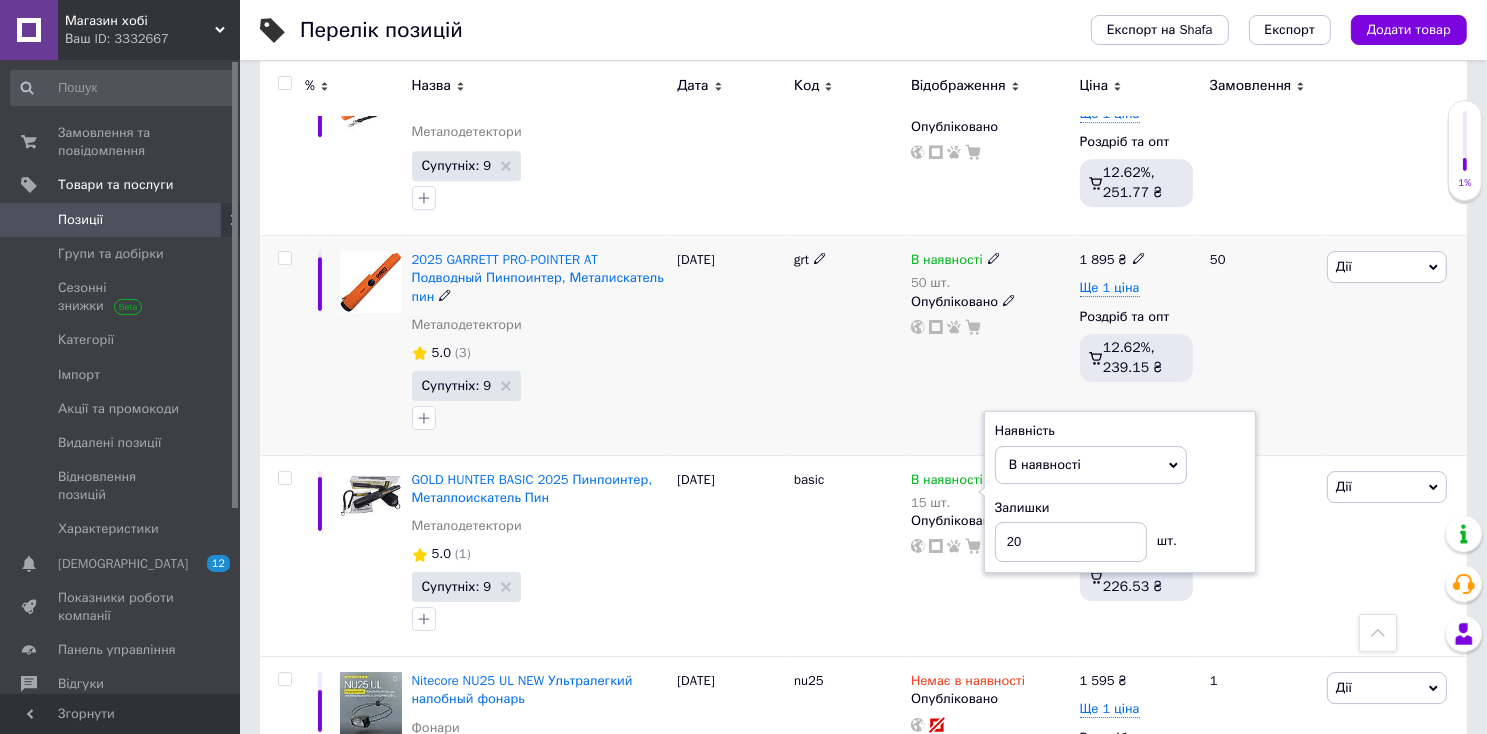 click on "[PERSON_NAME] Підняти на початок групи Копіювати Знижка Подарунок Супутні Приховати Ярлик Додати на вітрину Додати в кампанію Каталог ProSale Видалити" at bounding box center (1394, 346) 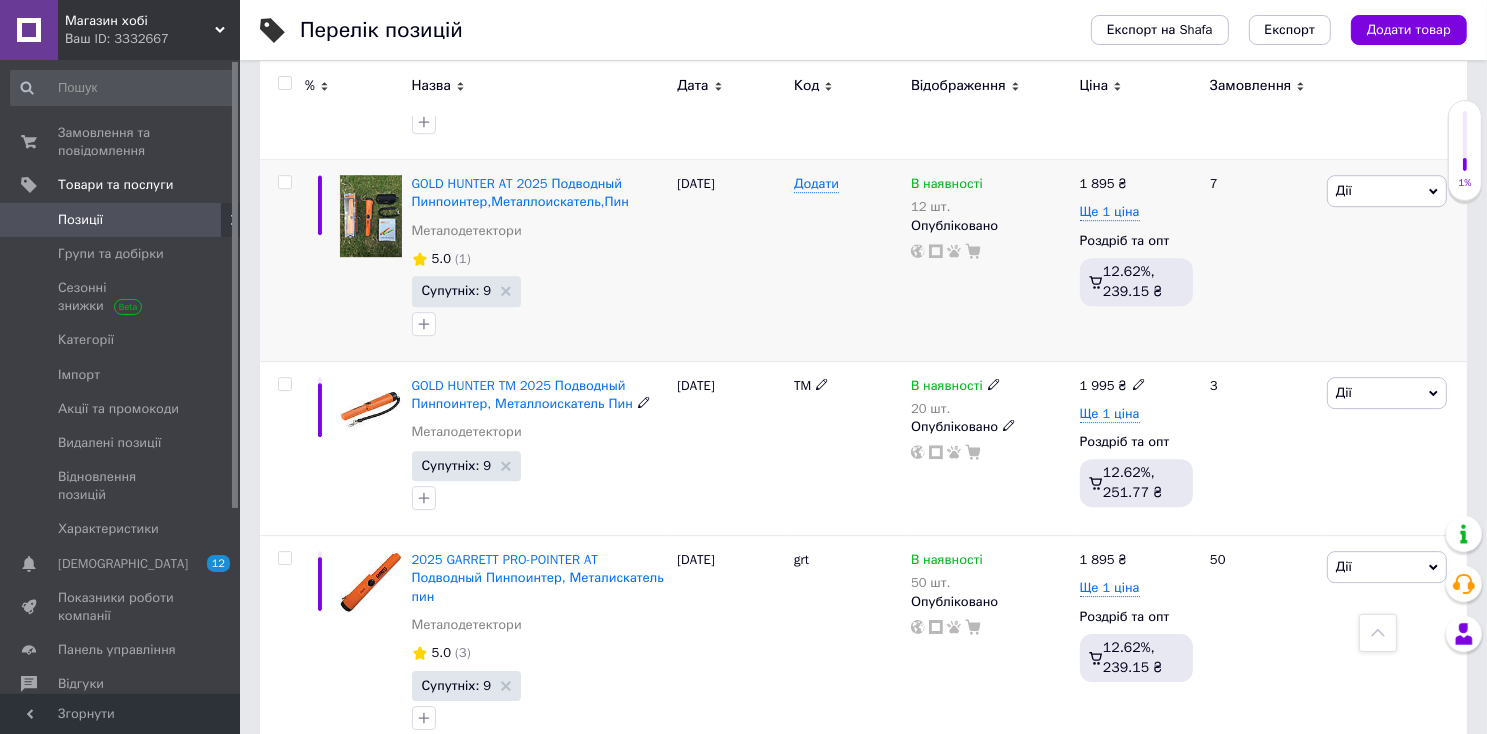 scroll, scrollTop: 13055, scrollLeft: 0, axis: vertical 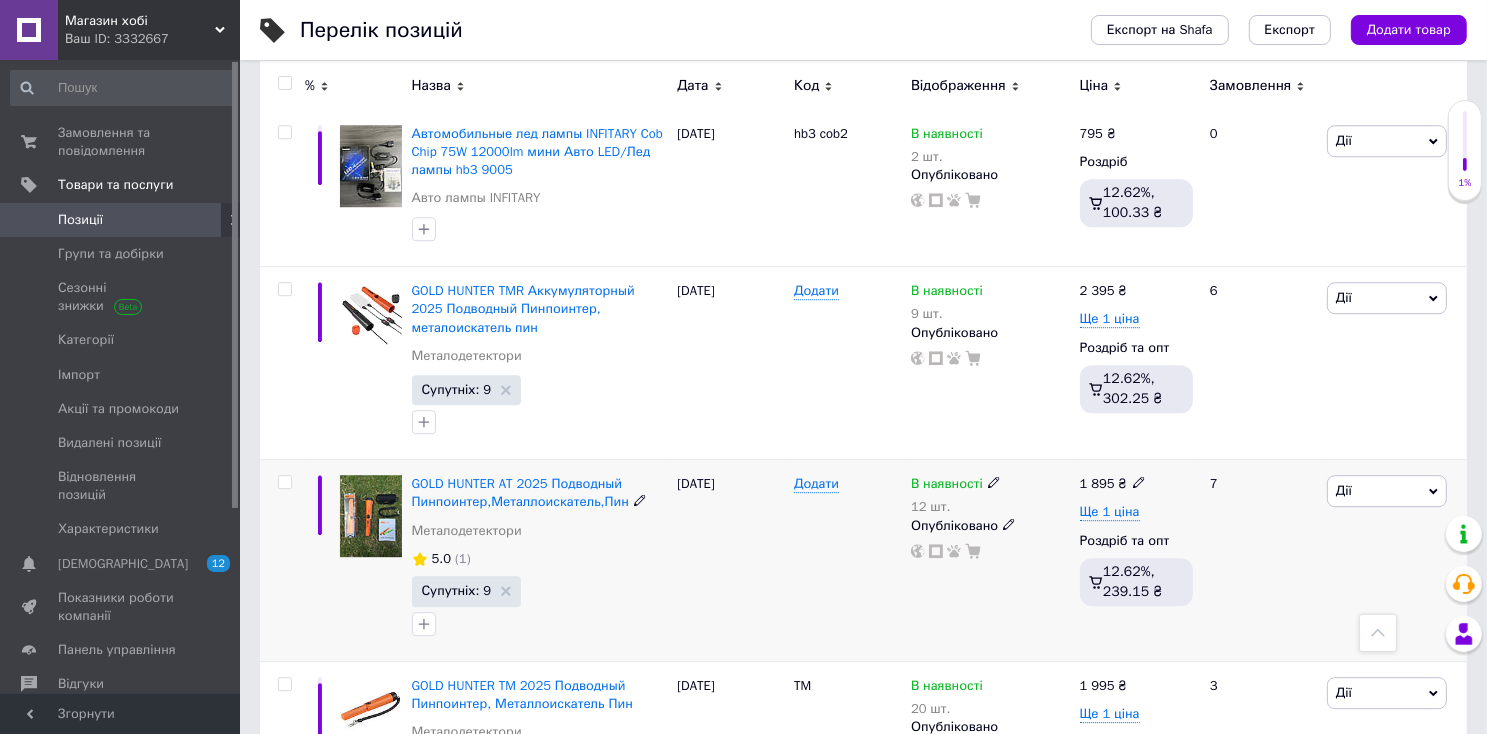 click 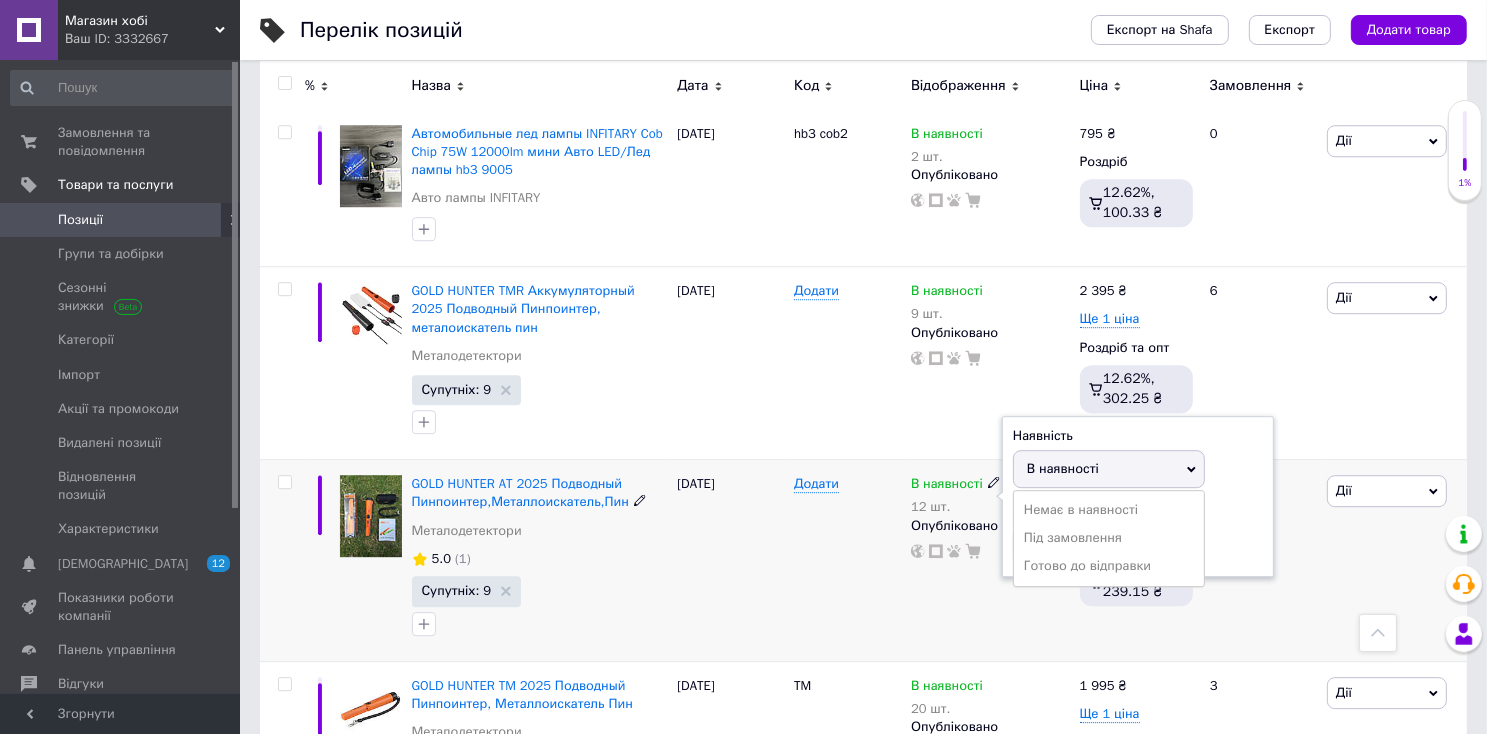 click on "Наявність В наявності Немає в наявності Під замовлення Готово до відправки Залишки 12 шт." at bounding box center [1138, 497] 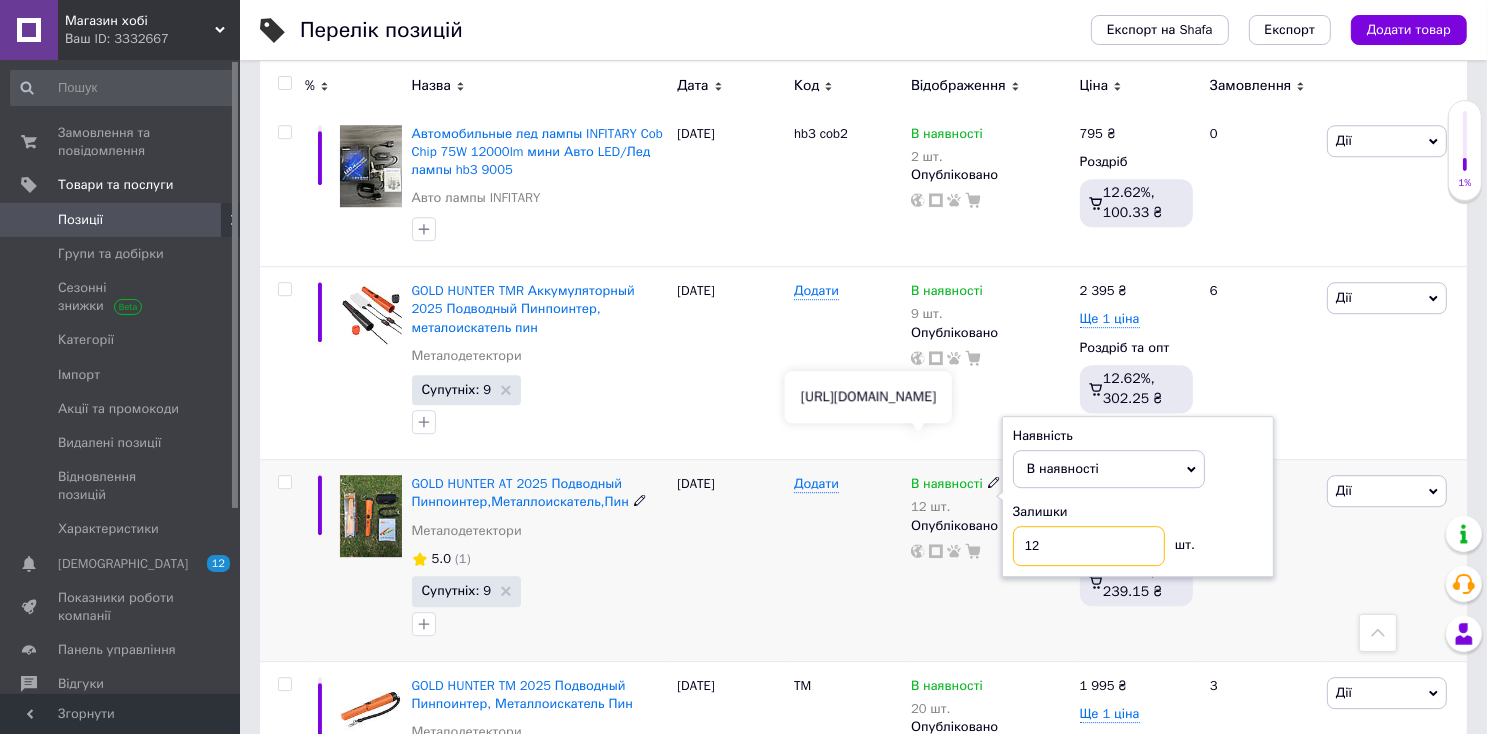 drag, startPoint x: 1082, startPoint y: 425, endPoint x: 918, endPoint y: 443, distance: 164.98485 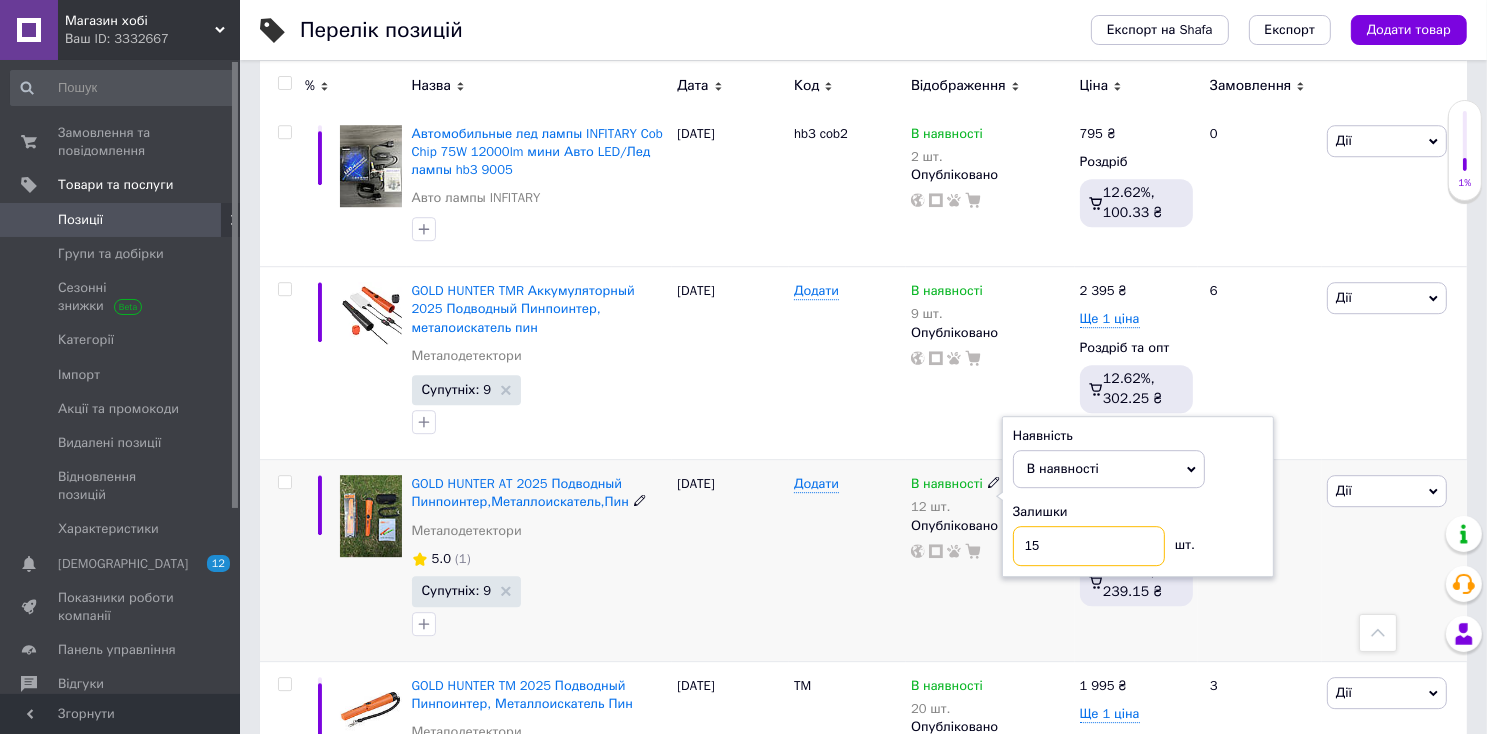 drag, startPoint x: 1064, startPoint y: 438, endPoint x: 929, endPoint y: 453, distance: 135.83078 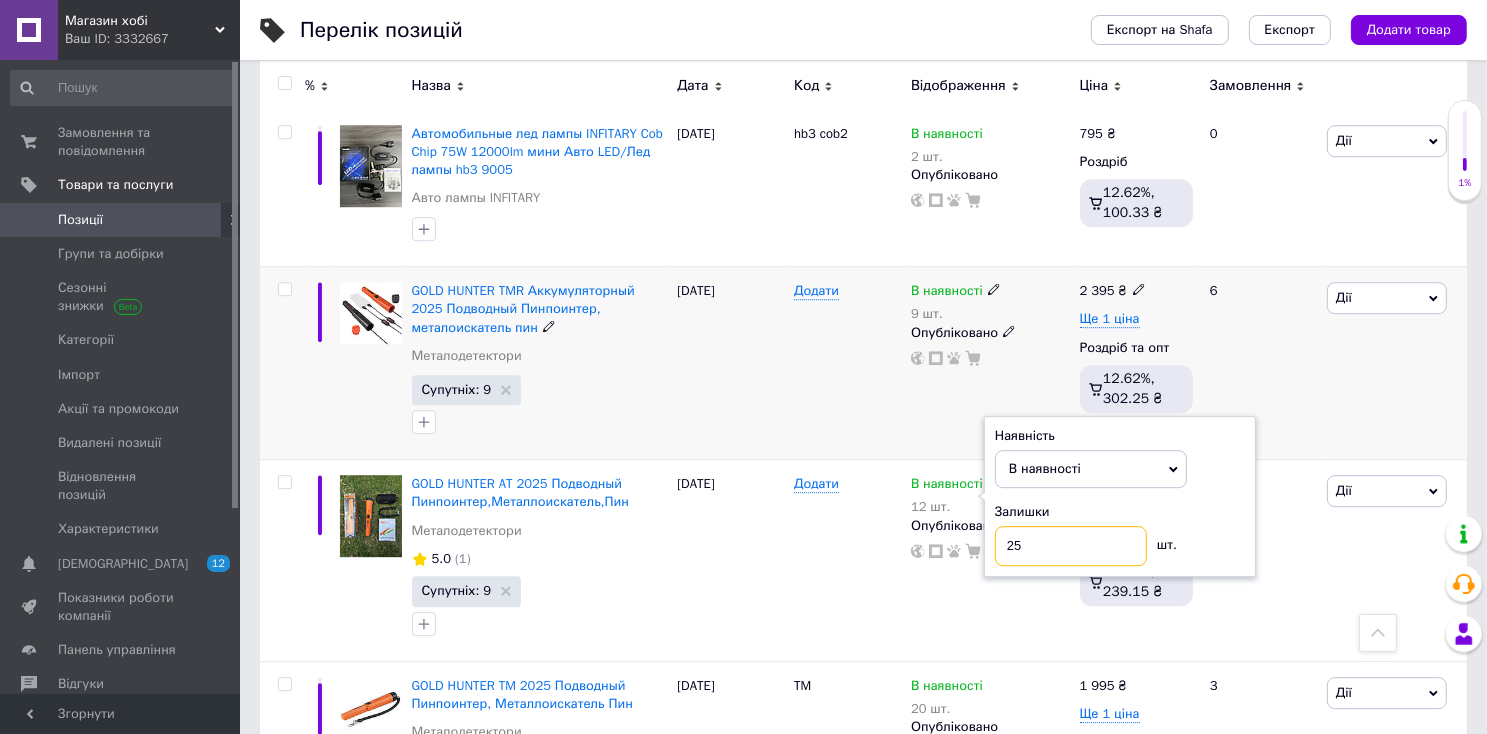 type on "25" 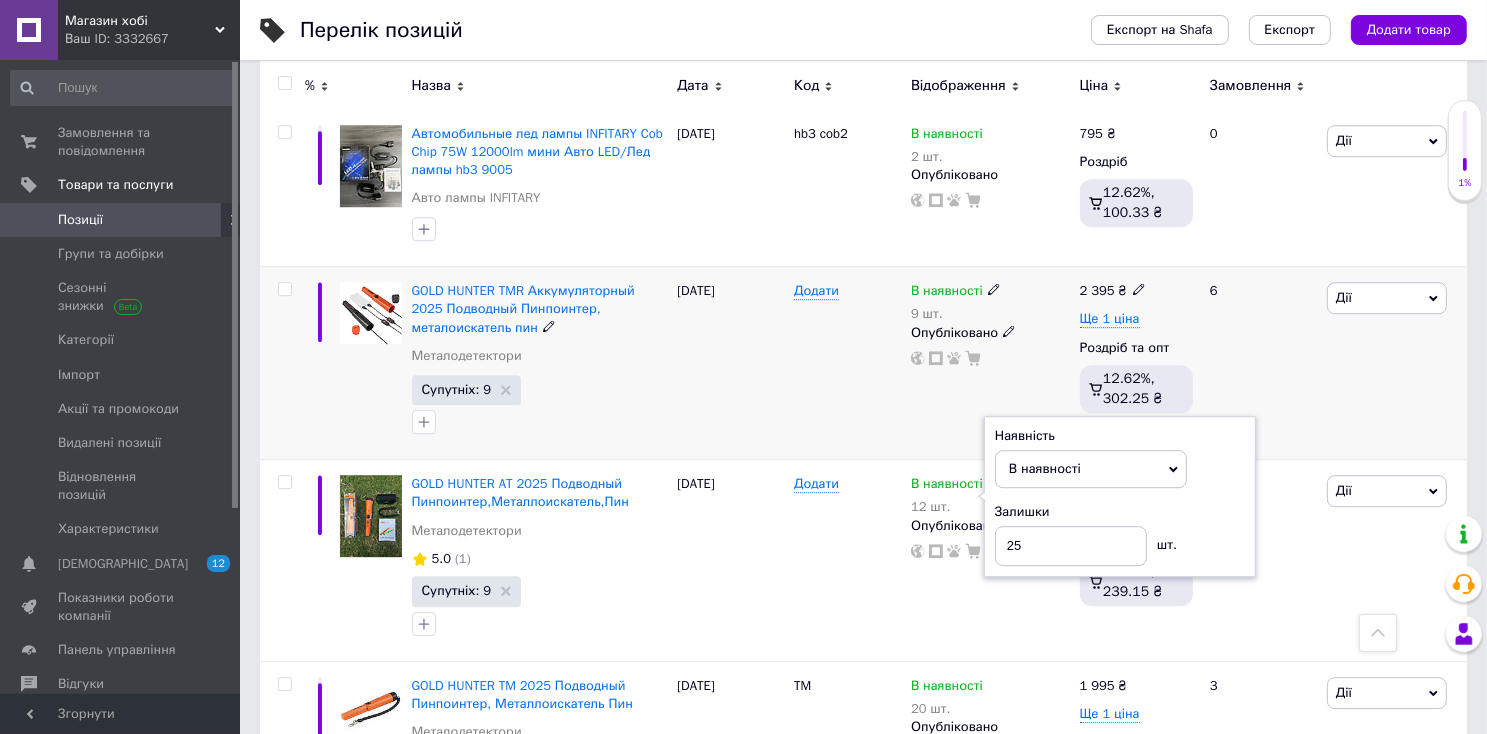 click on "6" at bounding box center [1260, 363] 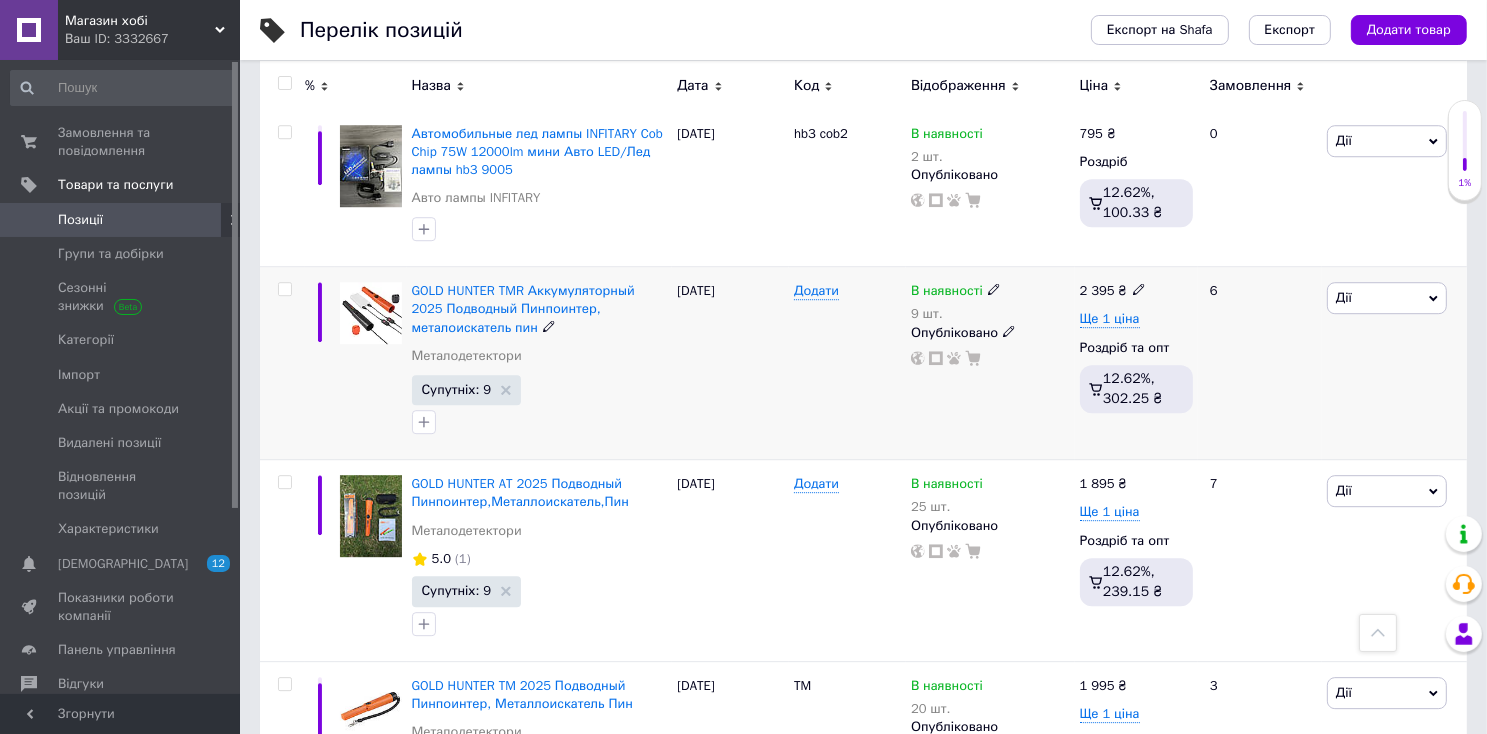 click 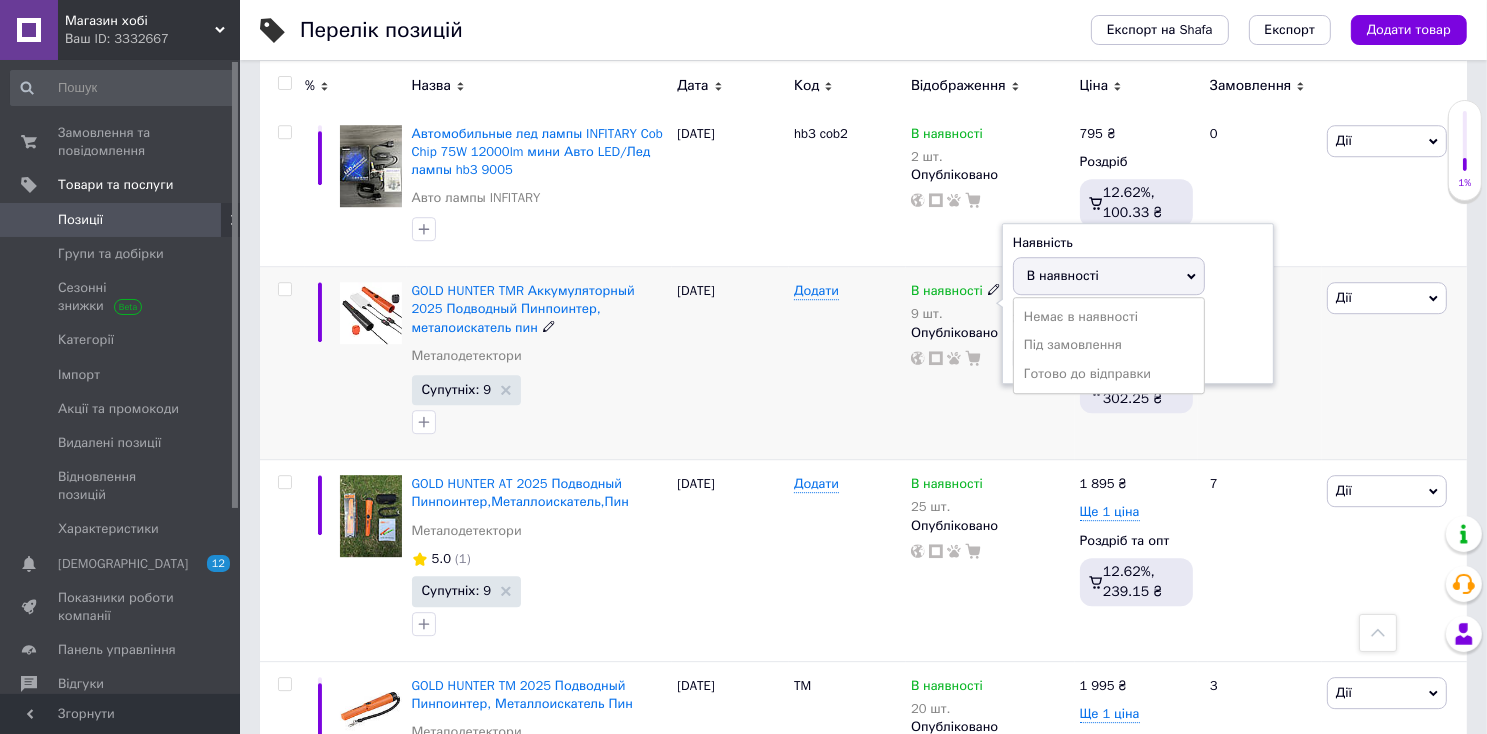 click on "Наявність В наявності Немає в наявності Під замовлення Готово до відправки Залишки 9 шт." at bounding box center [1138, 304] 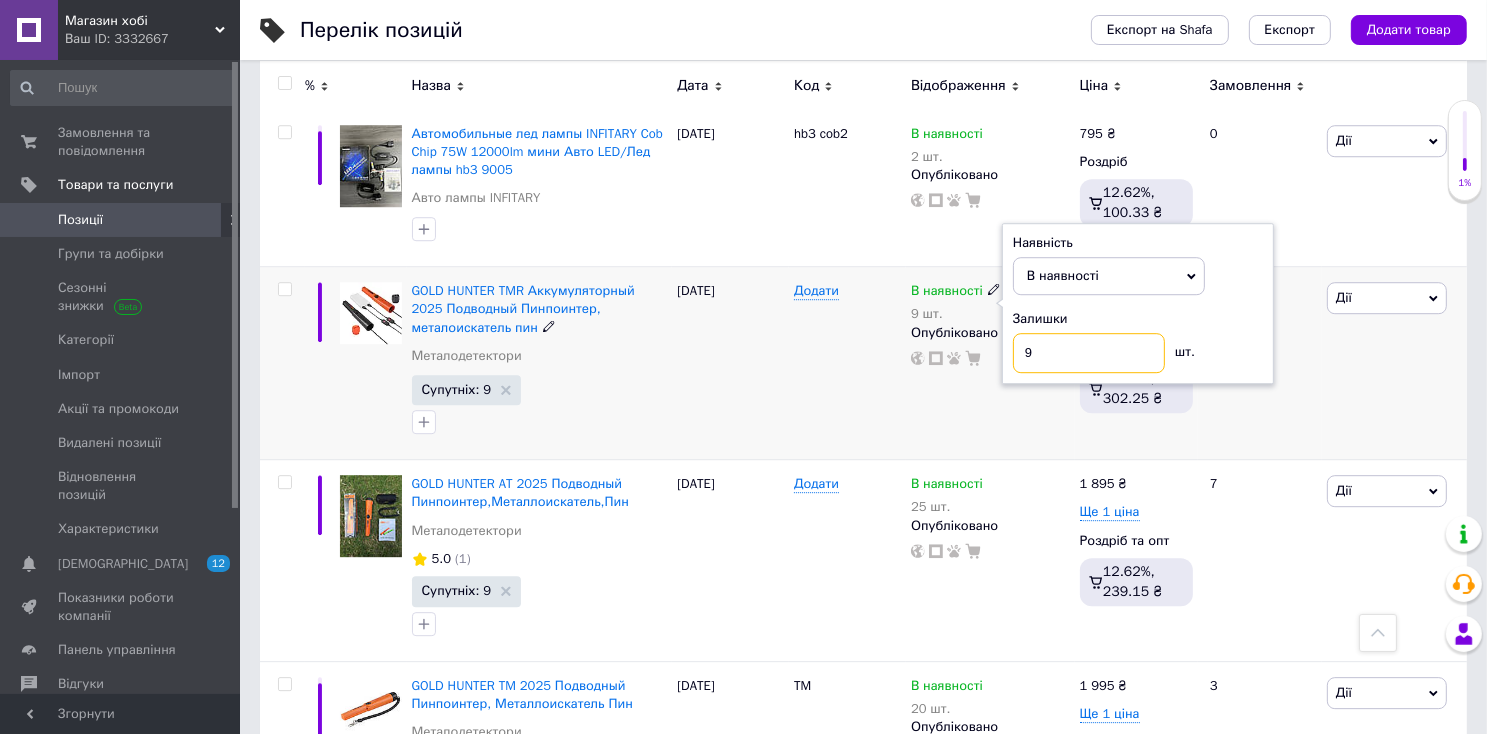 drag, startPoint x: 1052, startPoint y: 258, endPoint x: 914, endPoint y: 265, distance: 138.17743 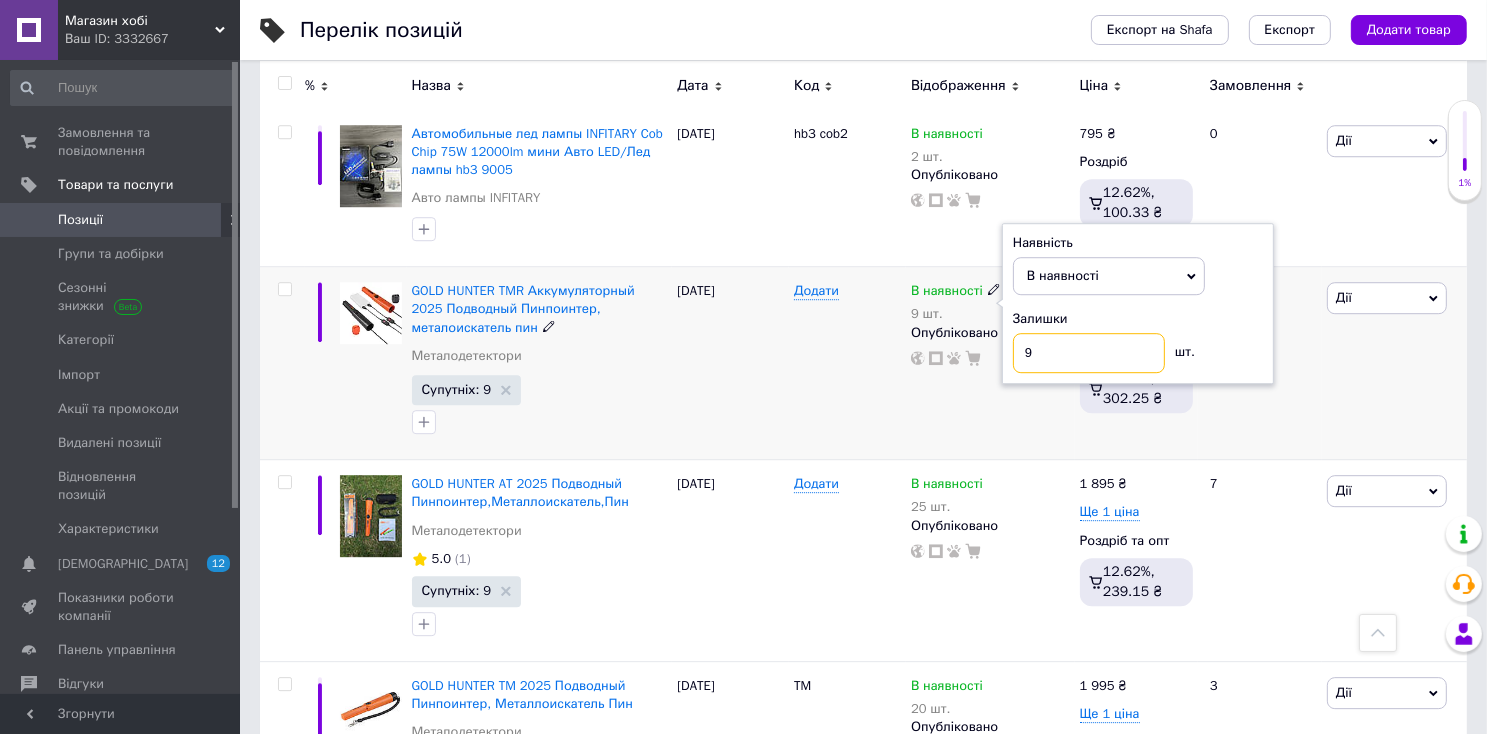 click on "В наявності 9 шт. Наявність В наявності Немає в наявності Під замовлення Готово до відправки Залишки 9 шт. Опубліковано" at bounding box center (990, 363) 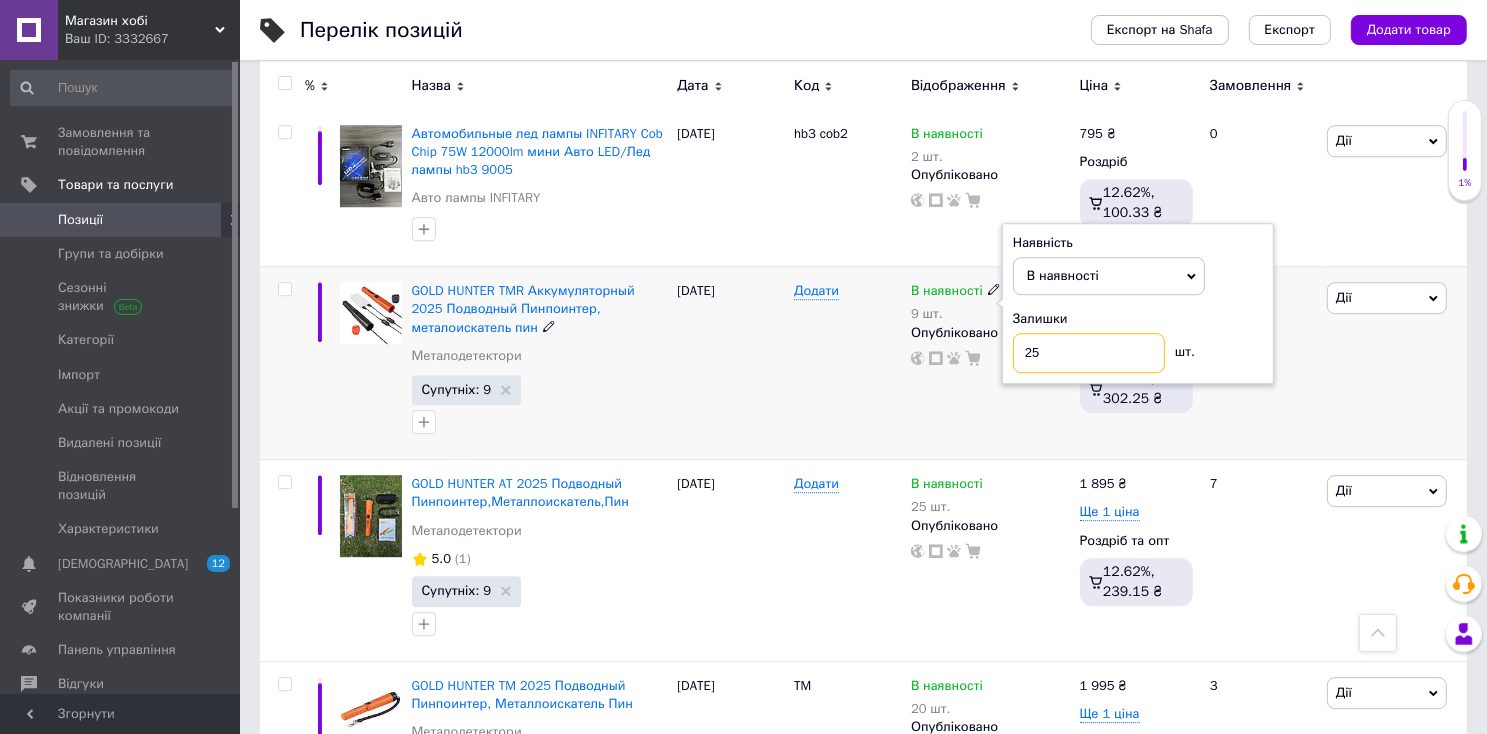 type on "25" 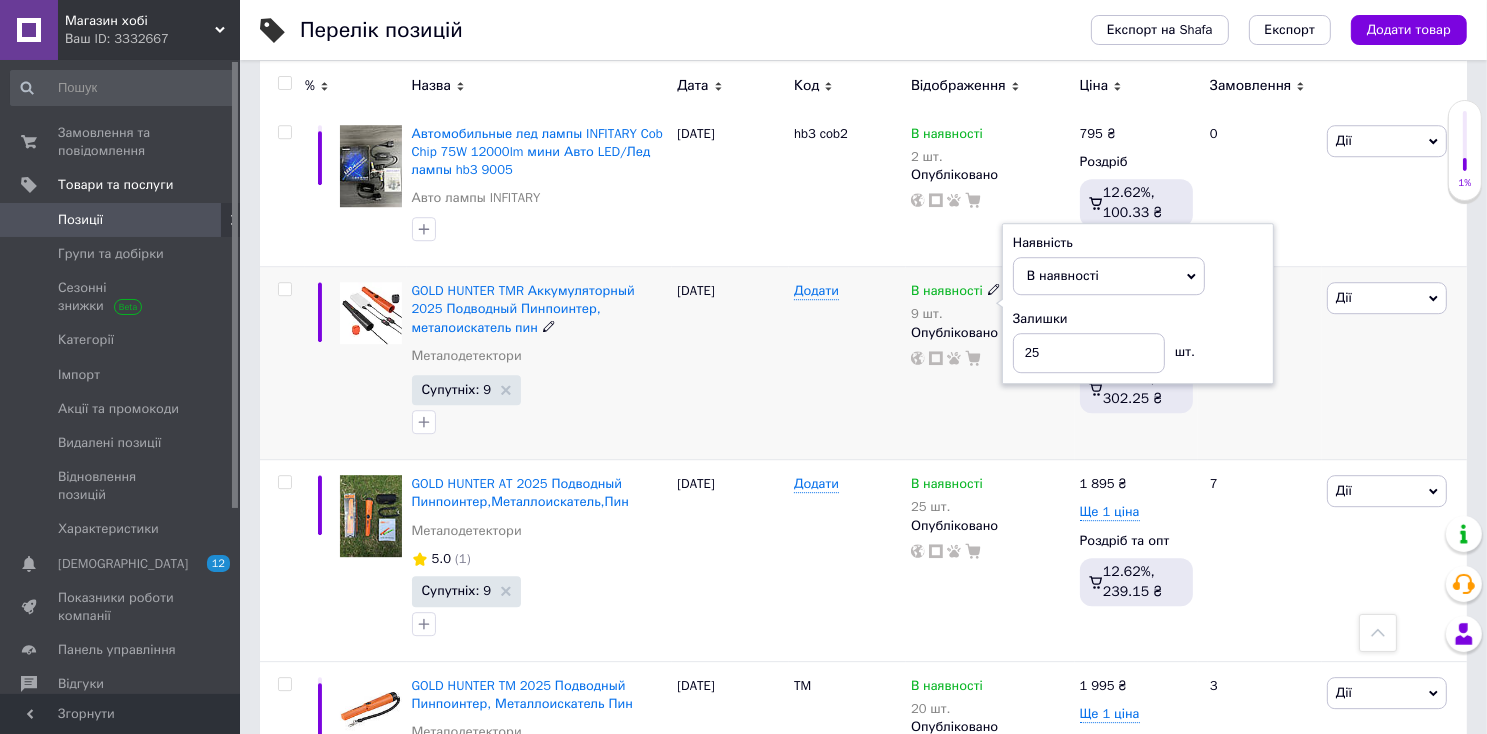 click on "6" at bounding box center [1260, 363] 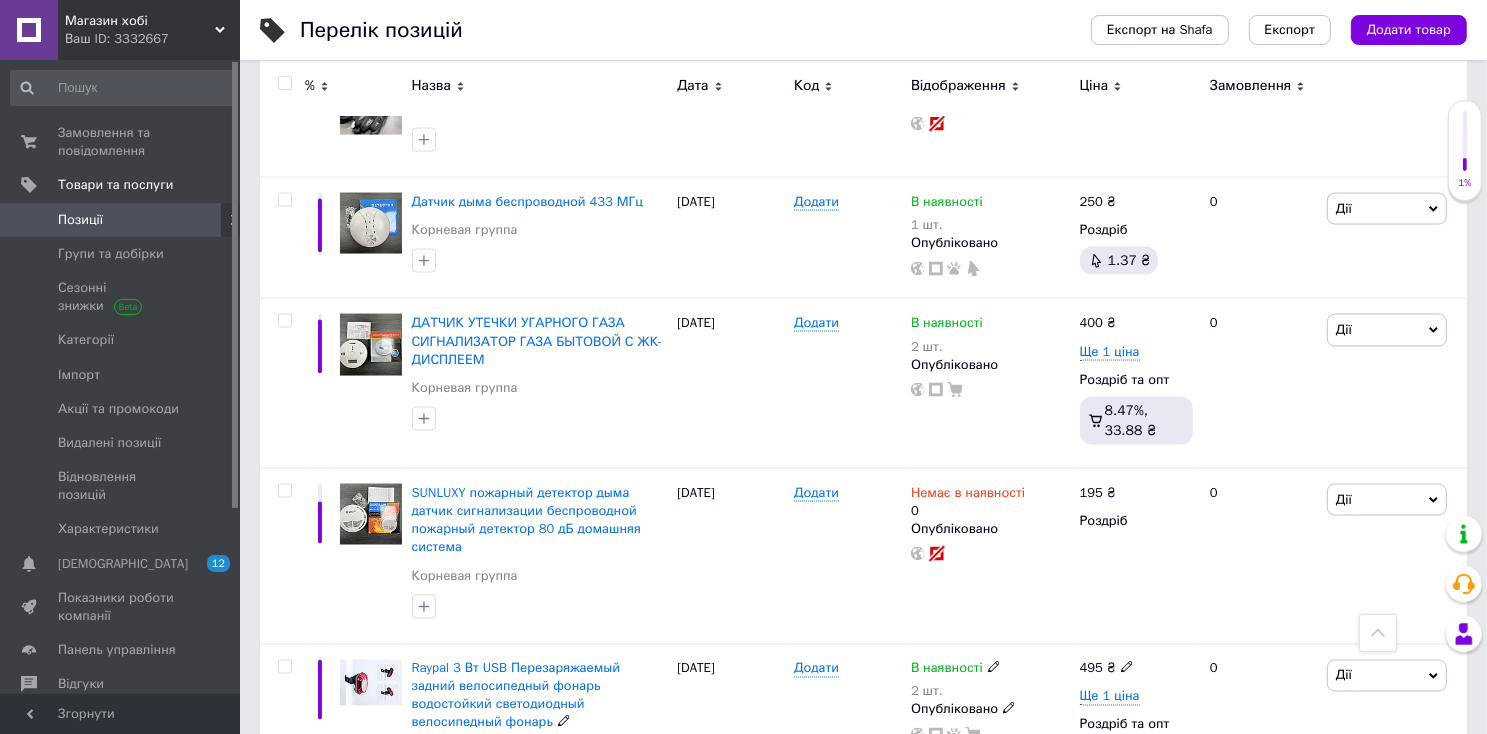 scroll, scrollTop: 10455, scrollLeft: 0, axis: vertical 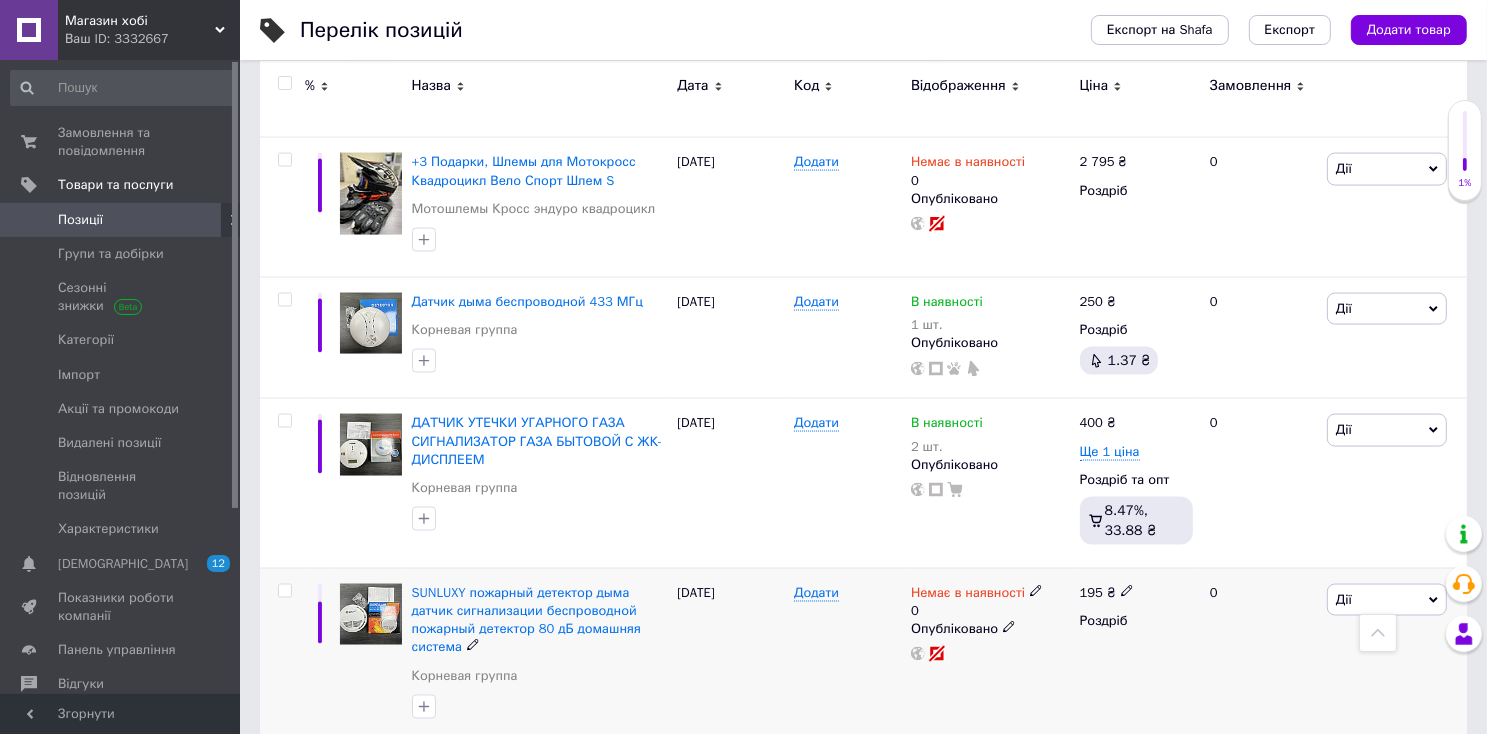 click at bounding box center [284, 591] 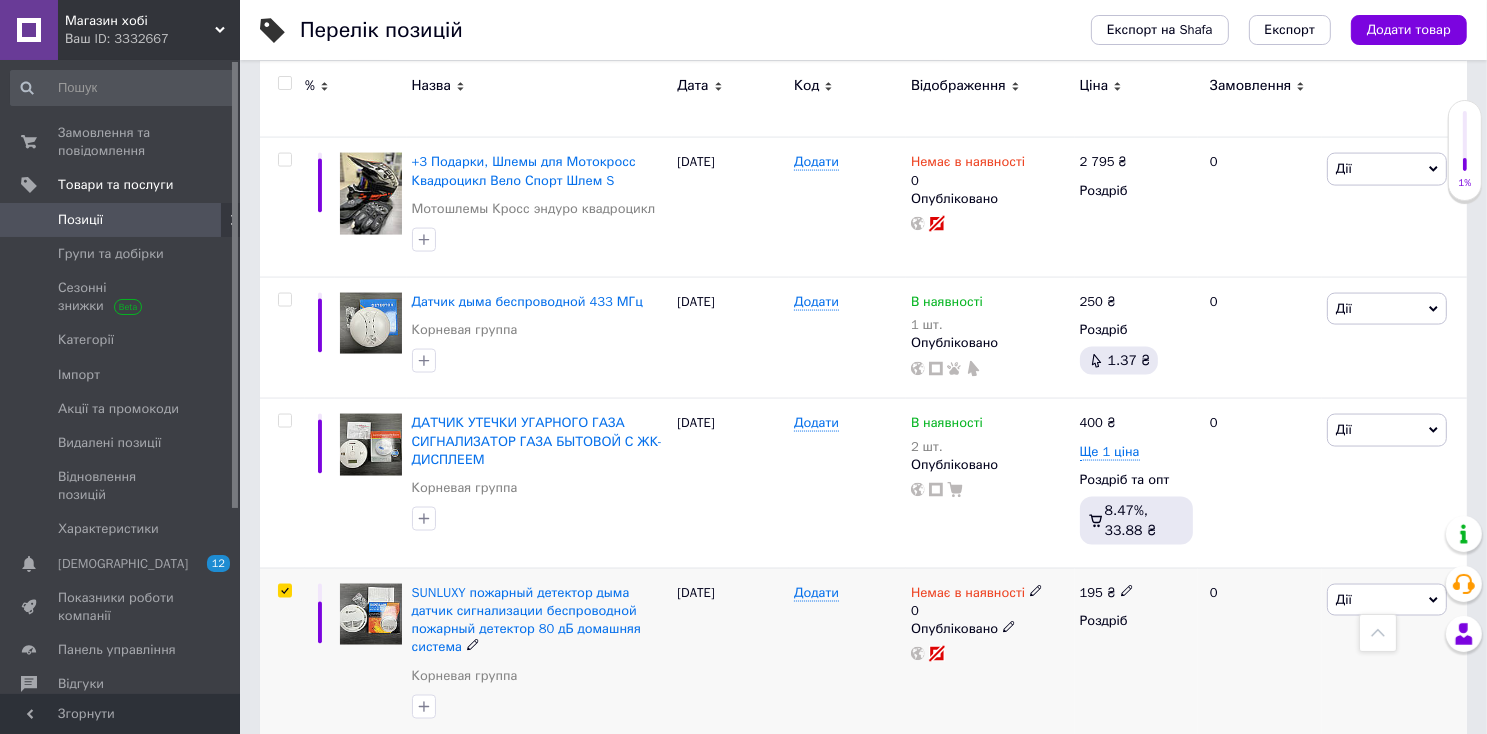 checkbox on "true" 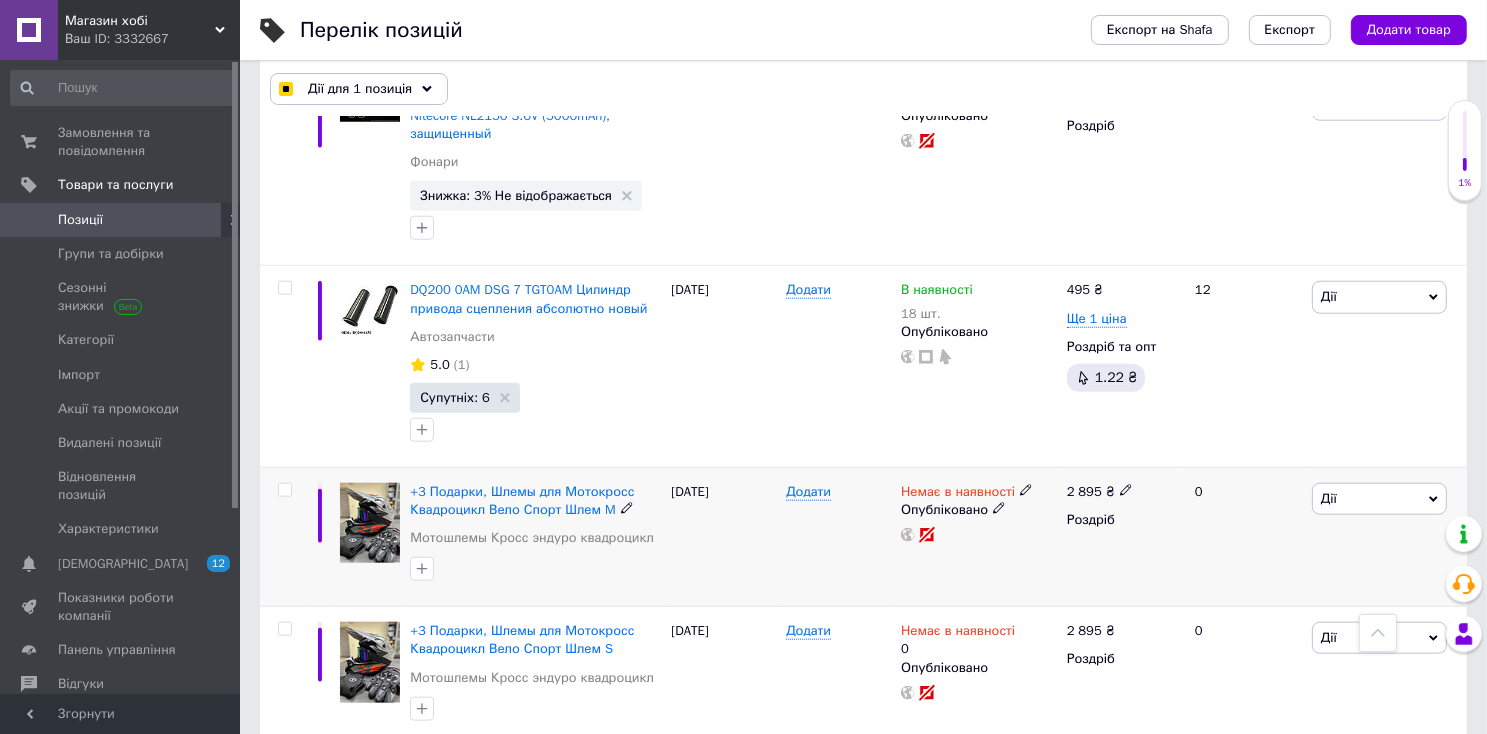scroll, scrollTop: 9006, scrollLeft: 0, axis: vertical 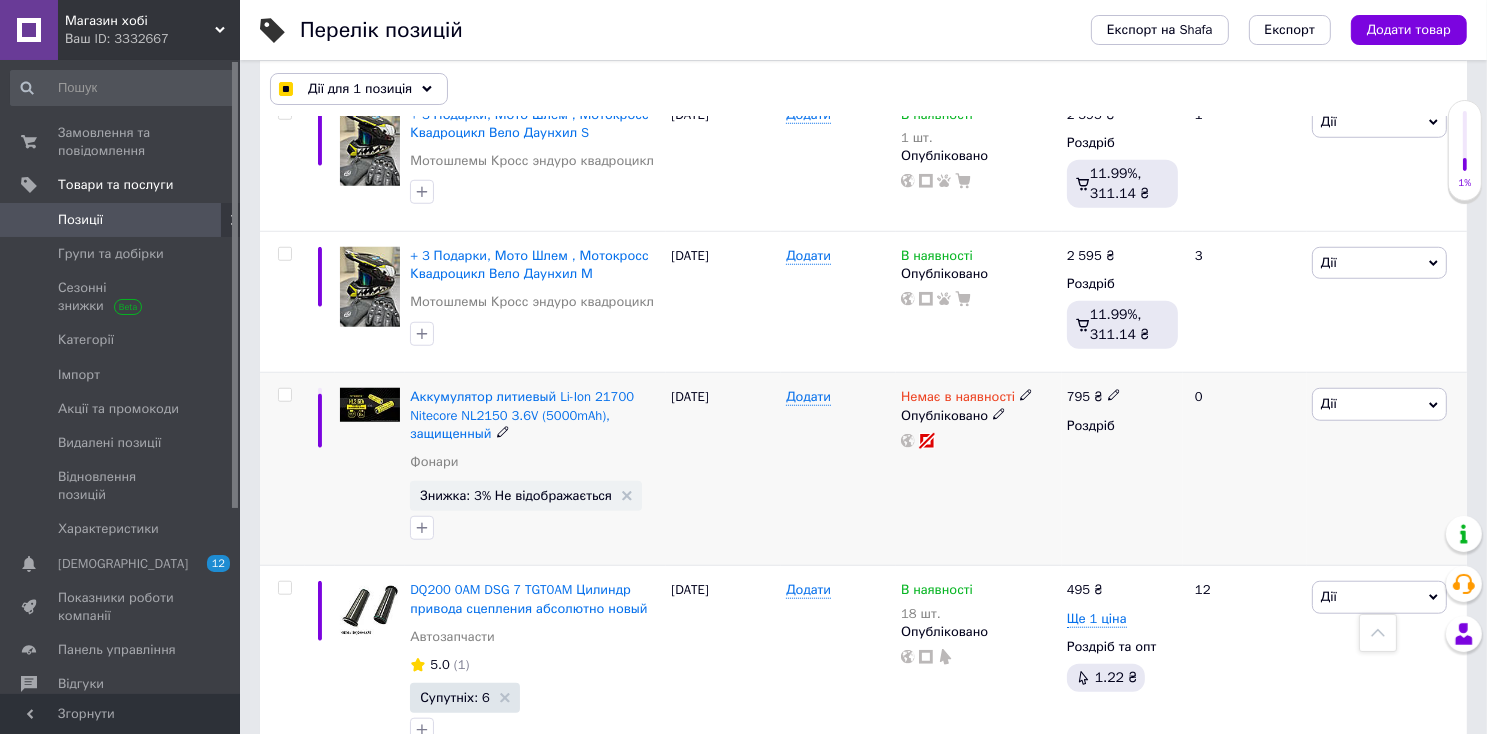 click at bounding box center [284, 395] 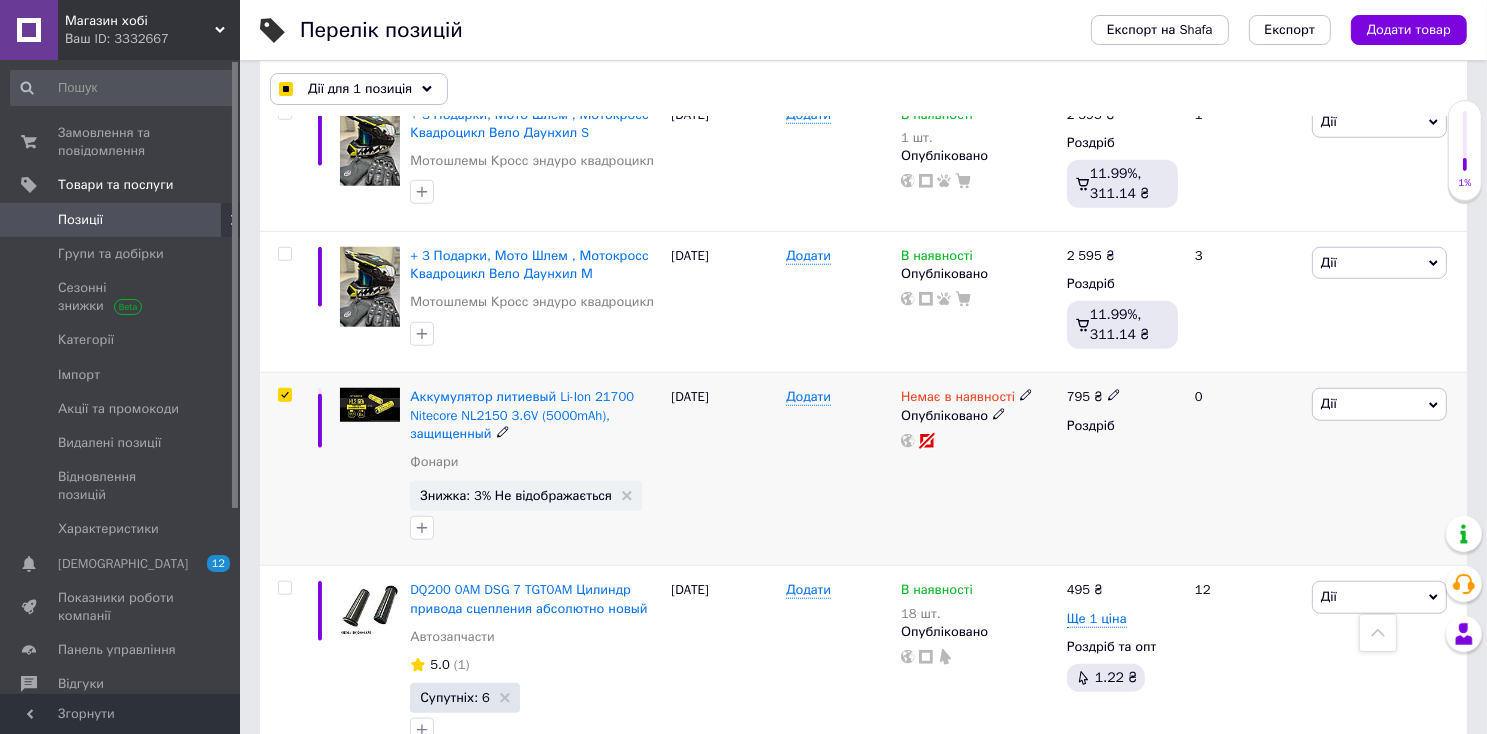 checkbox on "true" 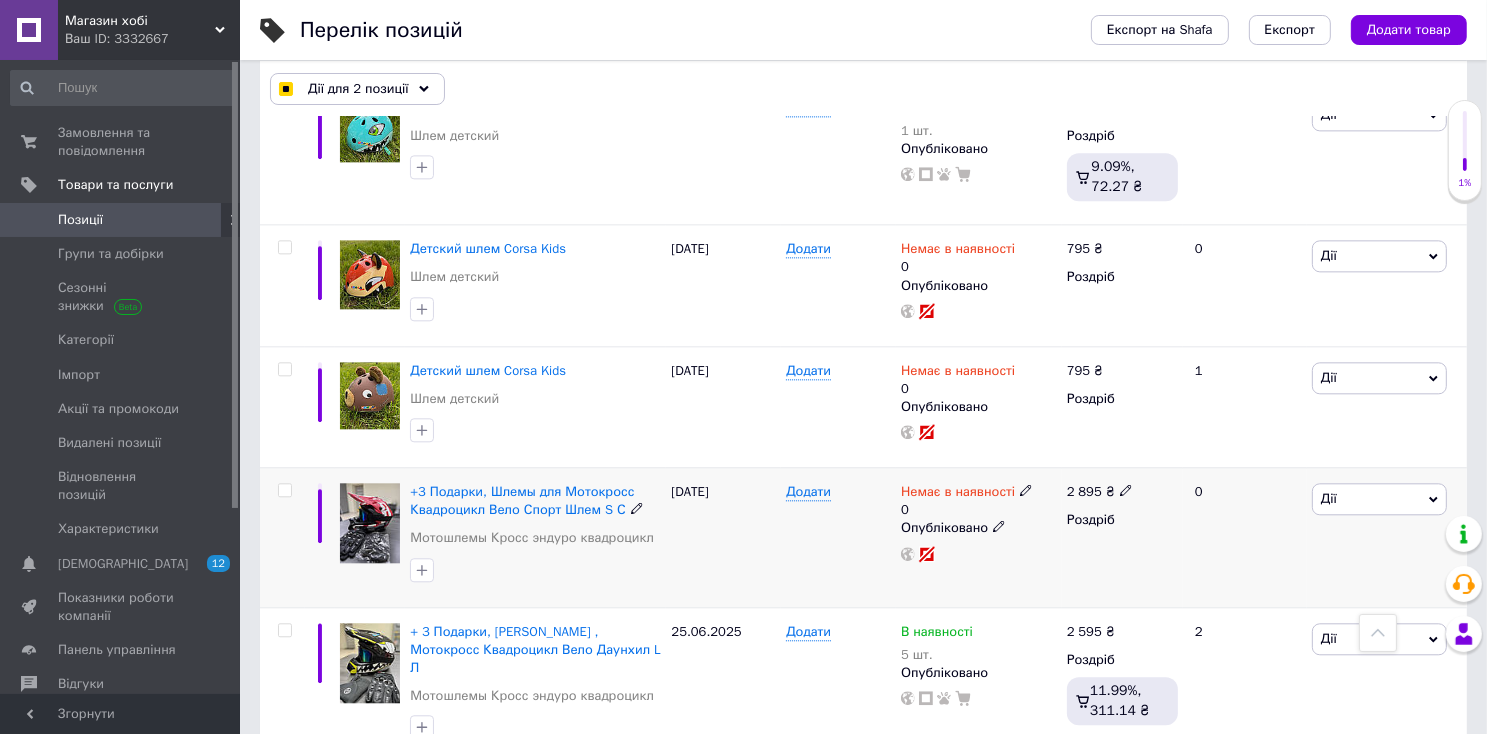 scroll, scrollTop: 4506, scrollLeft: 0, axis: vertical 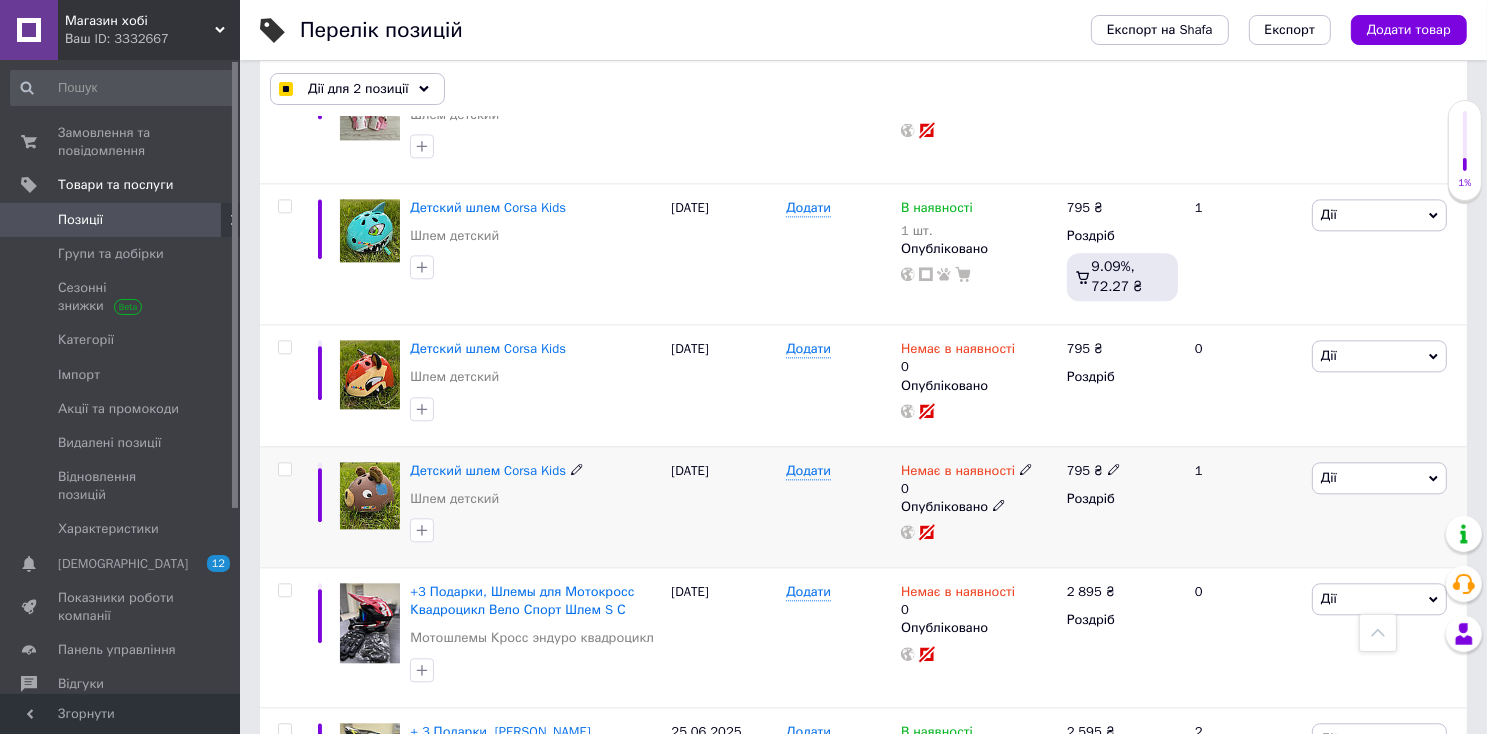click at bounding box center [284, 469] 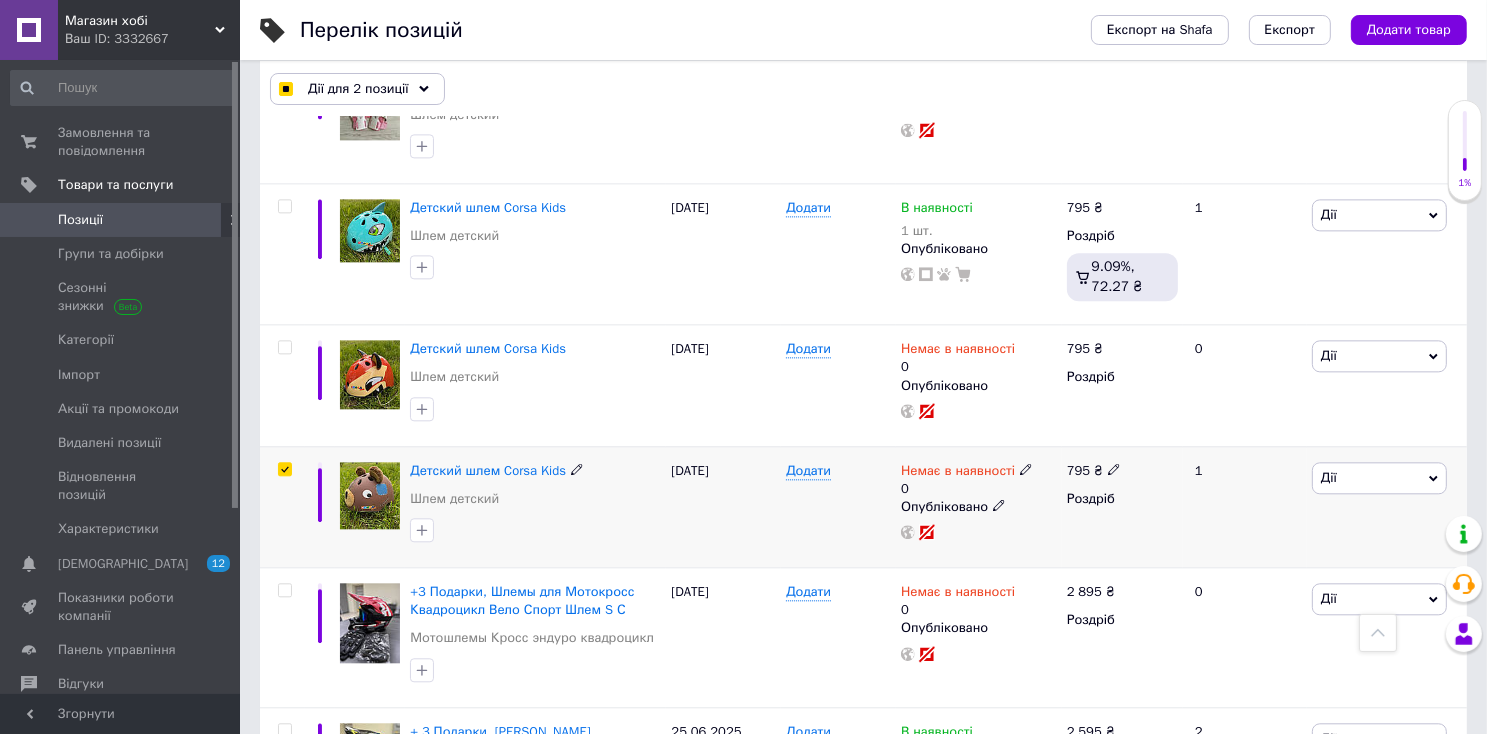 checkbox on "true" 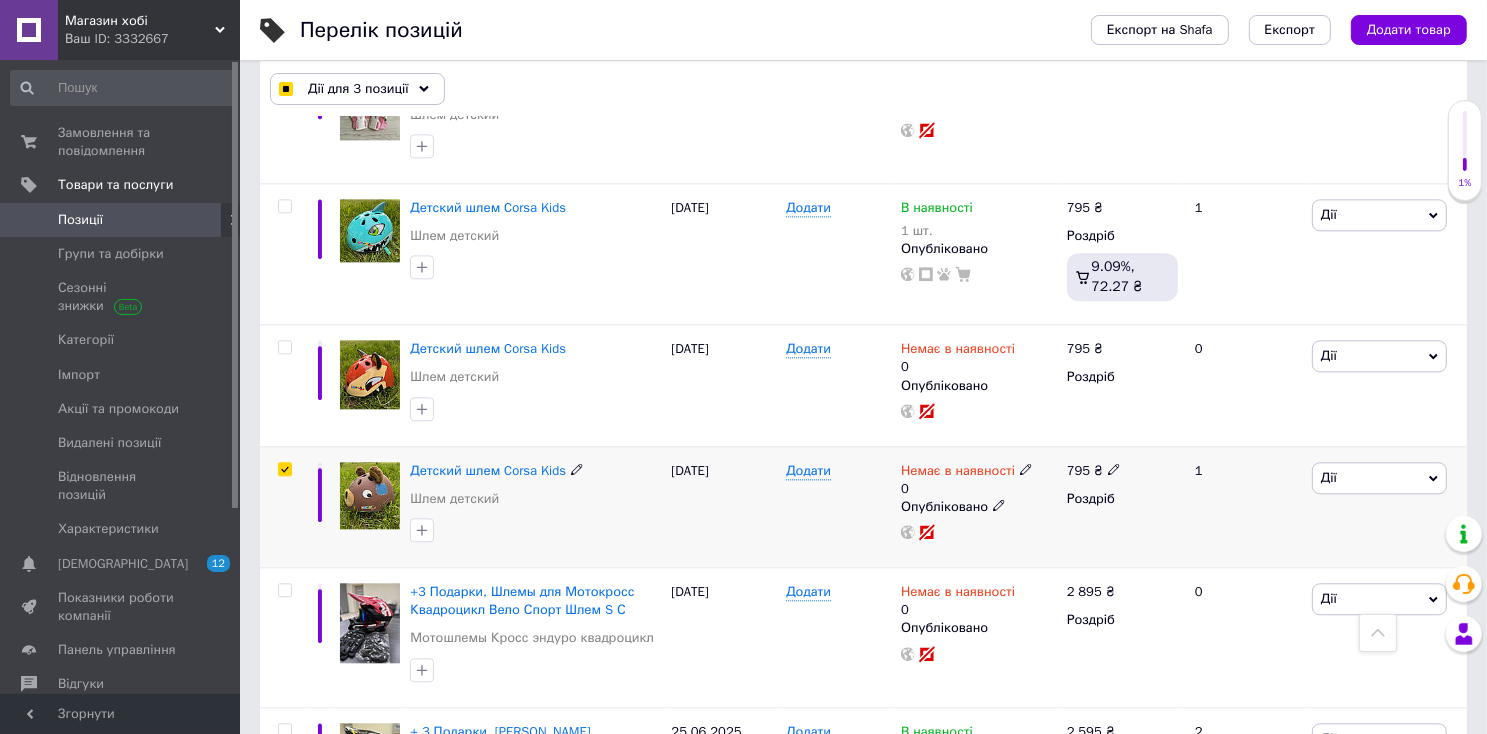 click at bounding box center (284, 469) 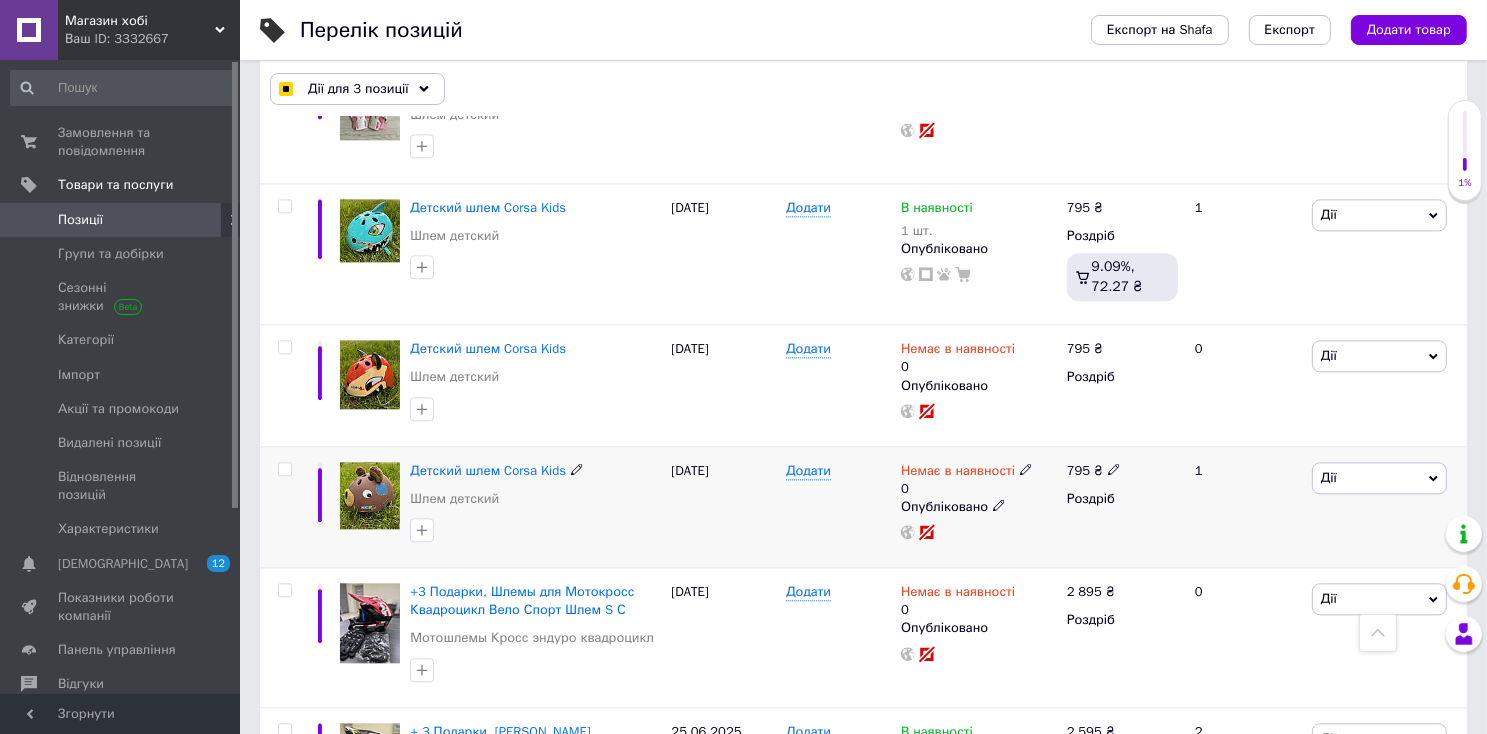checkbox on "false" 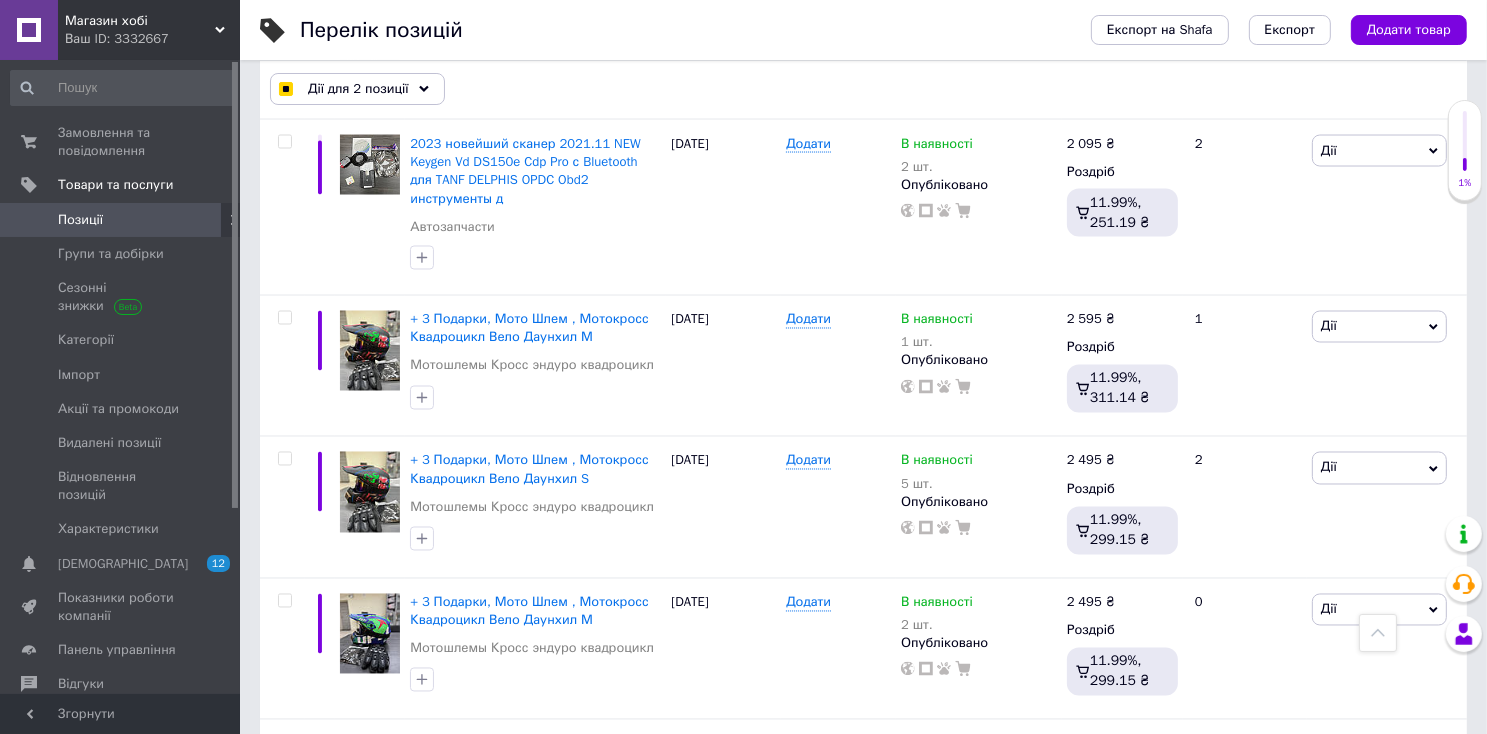 scroll, scrollTop: 3706, scrollLeft: 0, axis: vertical 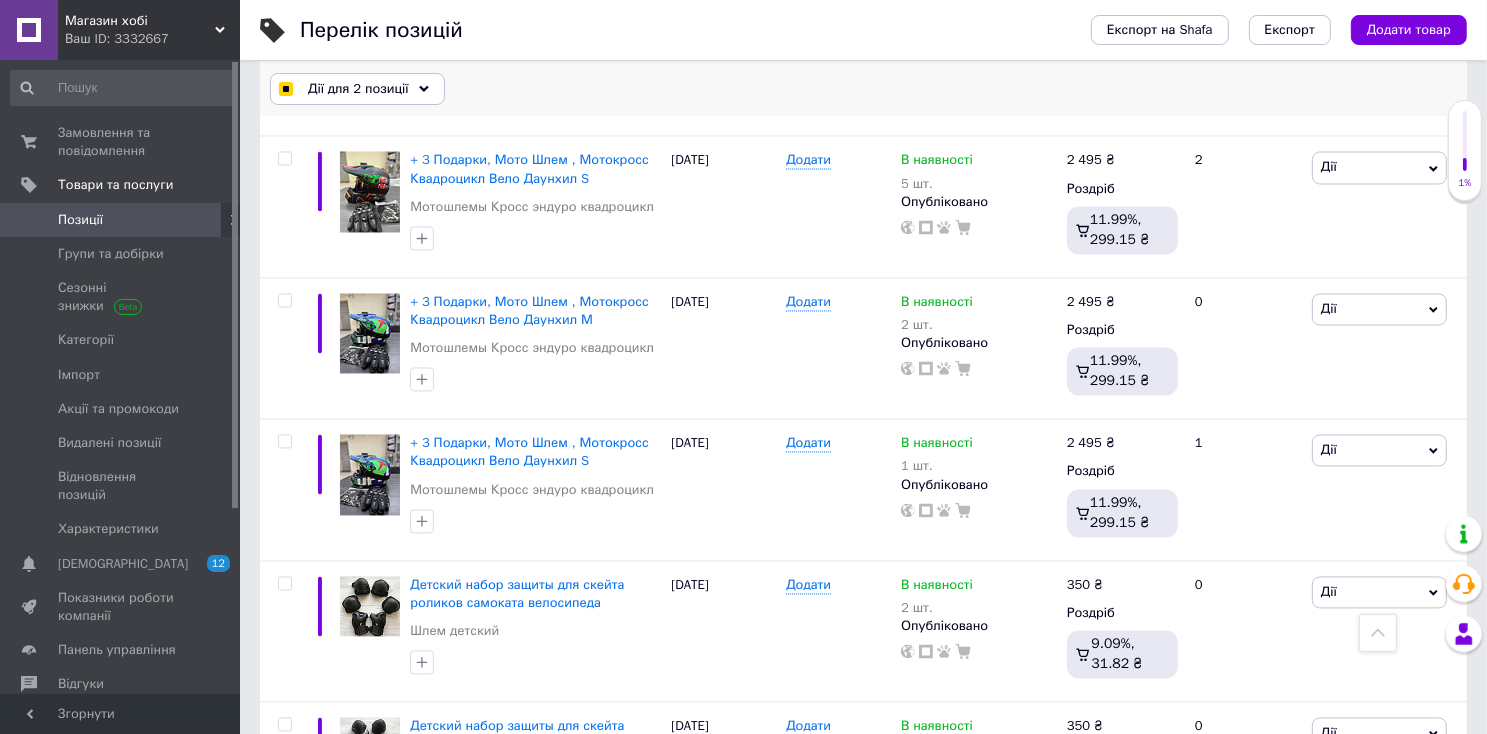 click on "Дії для 2 позиції" at bounding box center (358, 89) 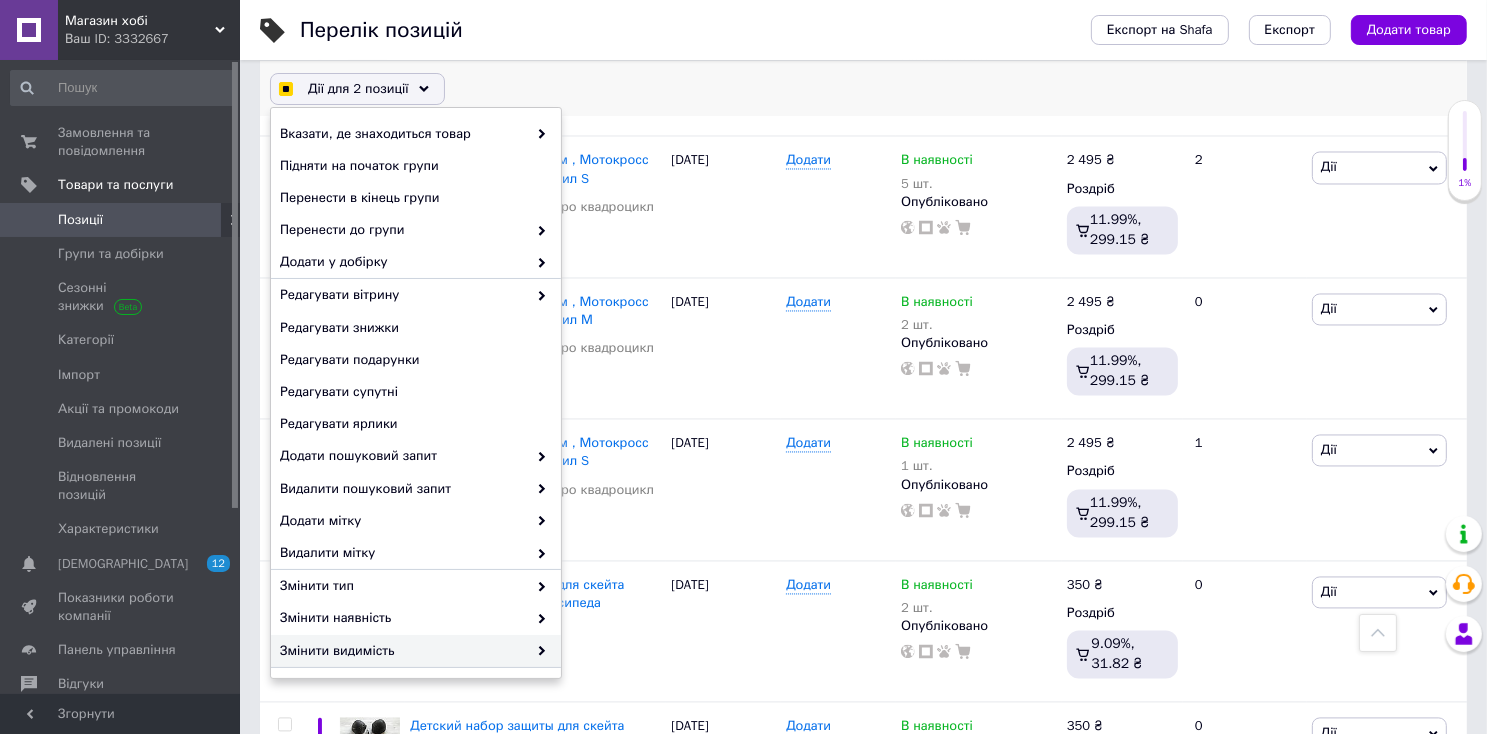 scroll, scrollTop: 128, scrollLeft: 0, axis: vertical 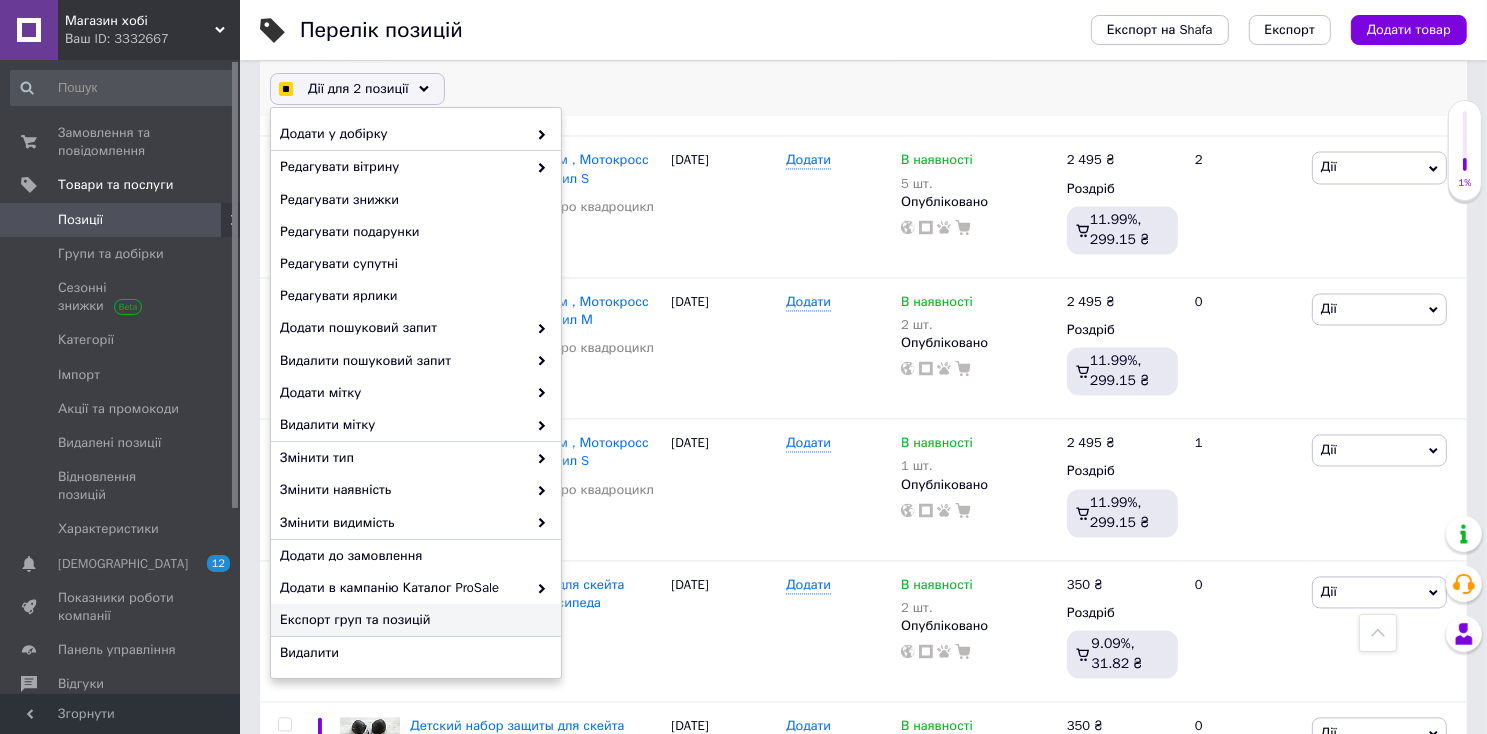 checkbox on "true" 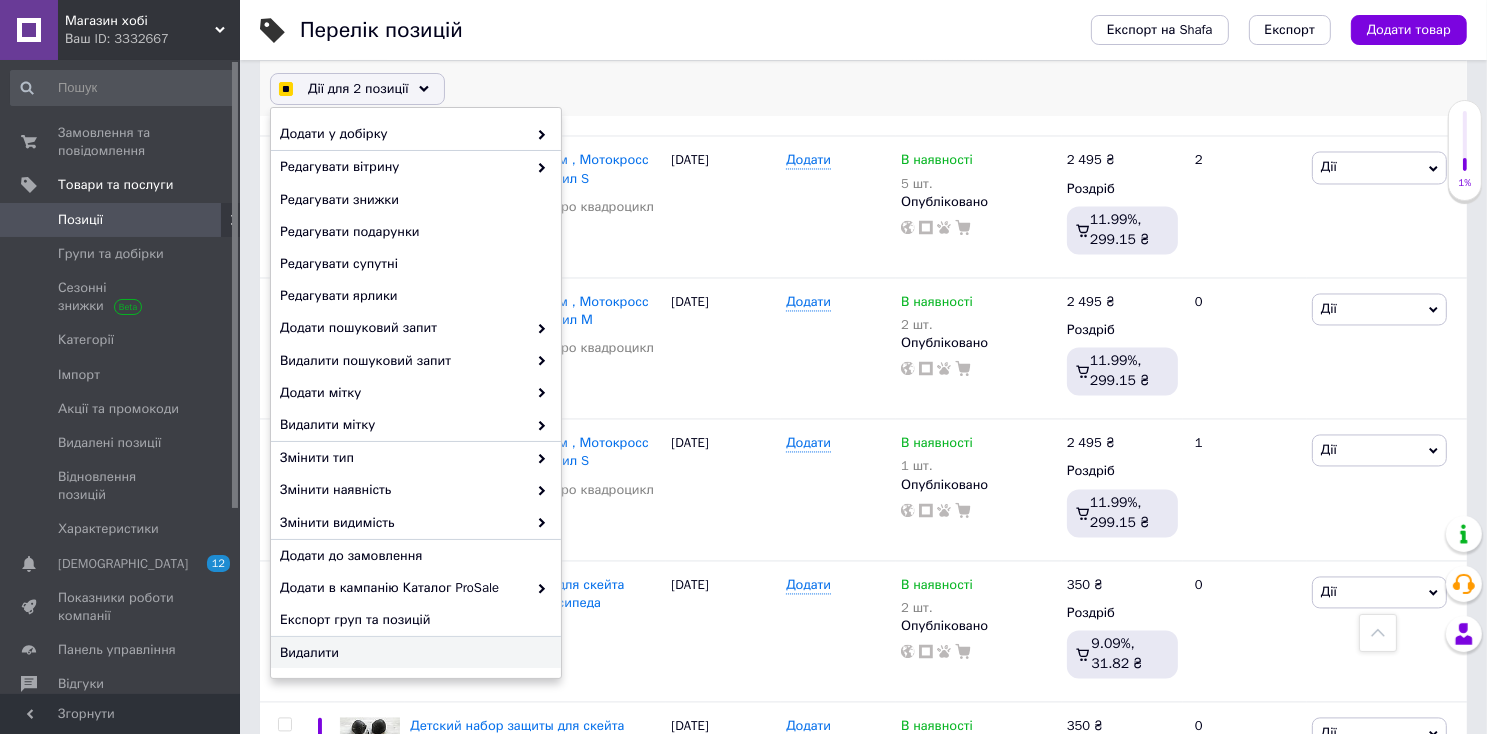 click on "Видалити" at bounding box center (413, 653) 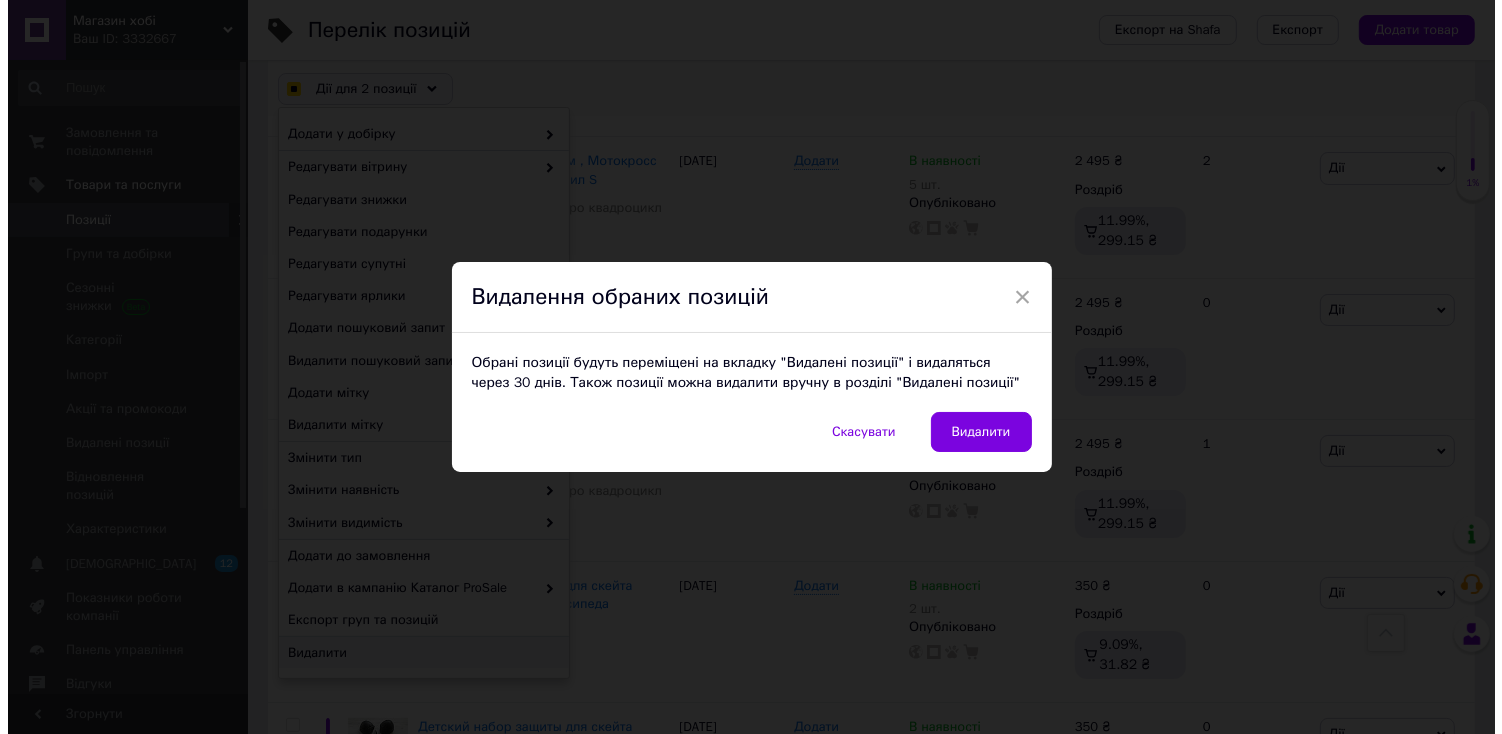 checkbox on "true" 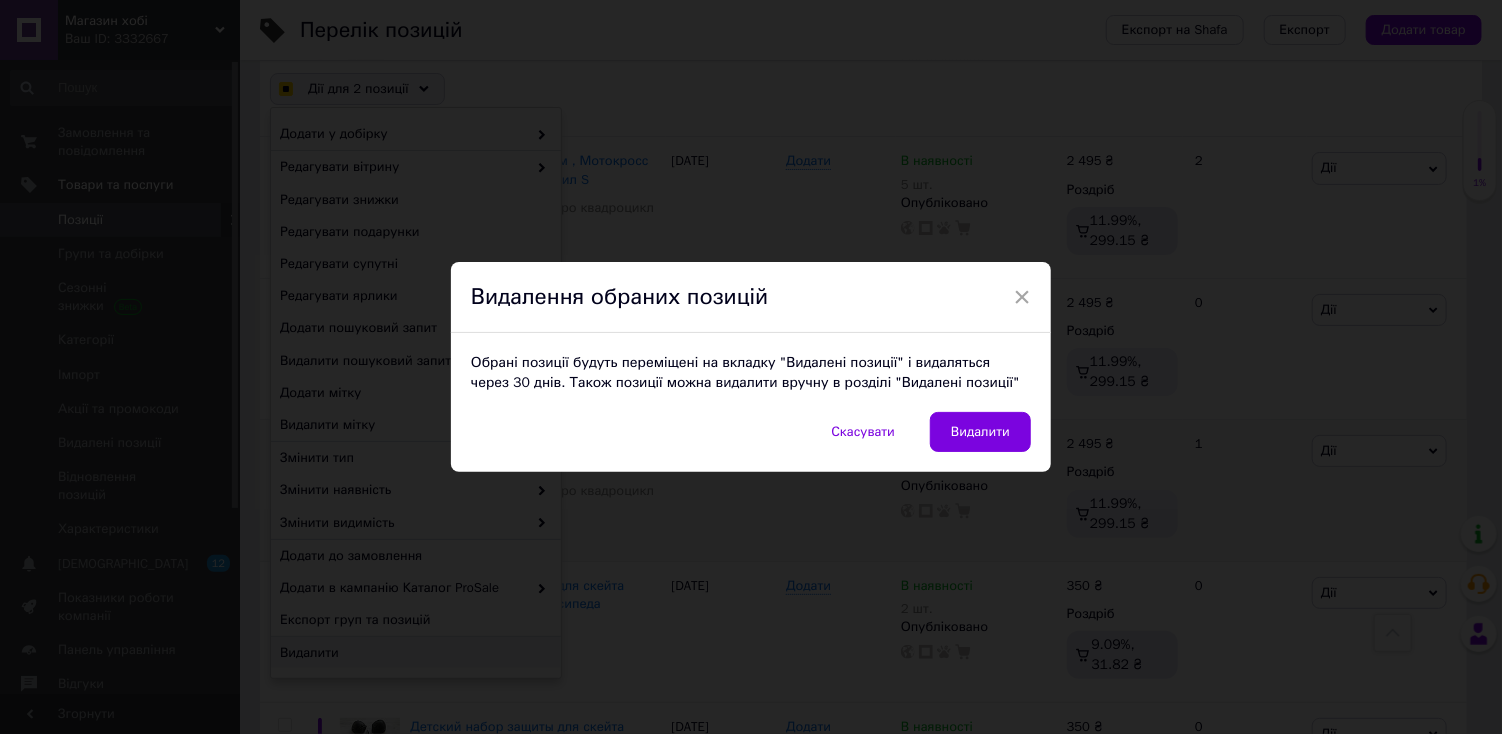 click on "Видалити" at bounding box center [980, 432] 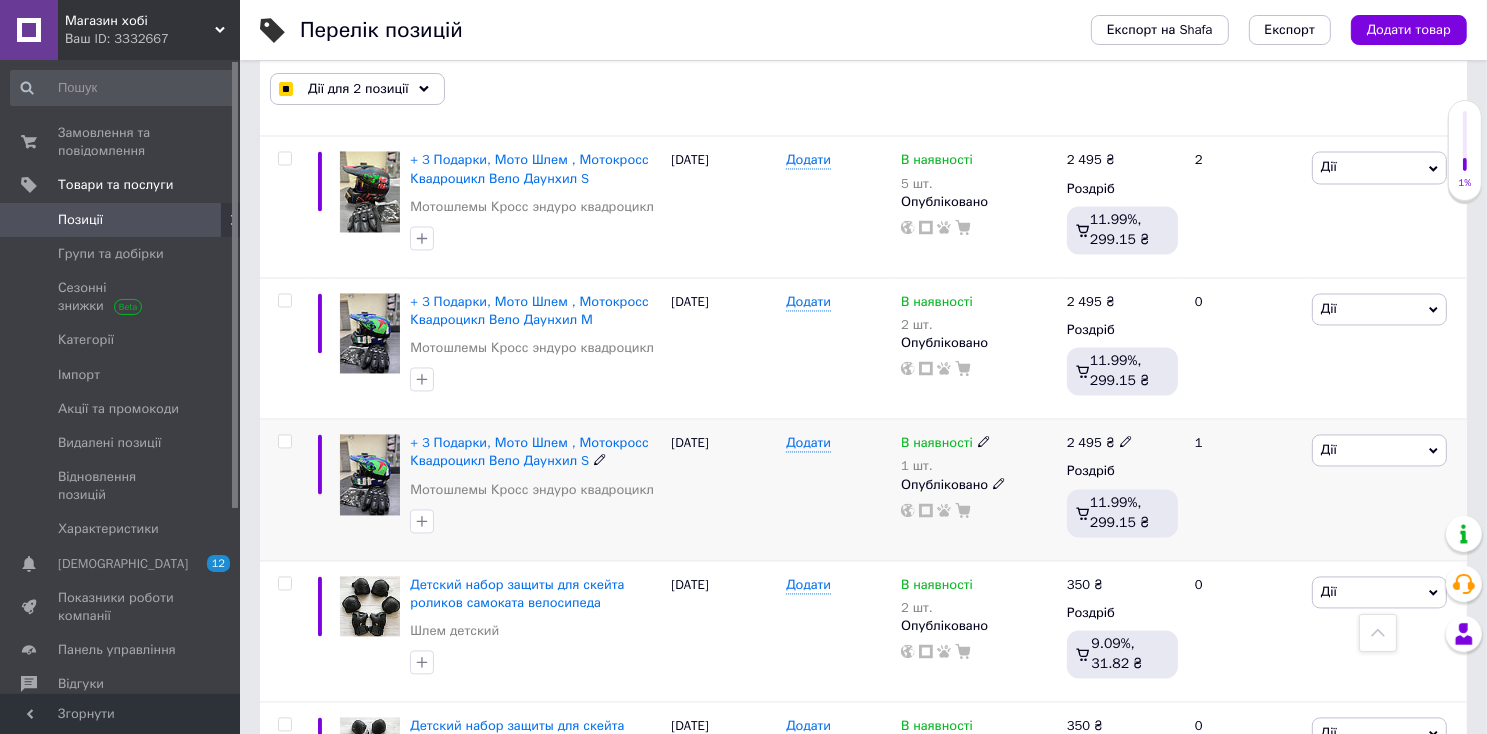 checkbox on "false" 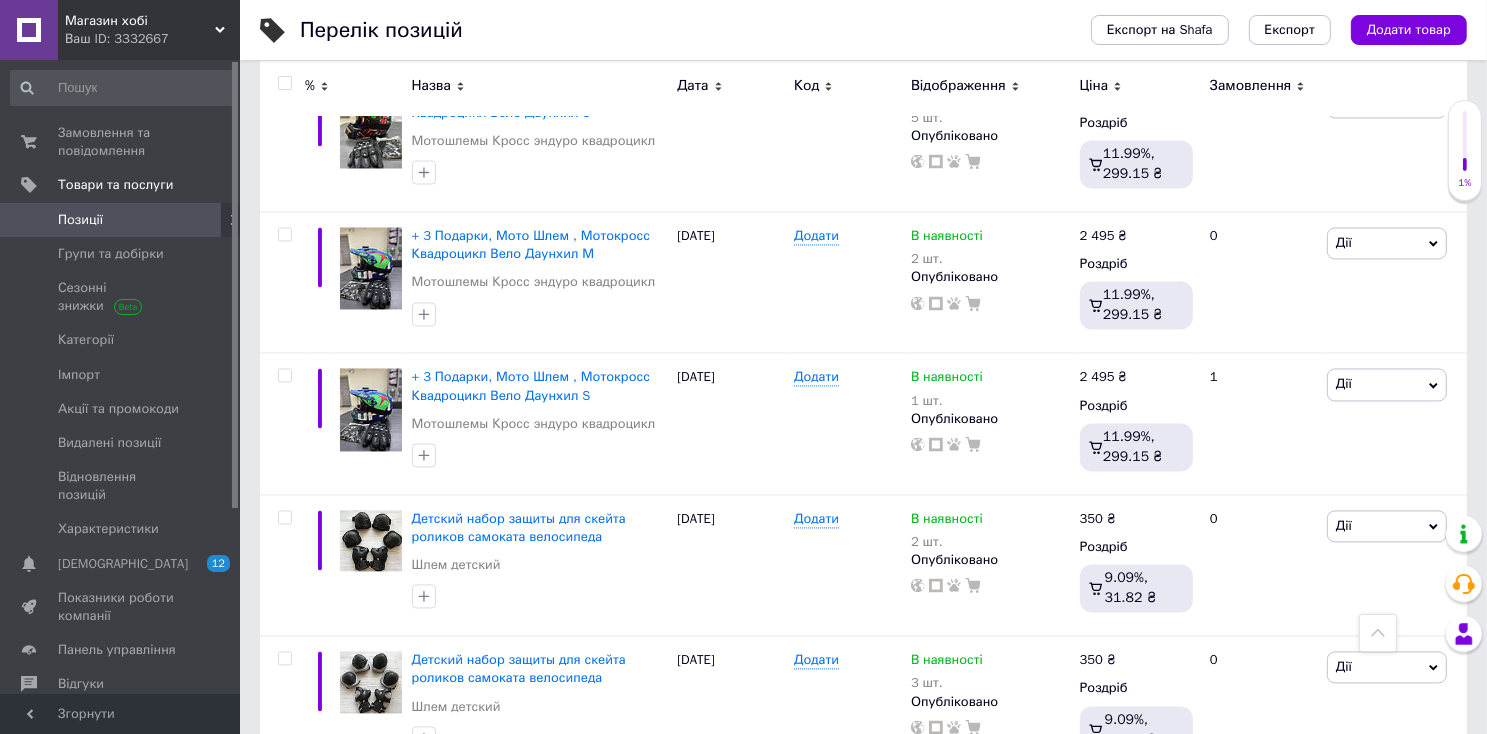scroll, scrollTop: 3255, scrollLeft: 0, axis: vertical 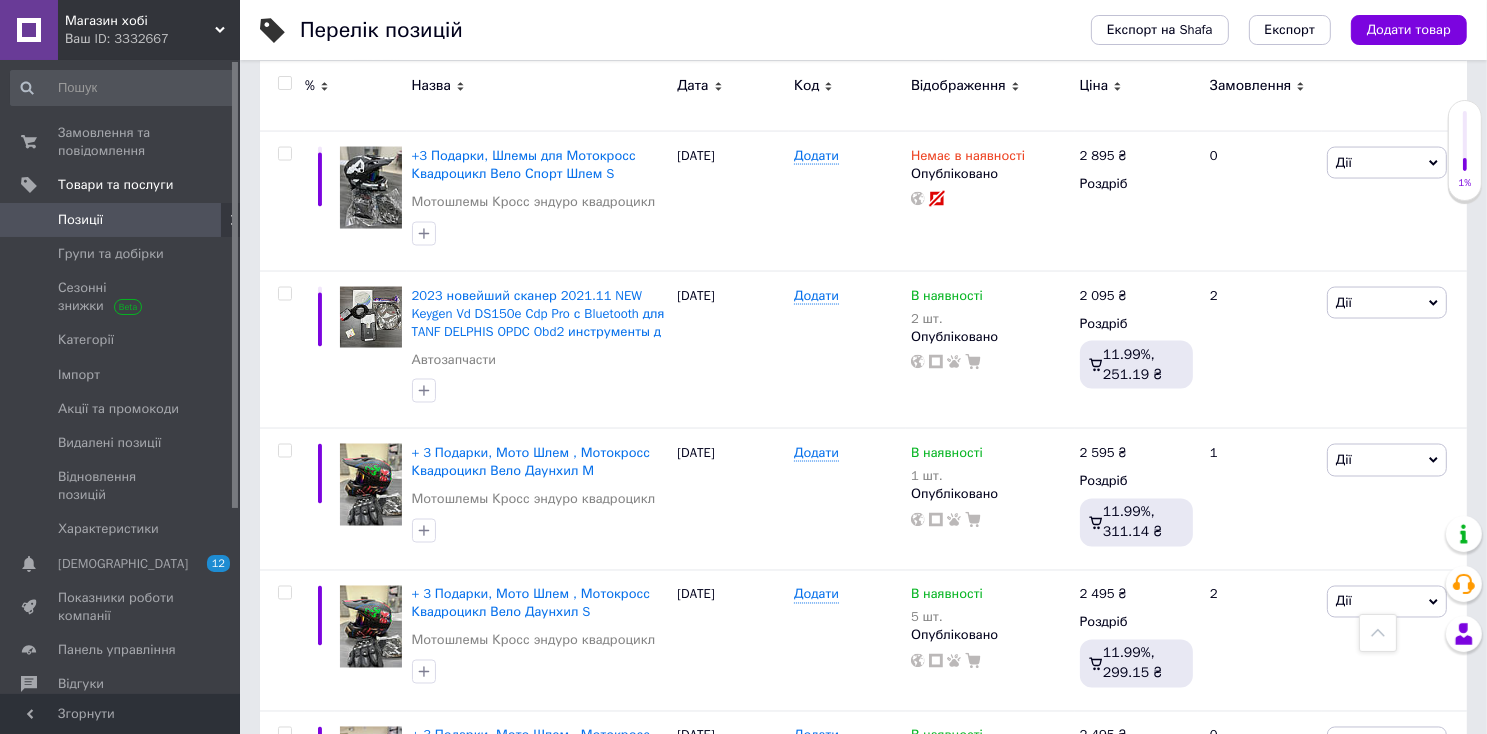 click on "[DEMOGRAPHIC_DATA]" at bounding box center (121, 564) 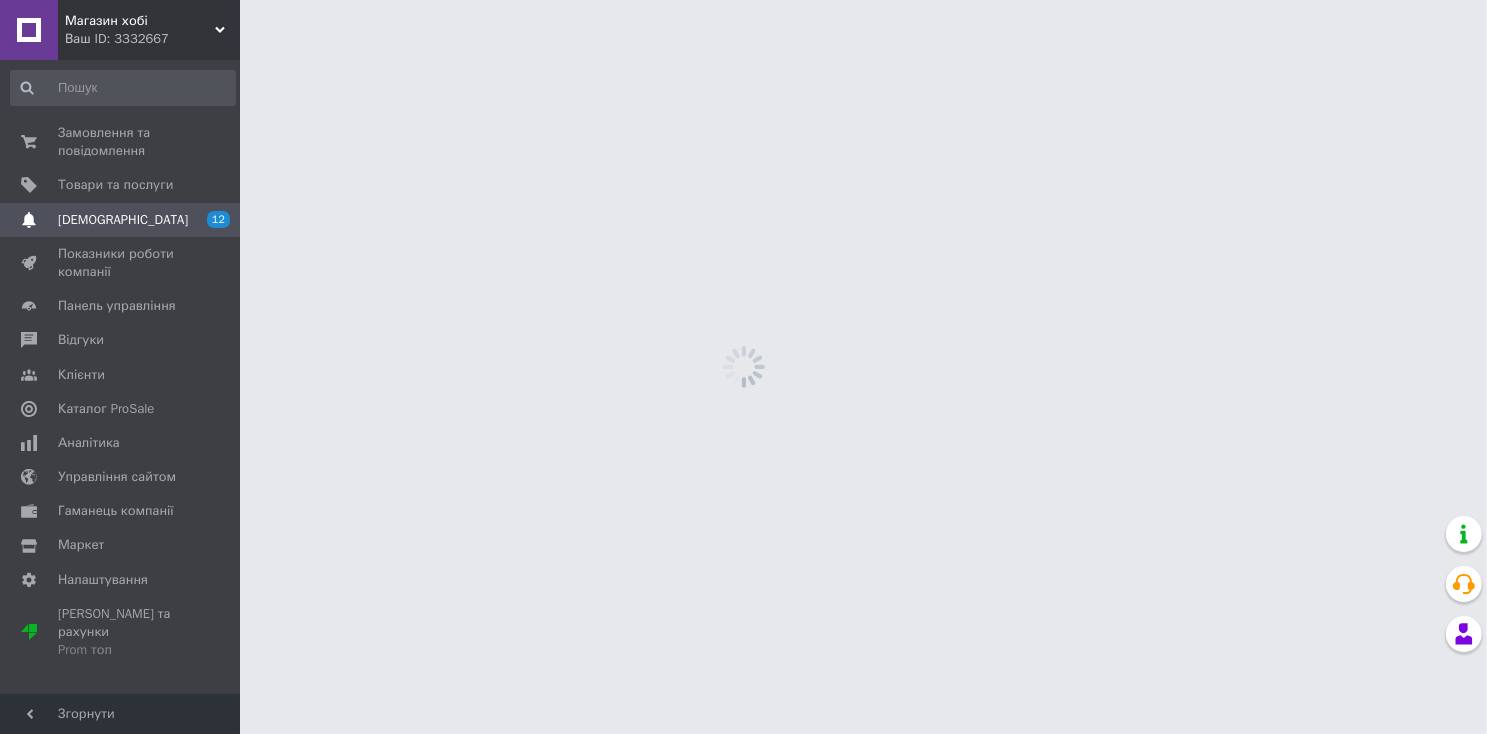 scroll, scrollTop: 0, scrollLeft: 0, axis: both 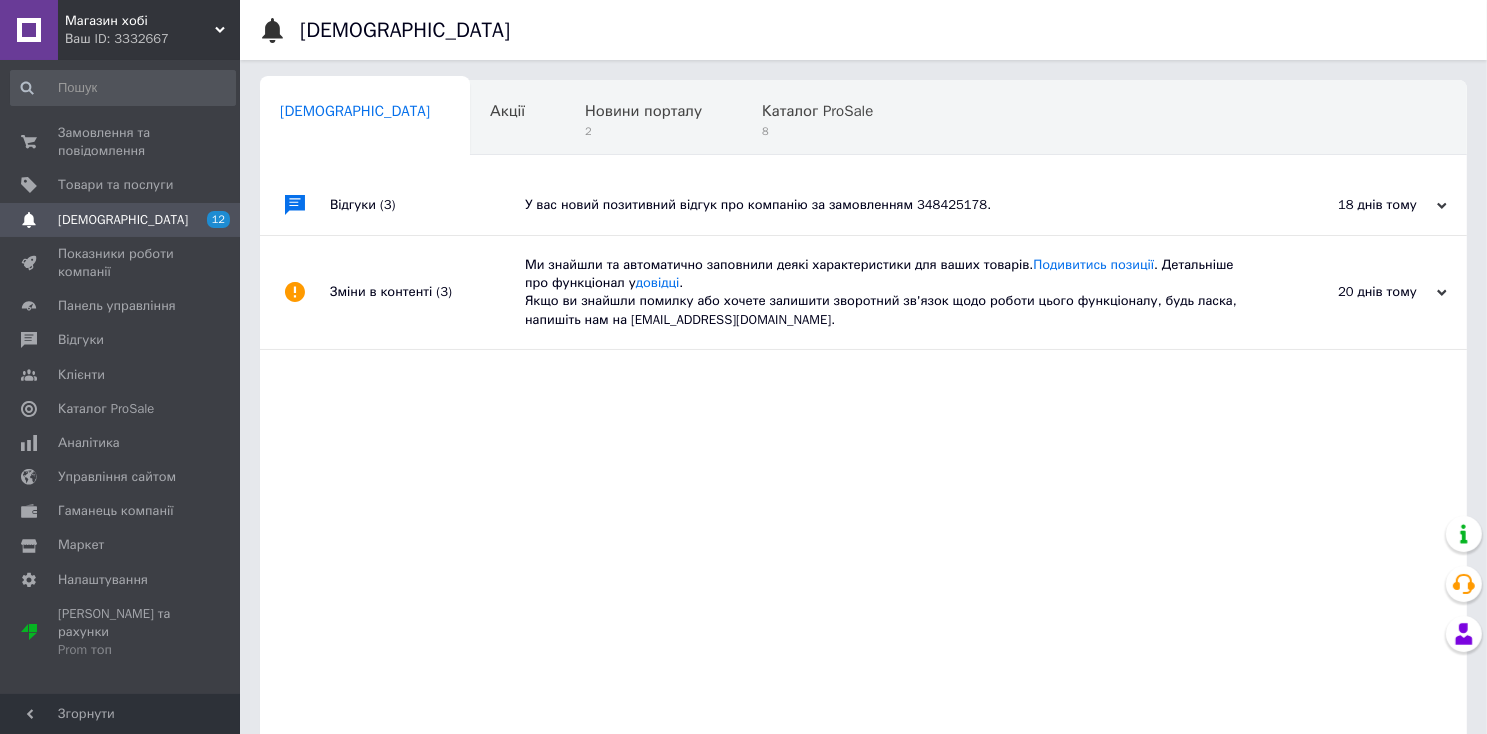 click 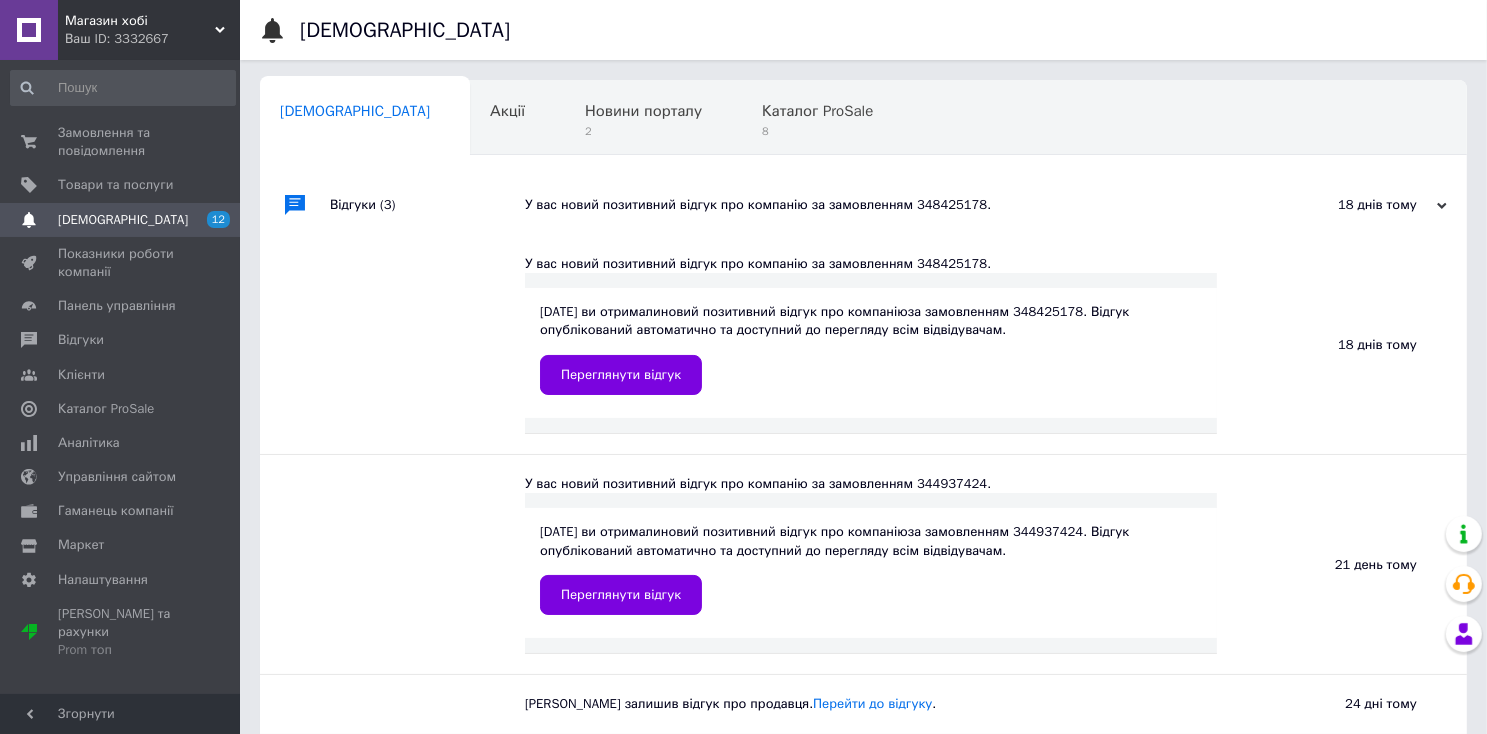 click on "Переглянути відгук" at bounding box center [871, 375] 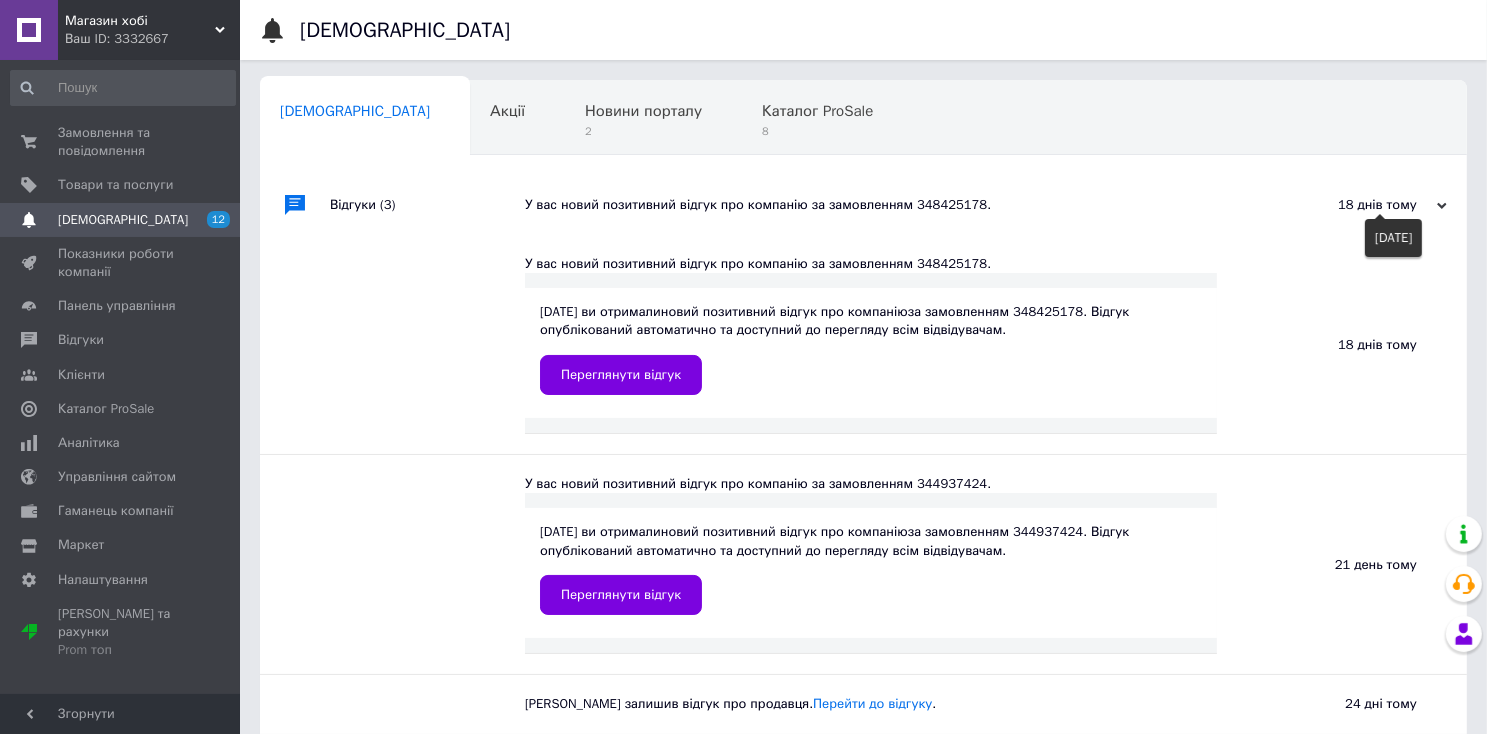 click 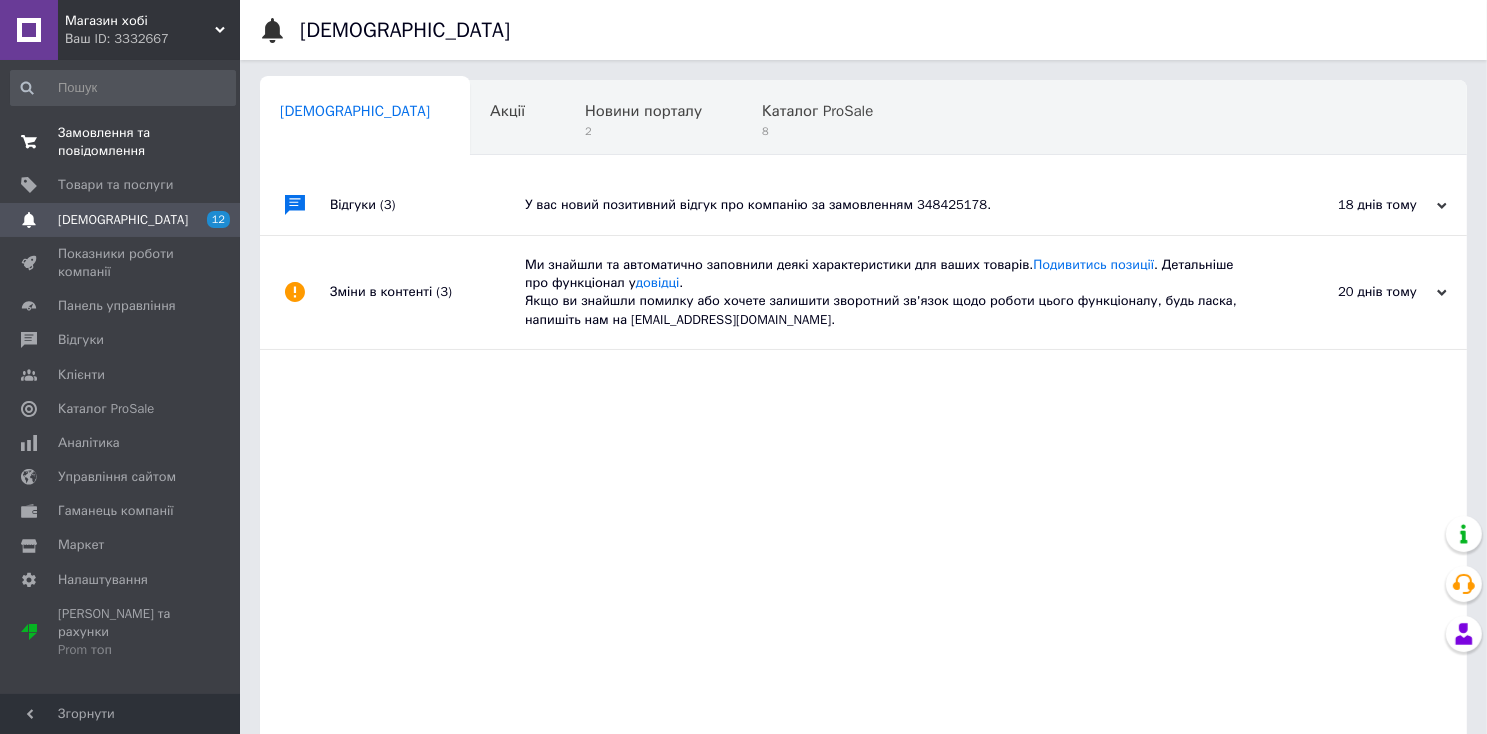 click on "Замовлення та повідомлення" at bounding box center [121, 142] 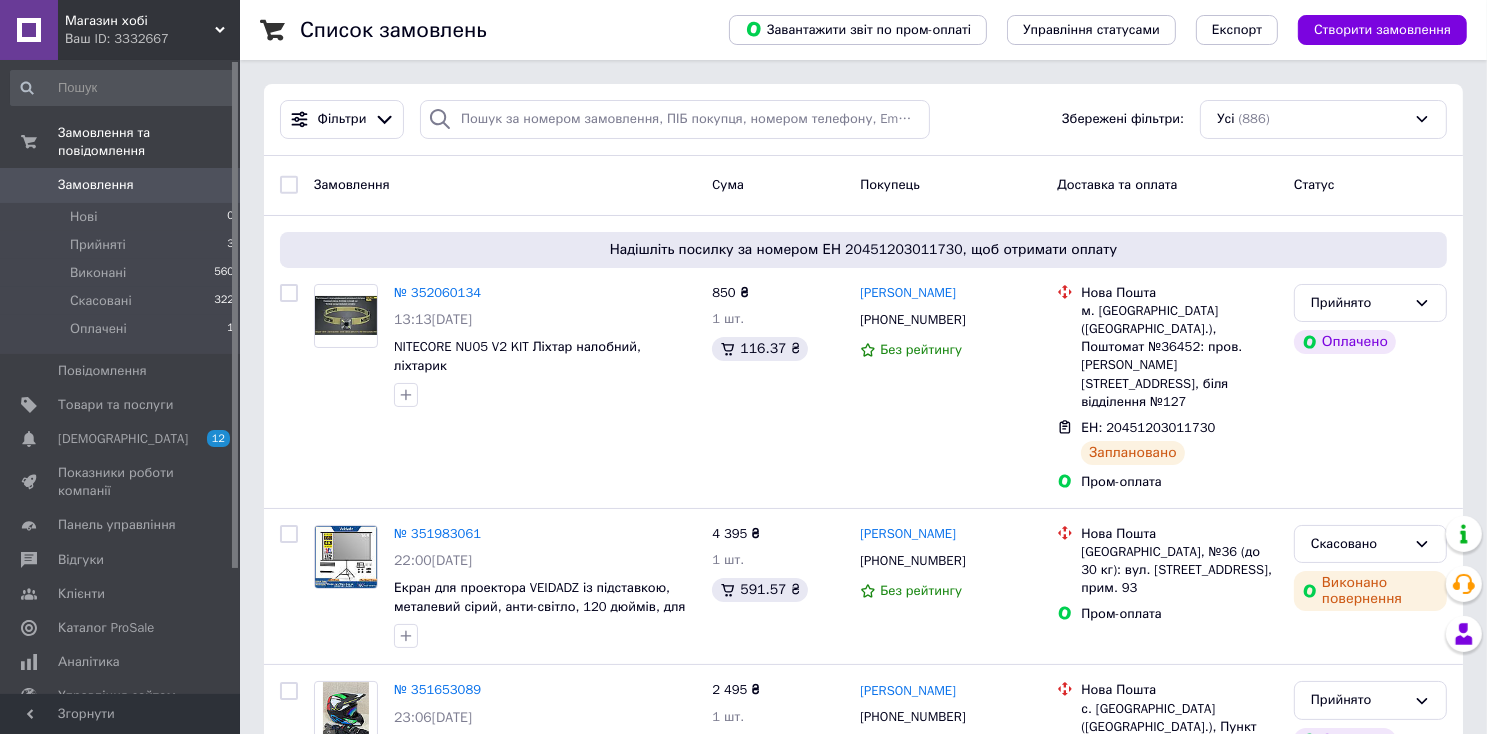 click on "Повідомлення 0" at bounding box center (123, 371) 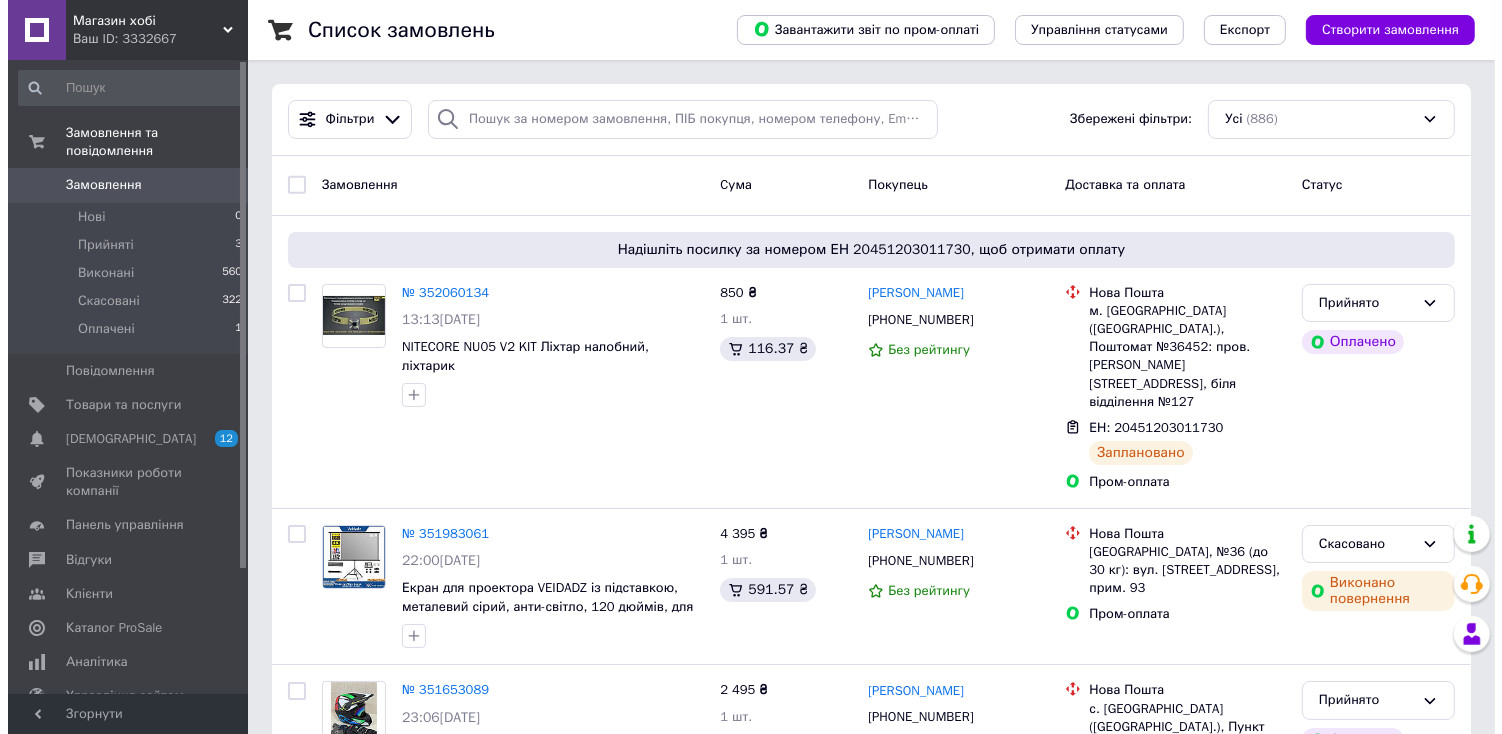 scroll, scrollTop: 4, scrollLeft: 0, axis: vertical 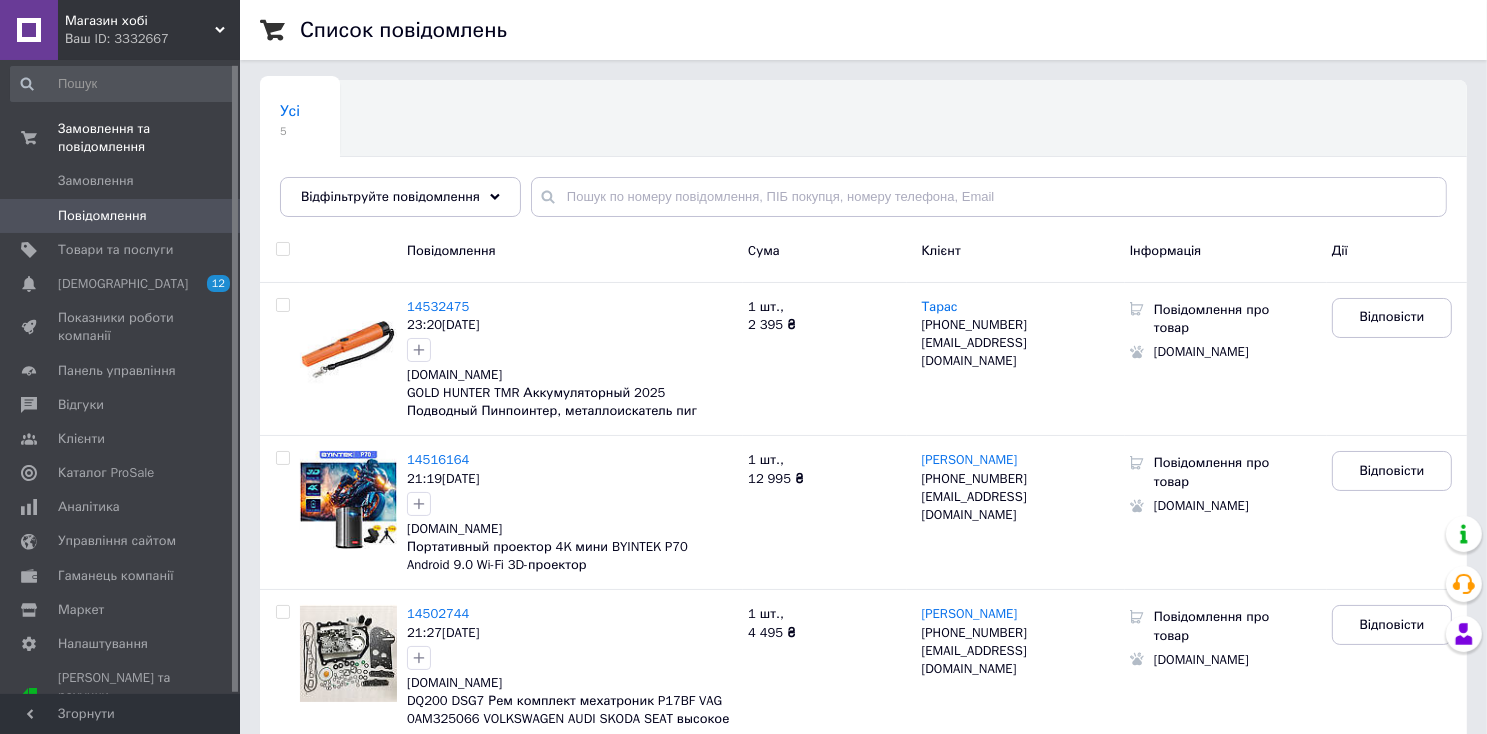 click at bounding box center [348, 499] 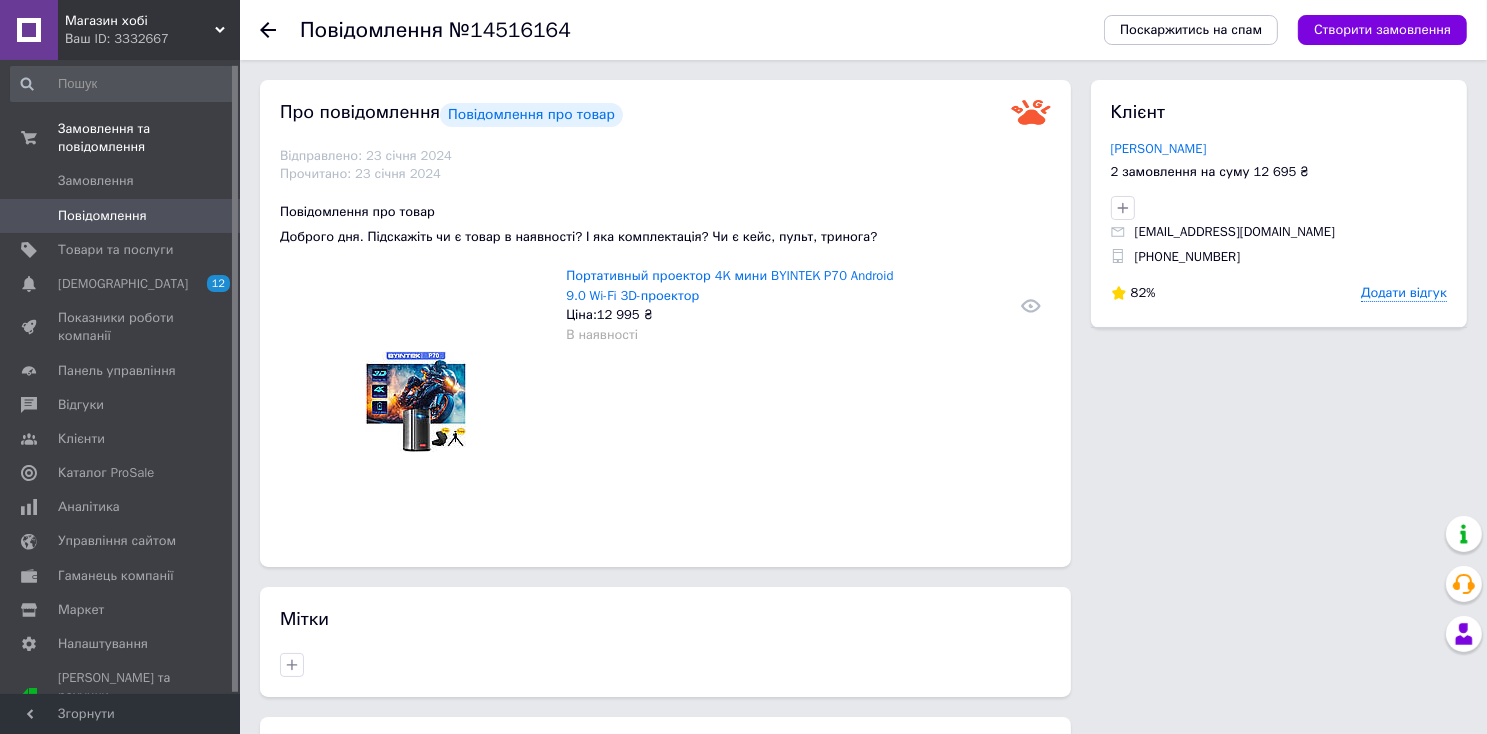 click at bounding box center [415, 401] 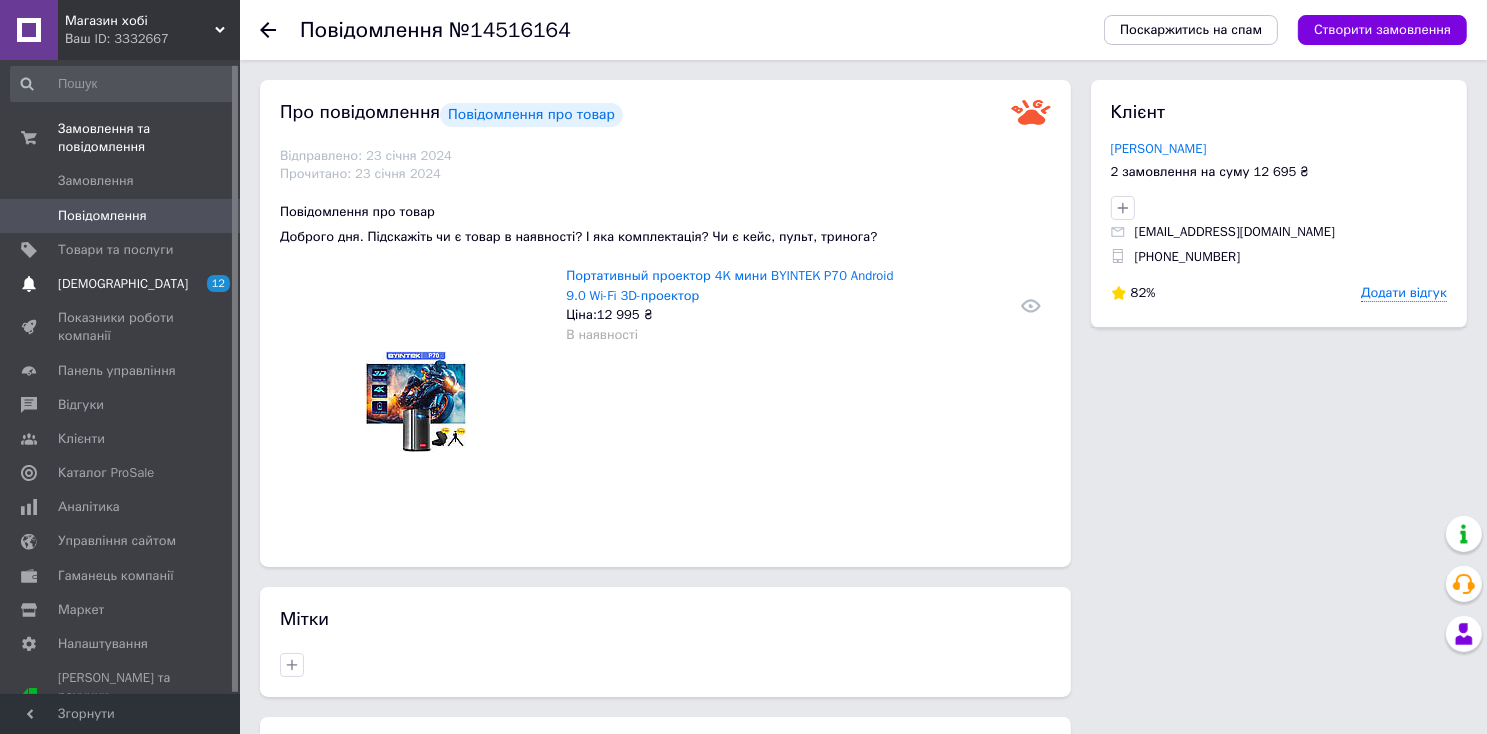 click on "[DEMOGRAPHIC_DATA]" at bounding box center [123, 284] 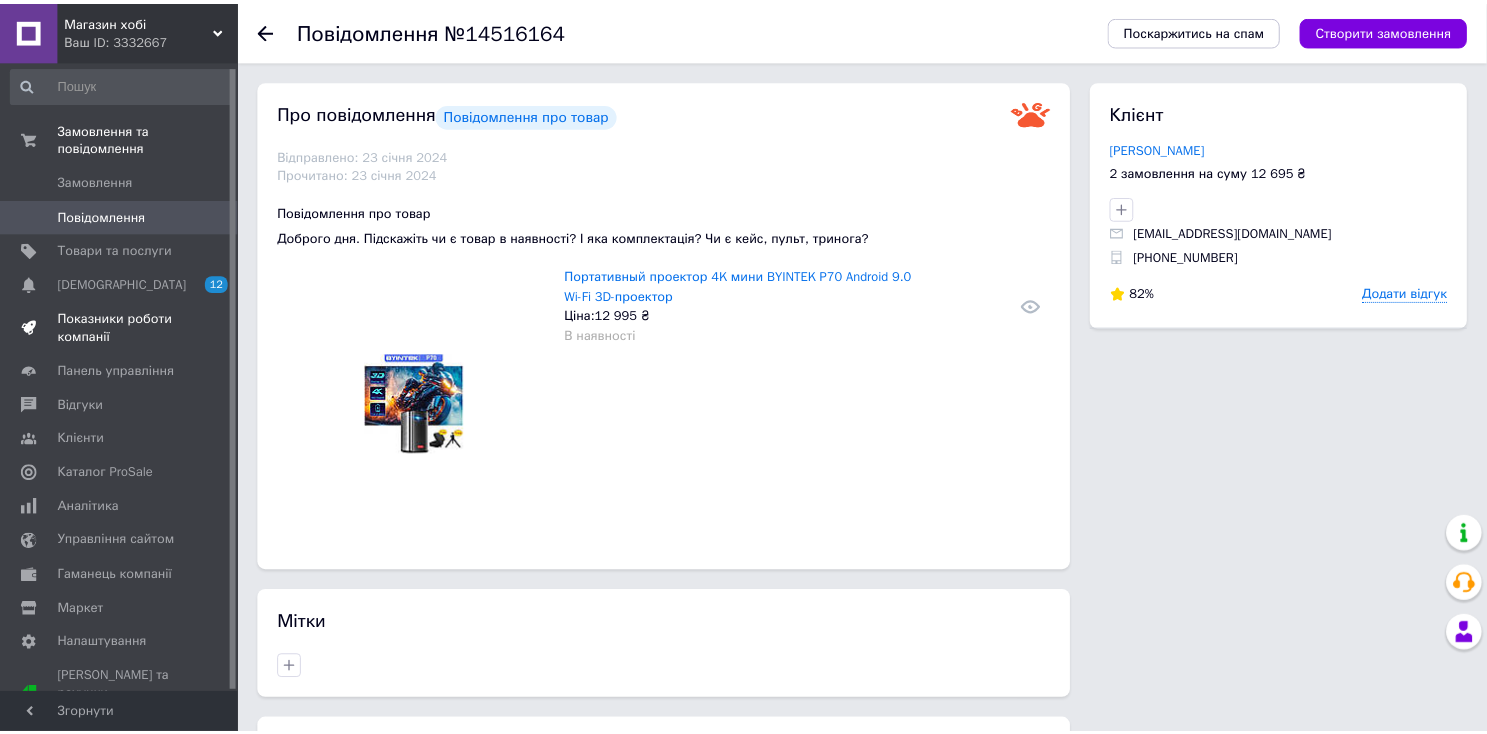 scroll, scrollTop: 0, scrollLeft: 0, axis: both 